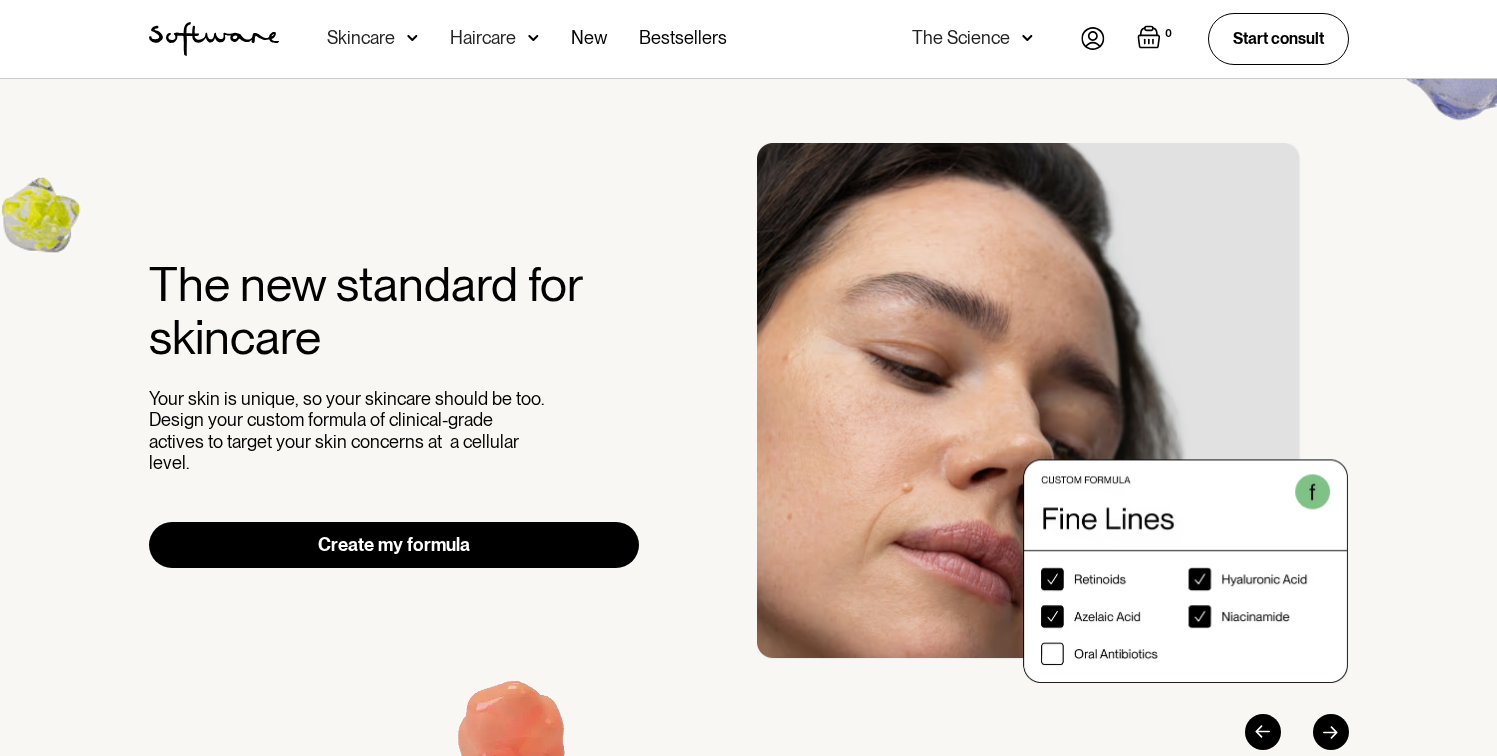 scroll, scrollTop: 0, scrollLeft: 0, axis: both 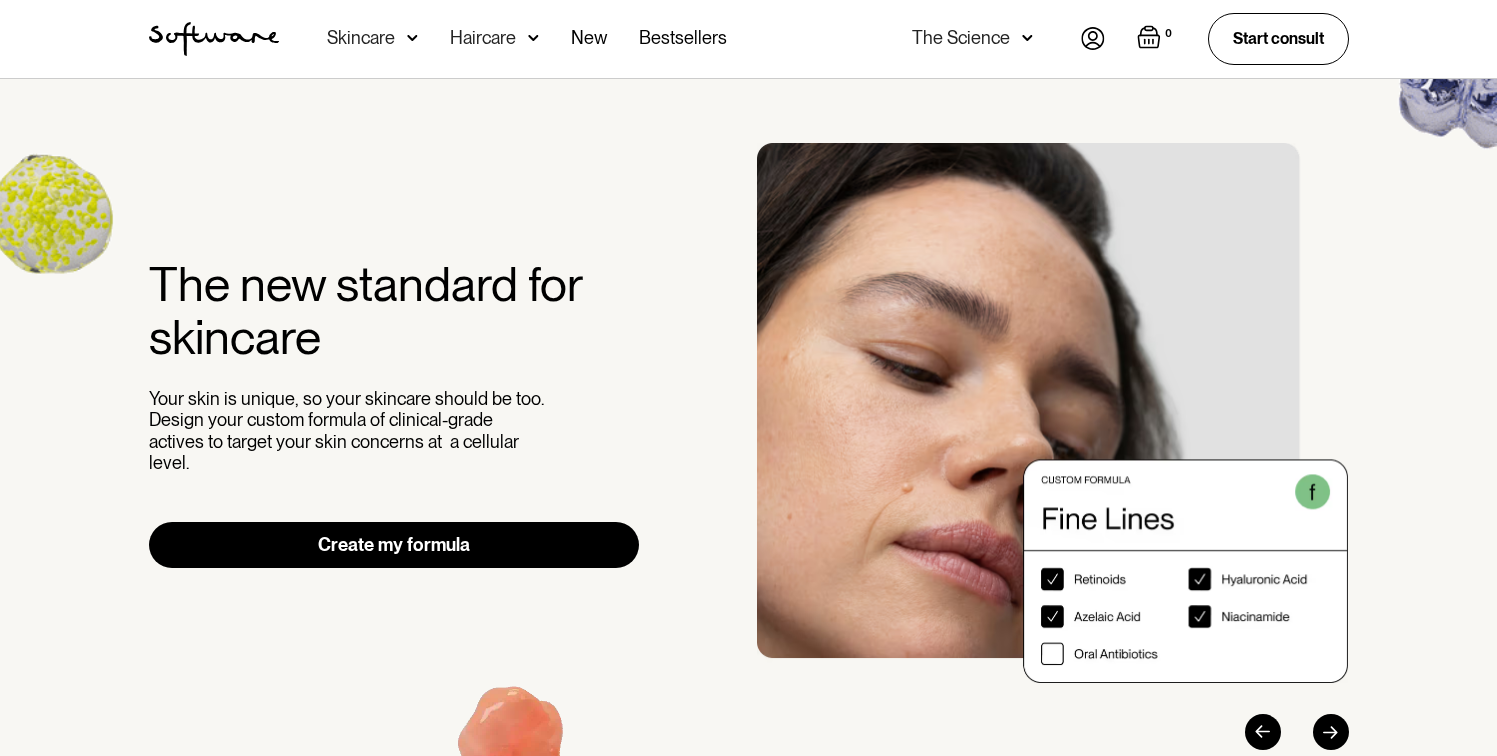 click on "Create my formula" at bounding box center [394, 545] 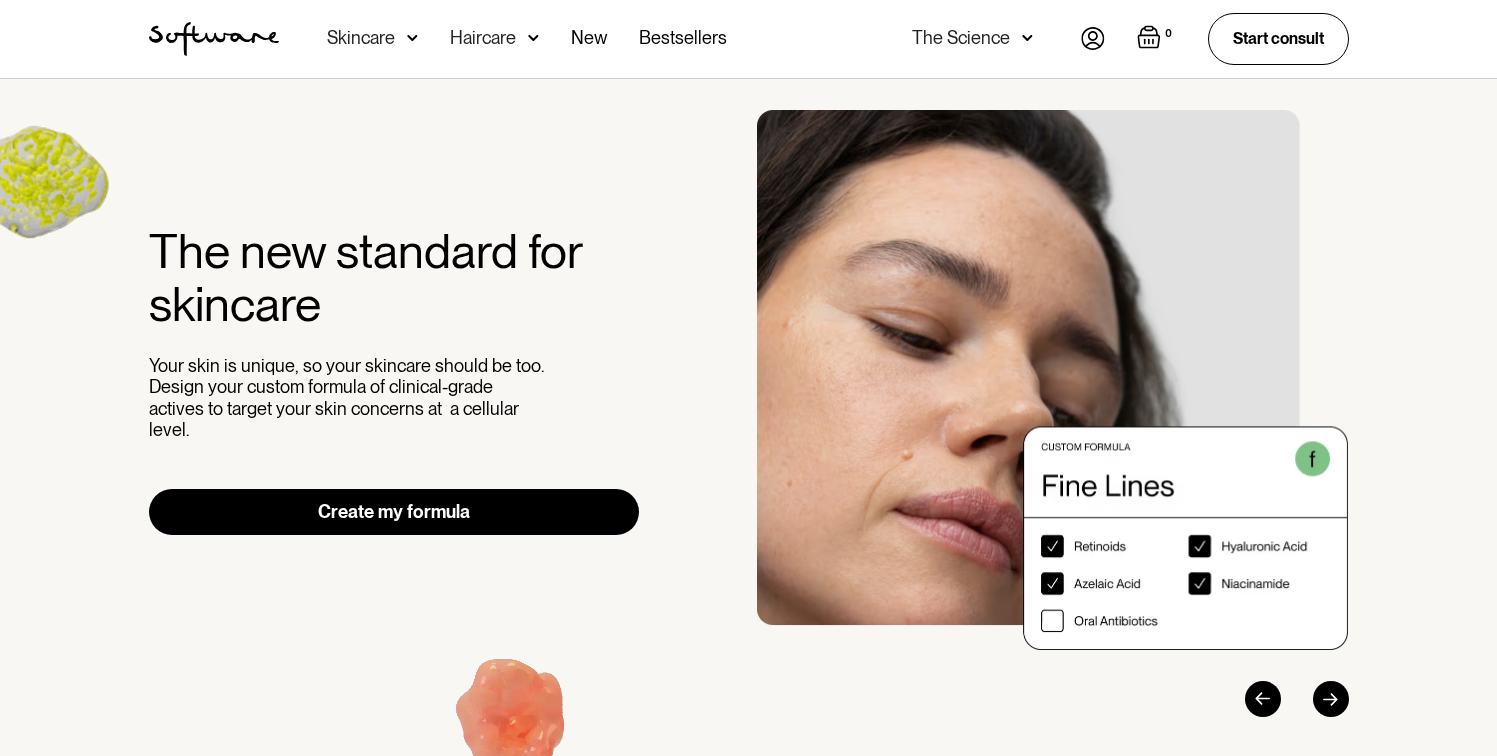 scroll, scrollTop: 236, scrollLeft: 0, axis: vertical 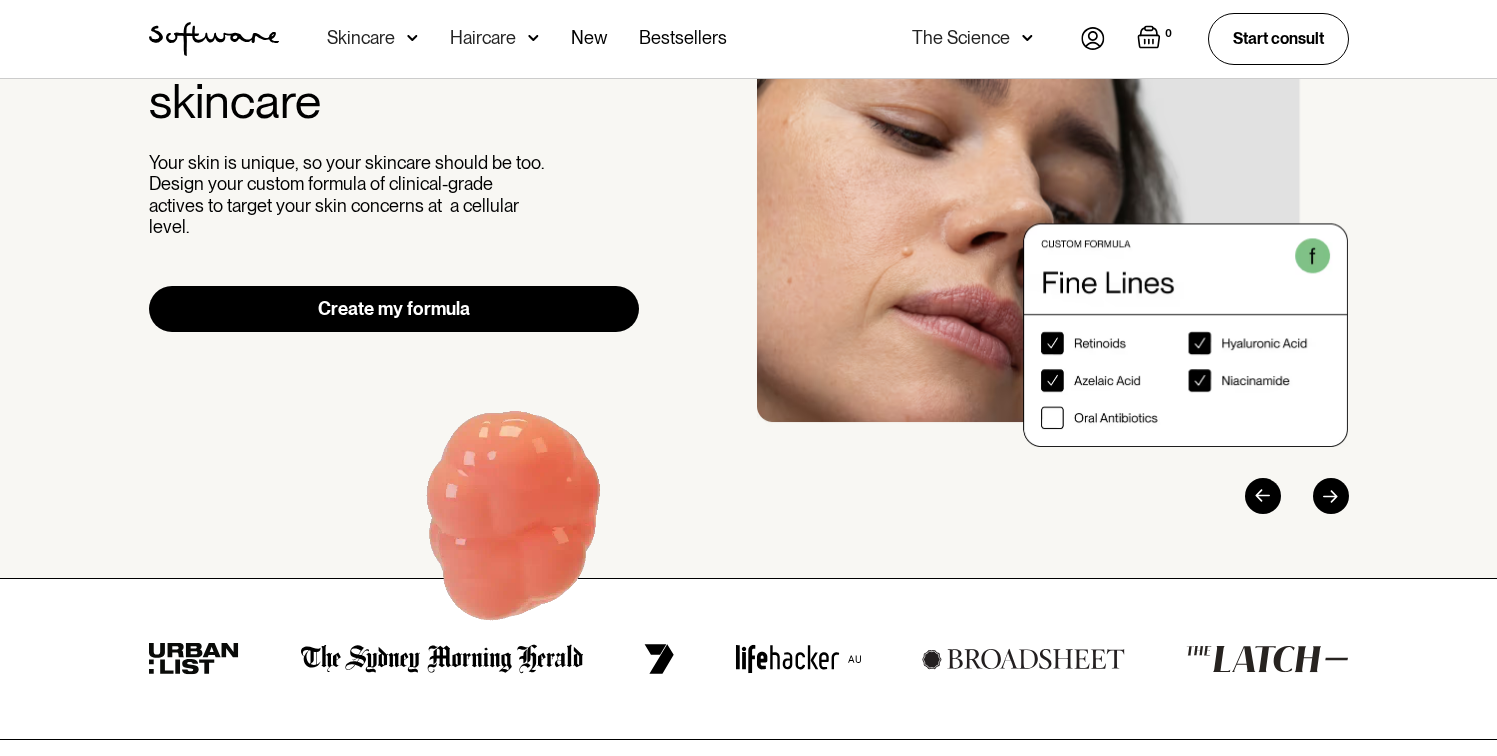 click on "Create my formula" at bounding box center [394, 309] 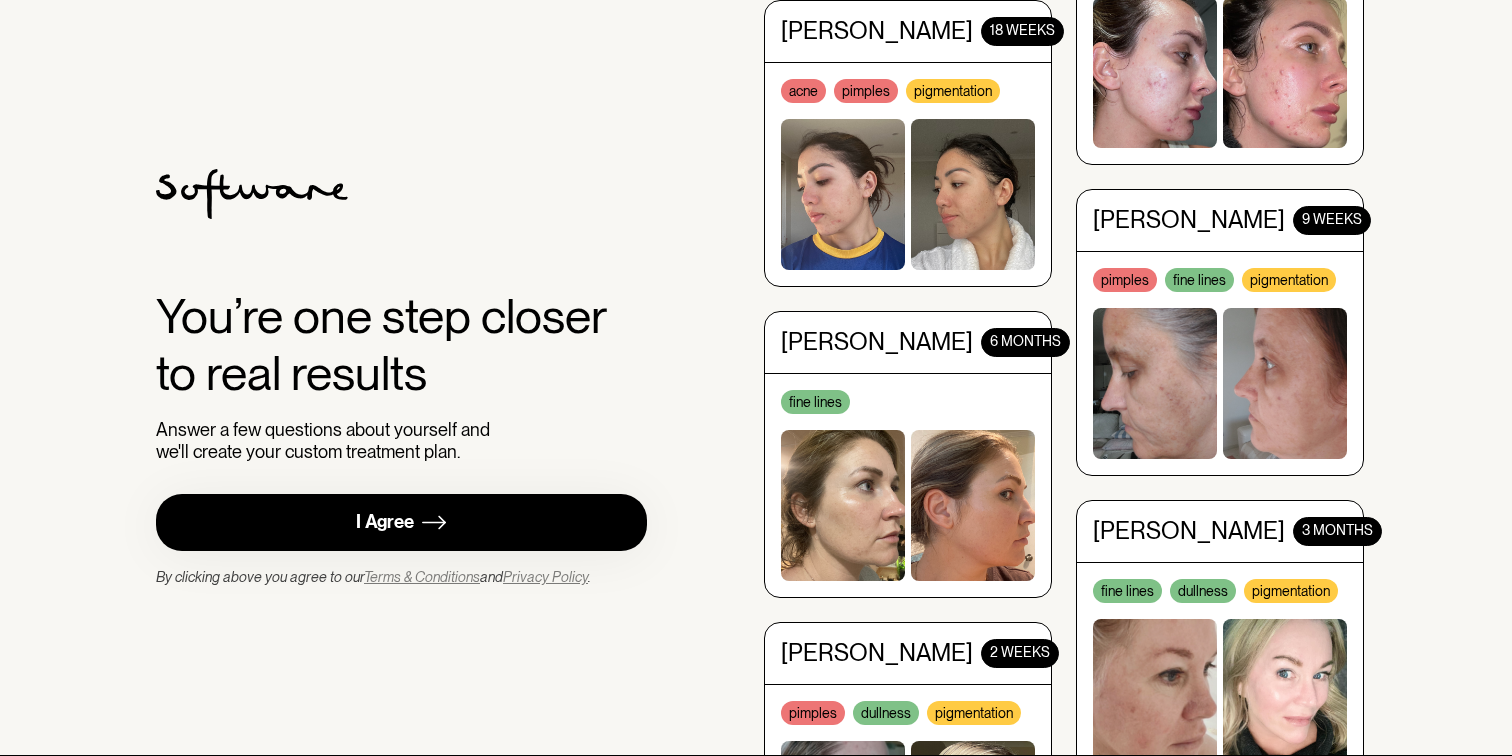 scroll, scrollTop: 0, scrollLeft: 0, axis: both 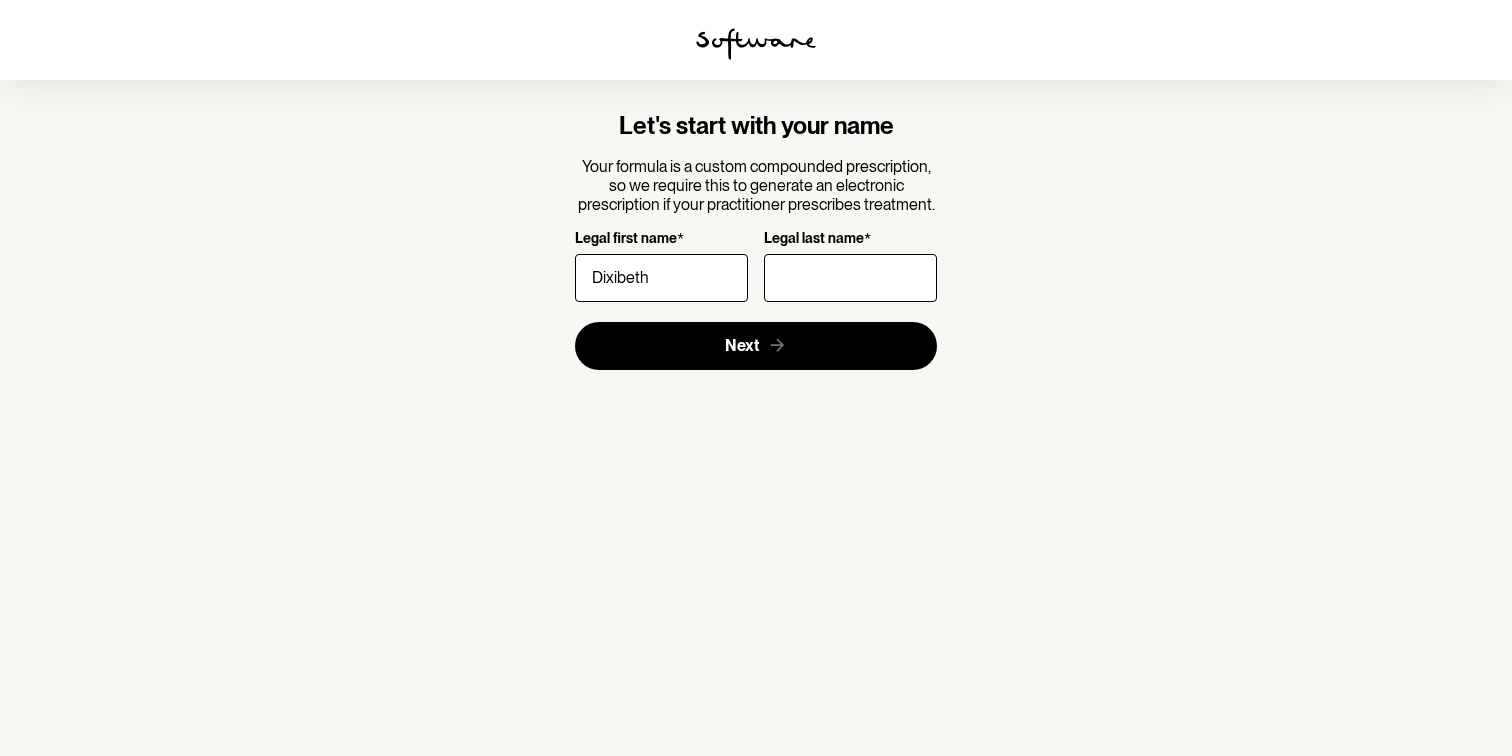 type on "Dixibeth" 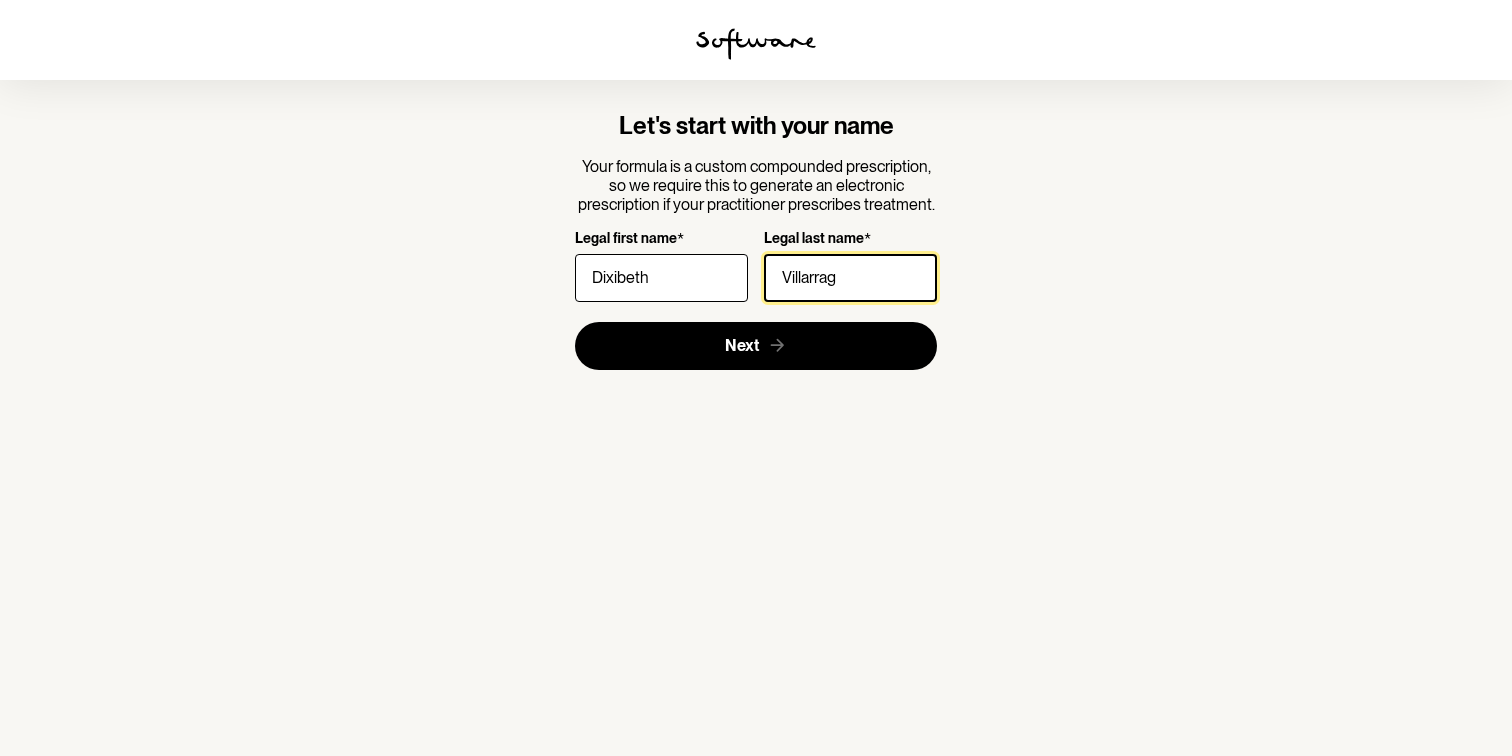 type on "Villarraga" 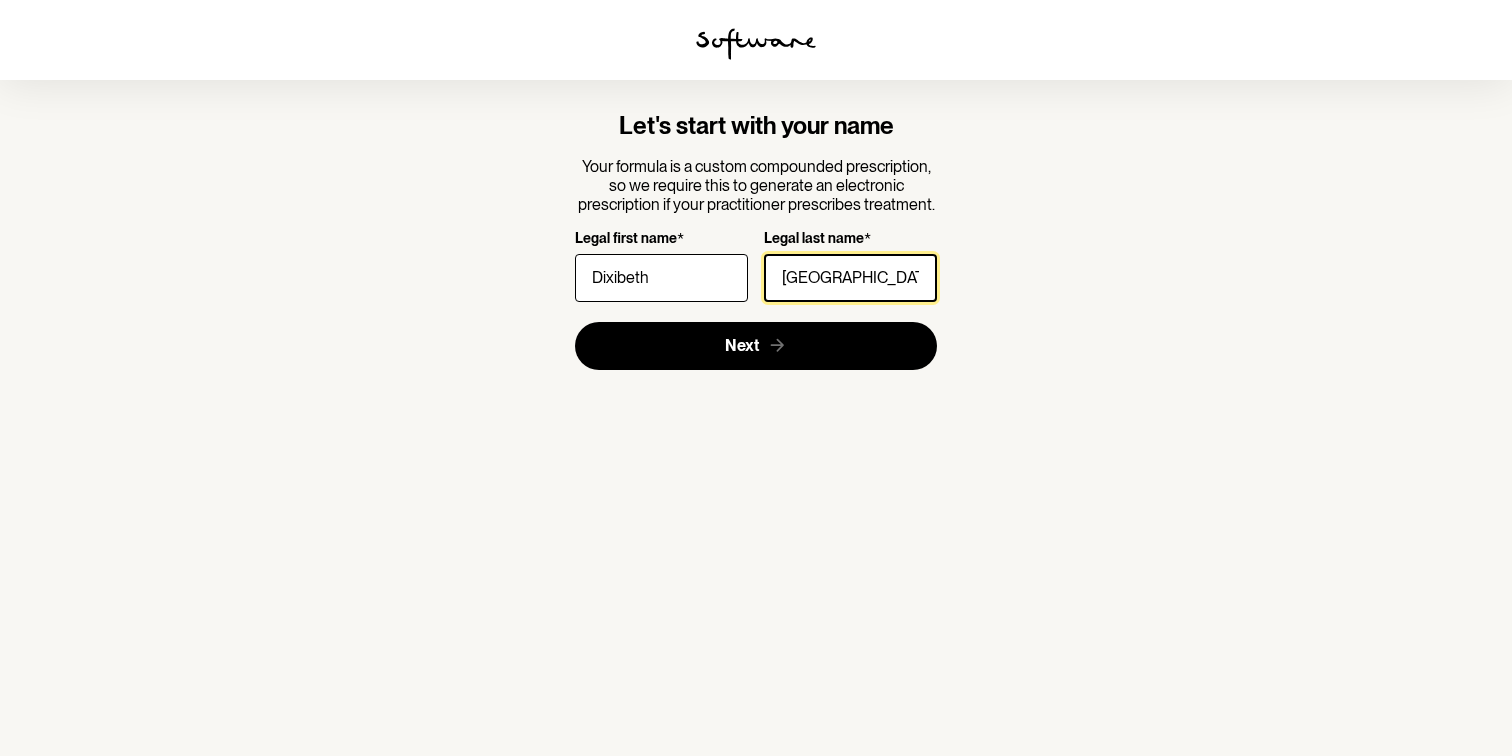 click on "Next" at bounding box center (756, 346) 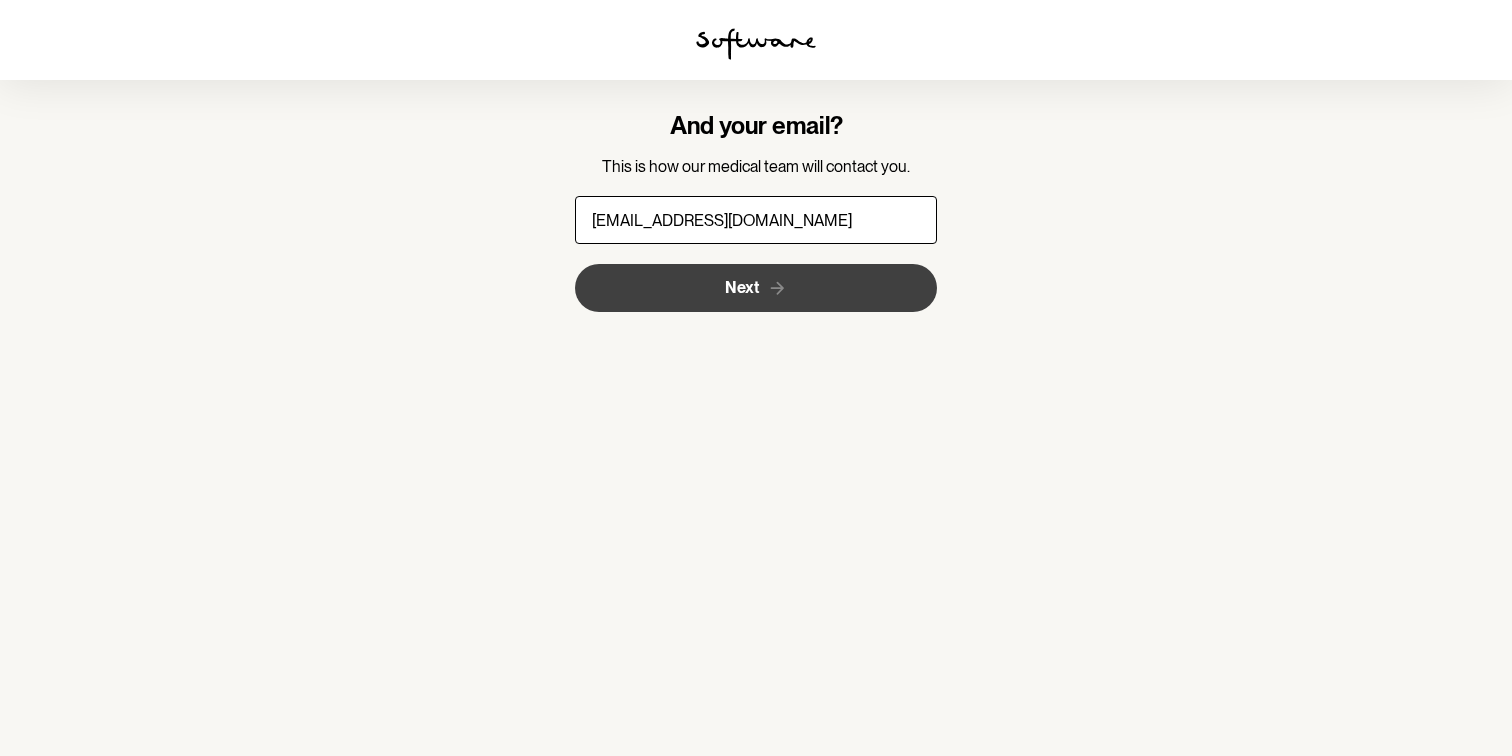 type on "d" 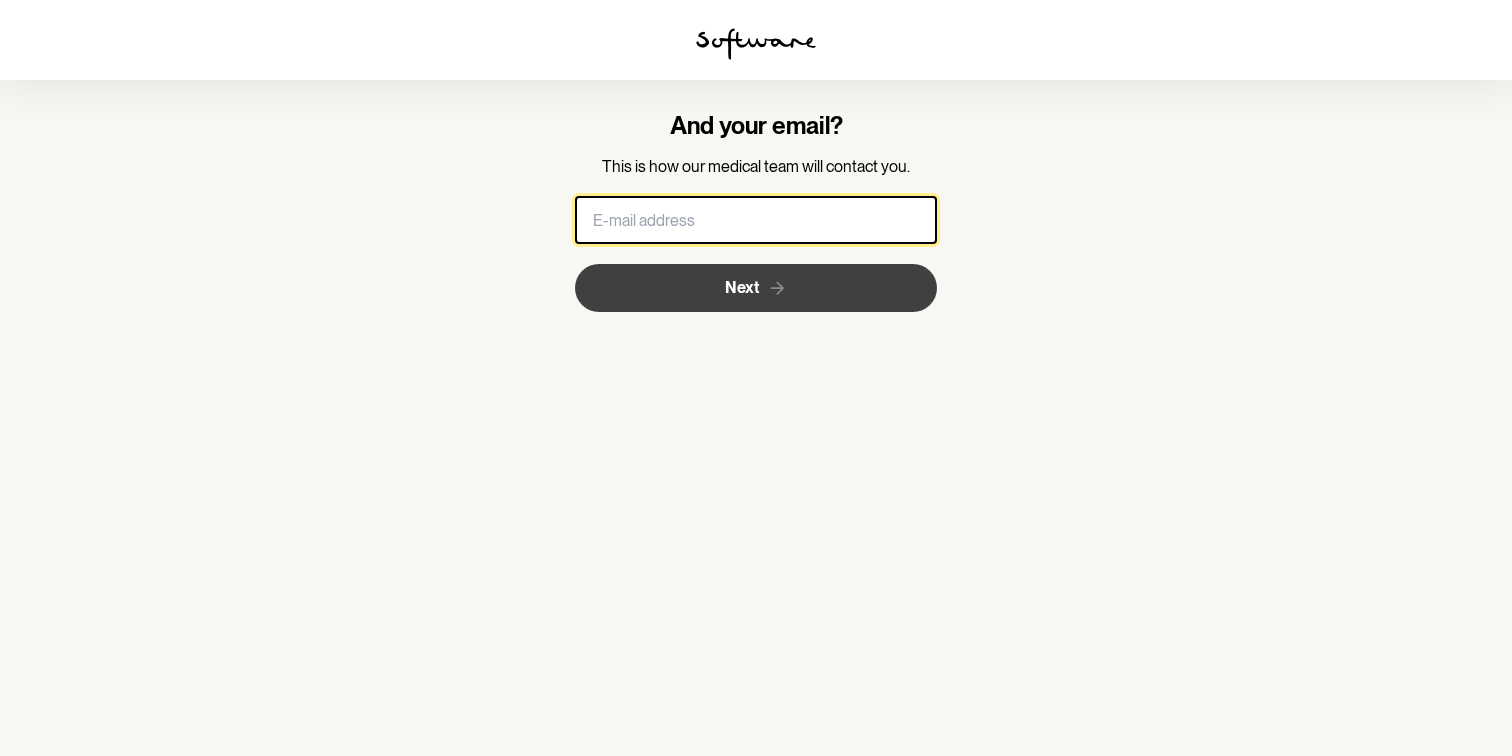 type on "dixie.villarraga@gmail.com" 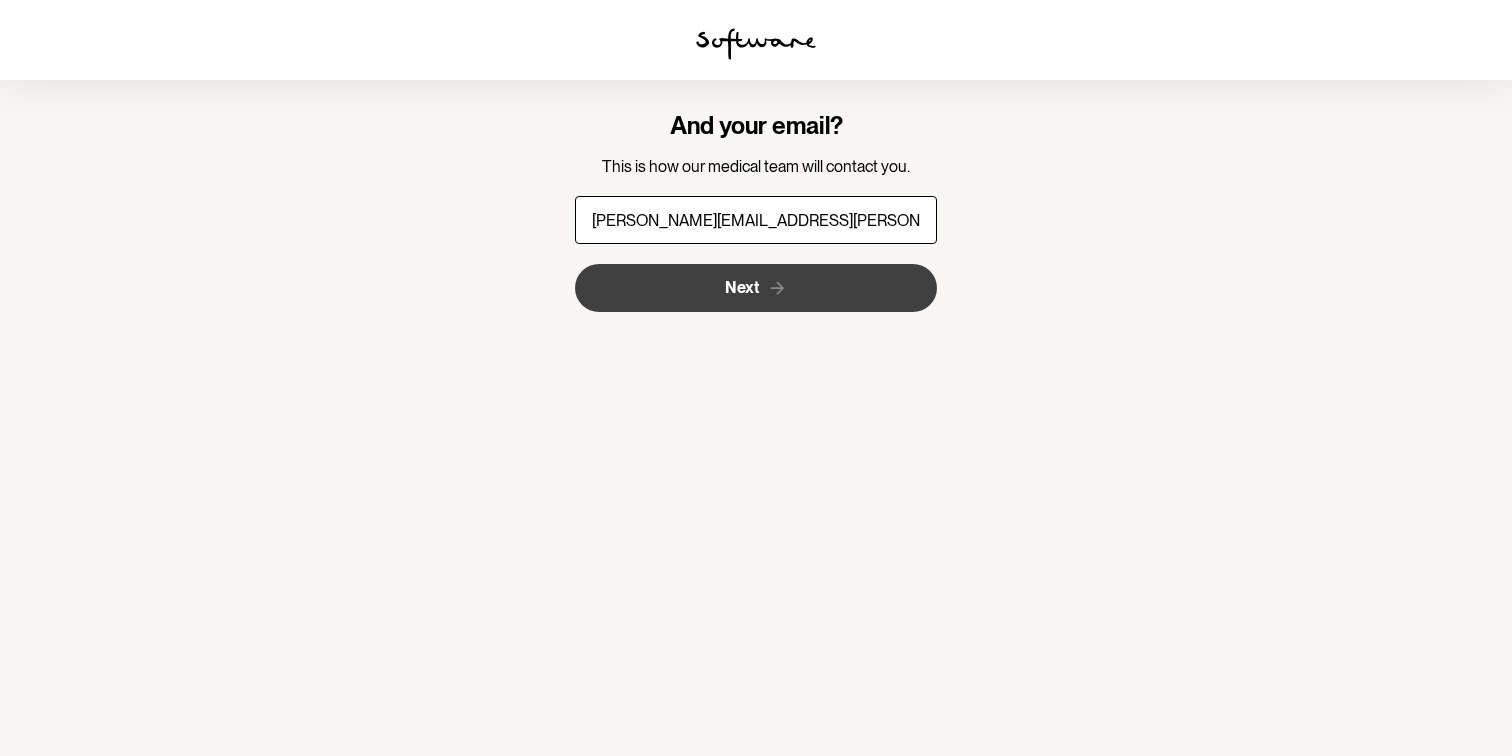 click on "Next" at bounding box center (742, 287) 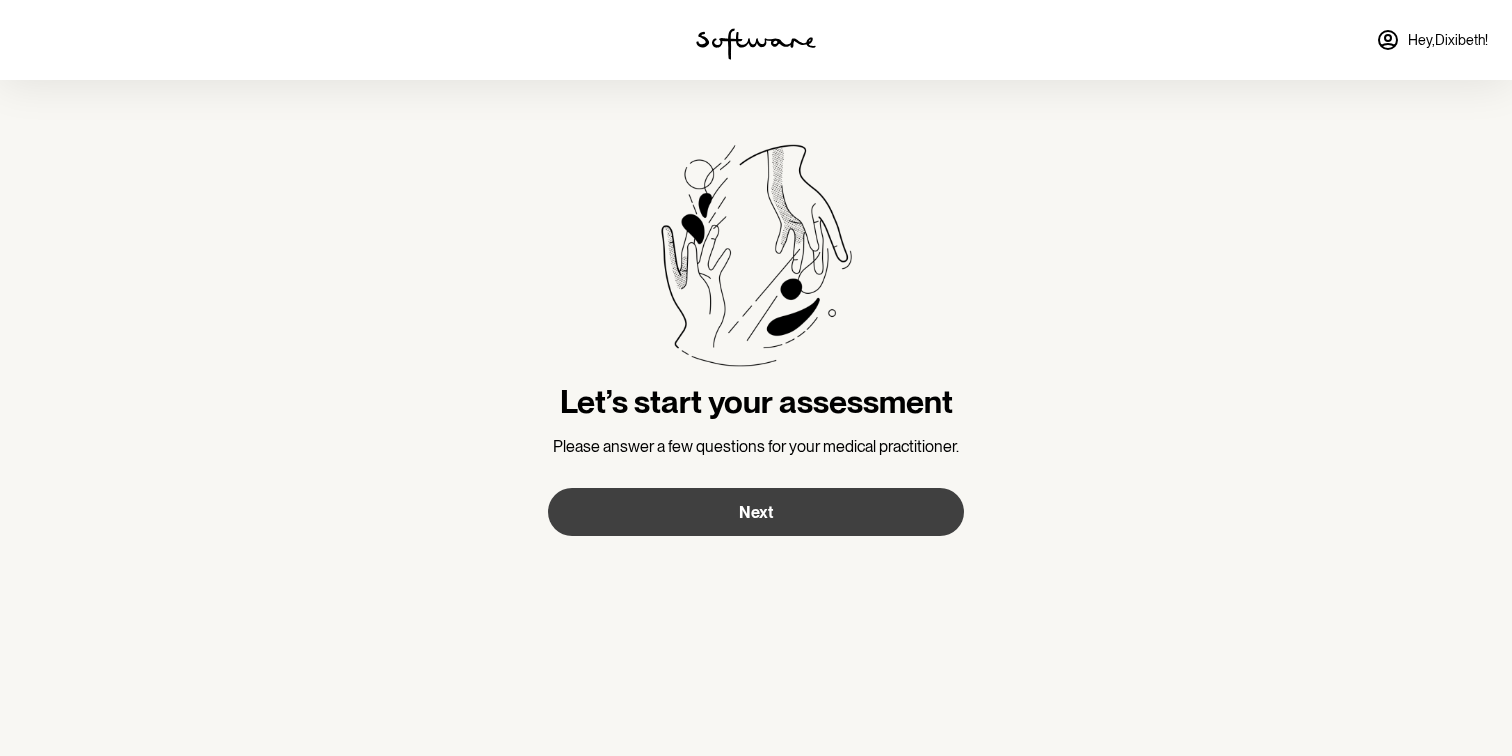 click on "Next" at bounding box center (756, 512) 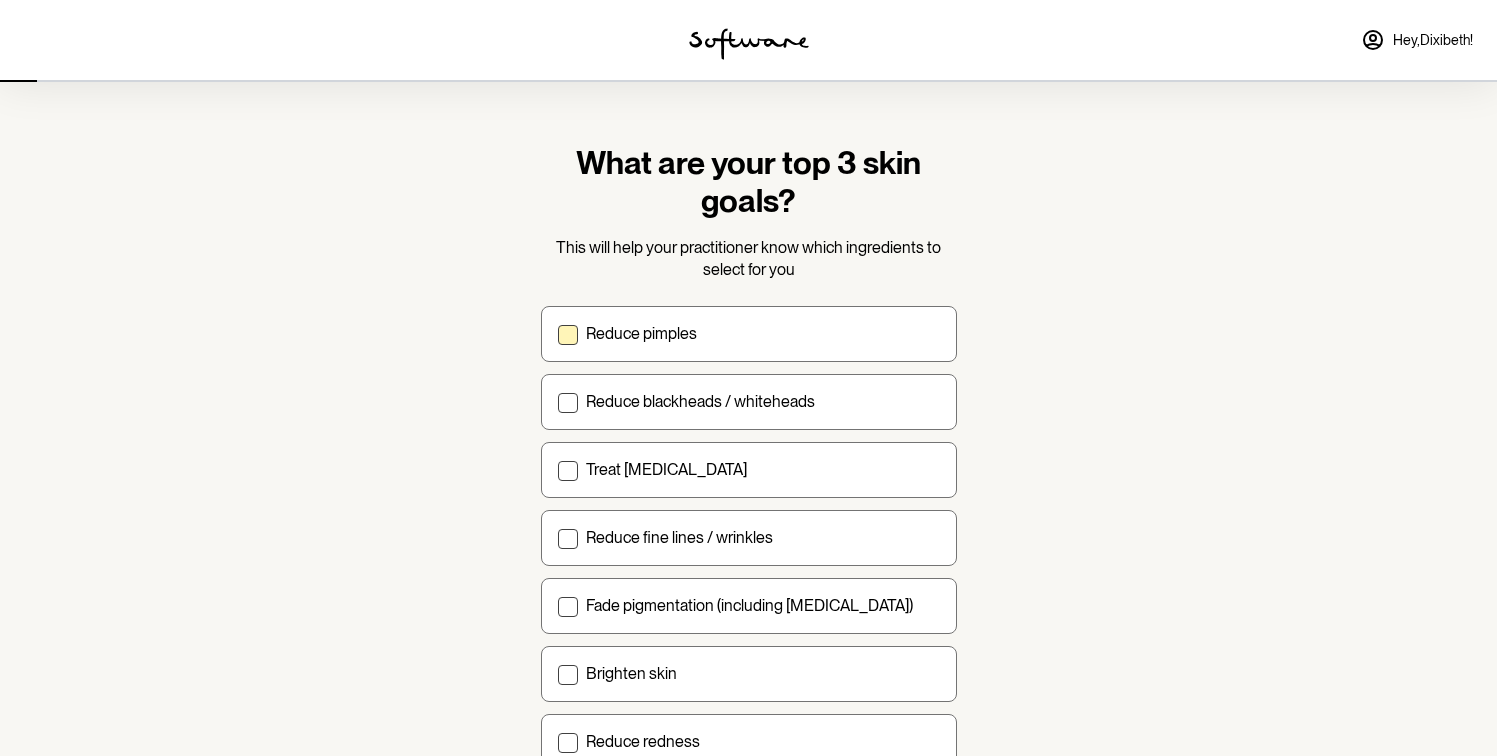 click on "Reduce pimples" at bounding box center (749, 334) 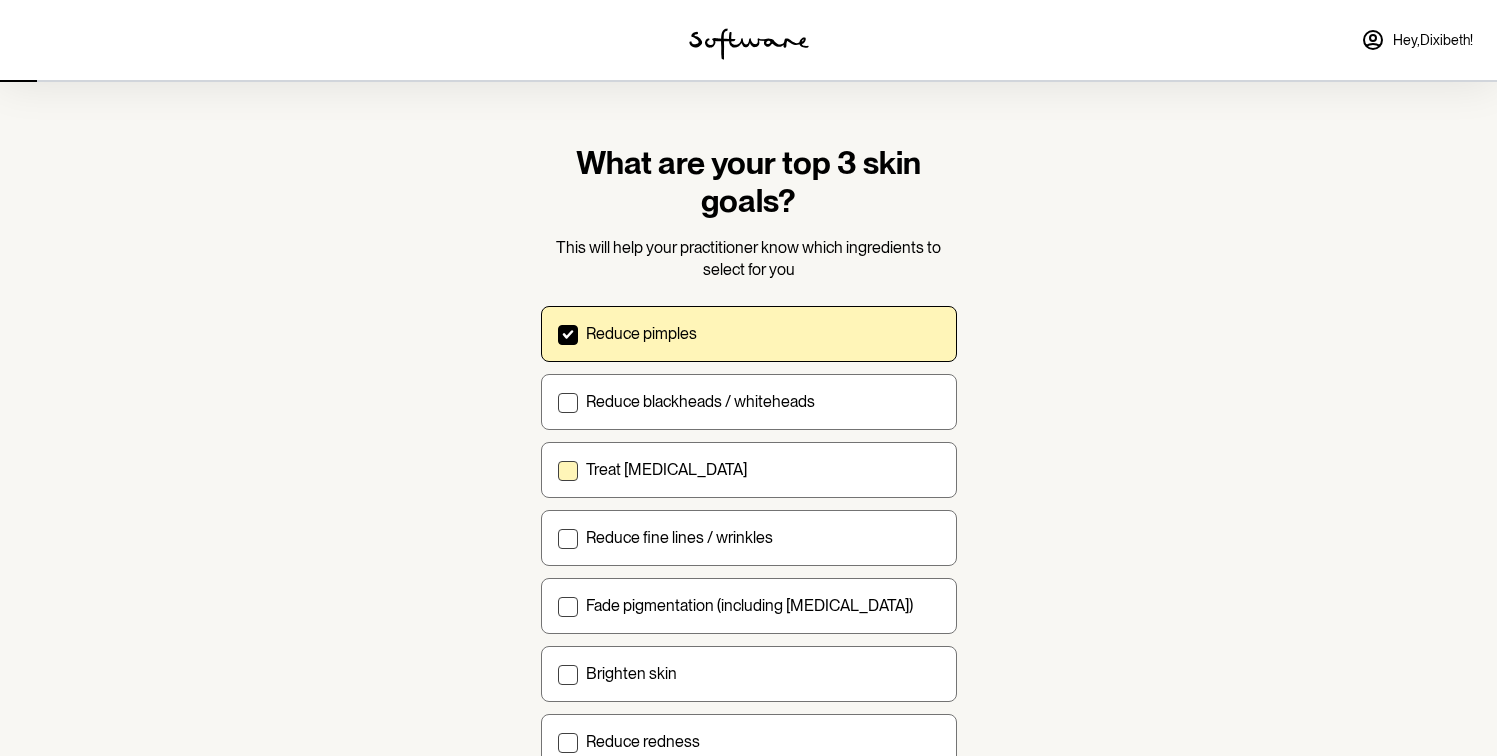 click on "Treat acne scarring" at bounding box center (763, 469) 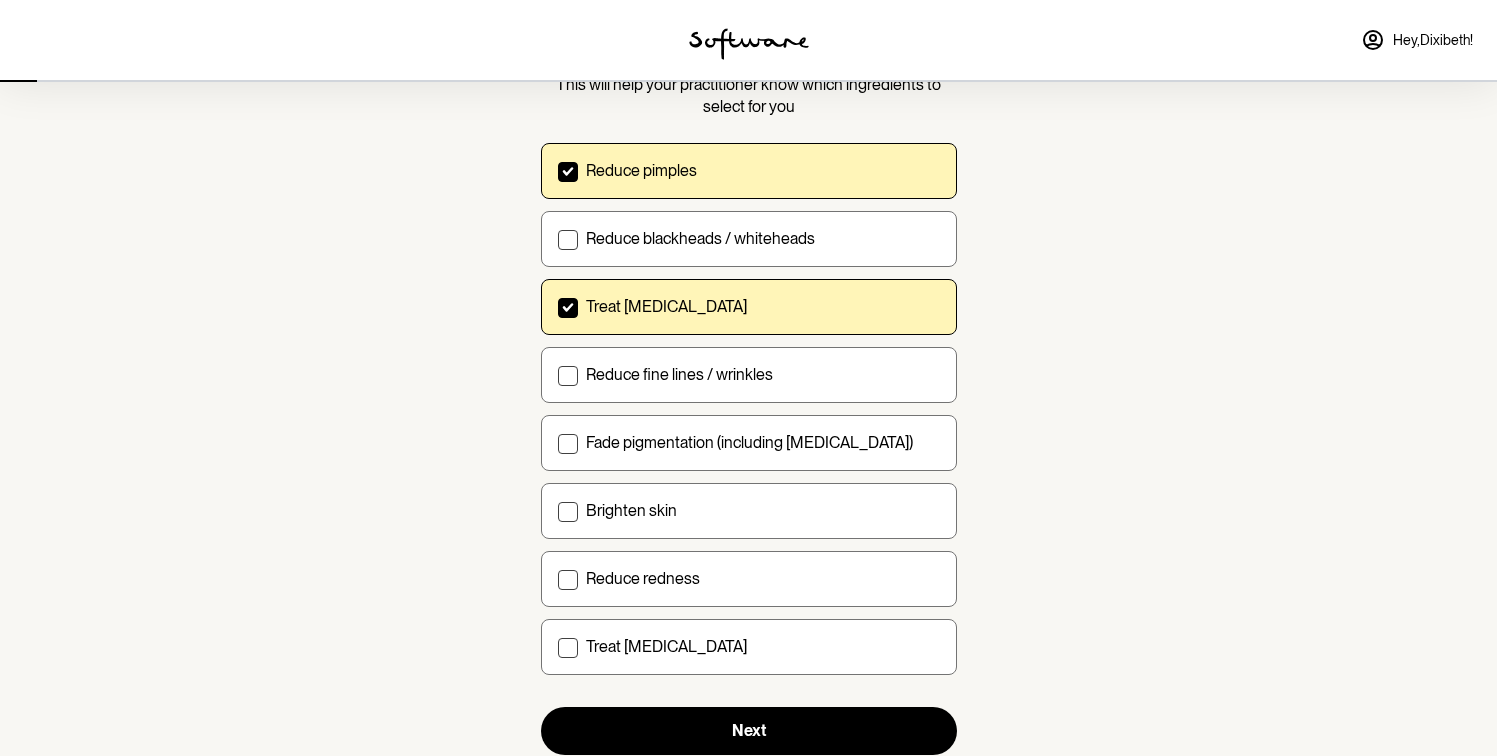 scroll, scrollTop: 159, scrollLeft: 0, axis: vertical 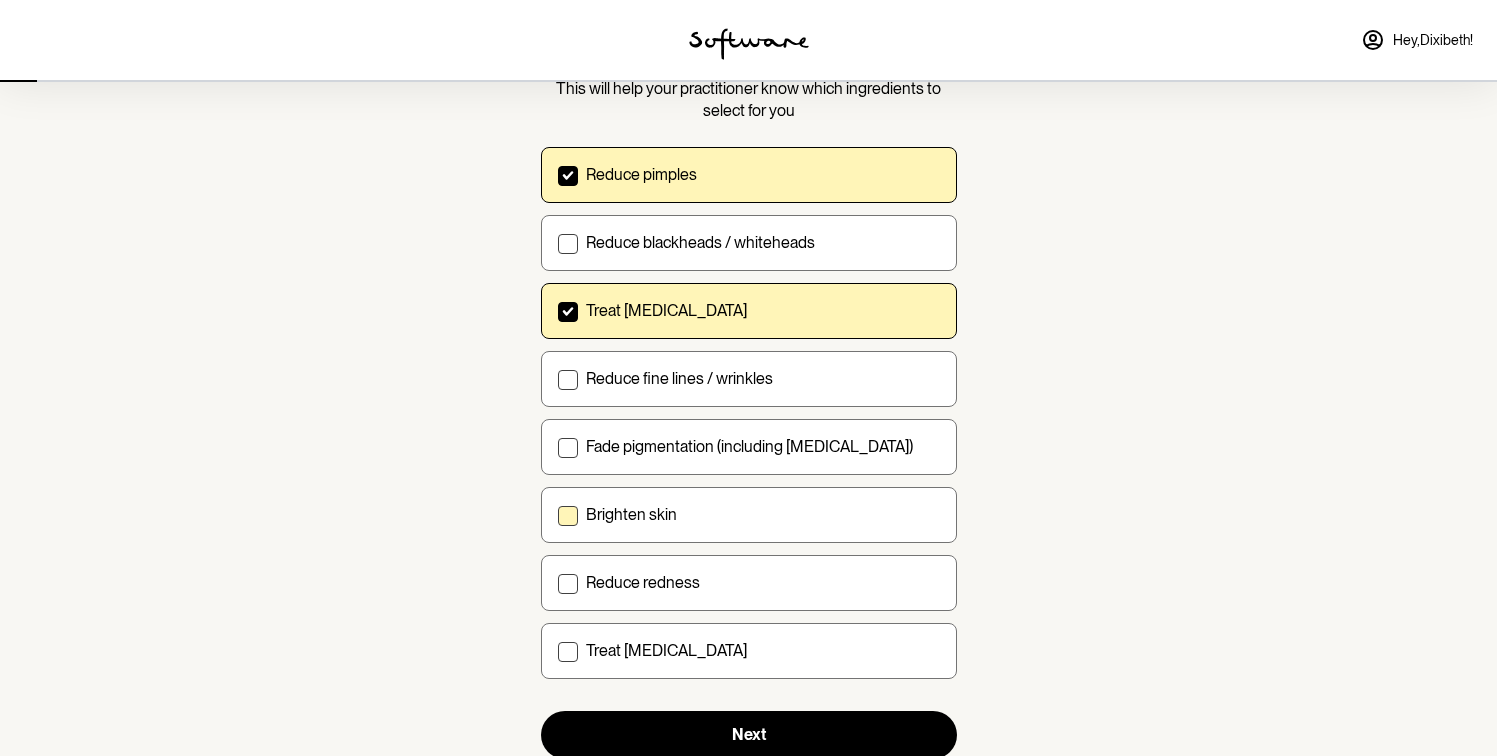 click on "Brighten skin" at bounding box center (749, 515) 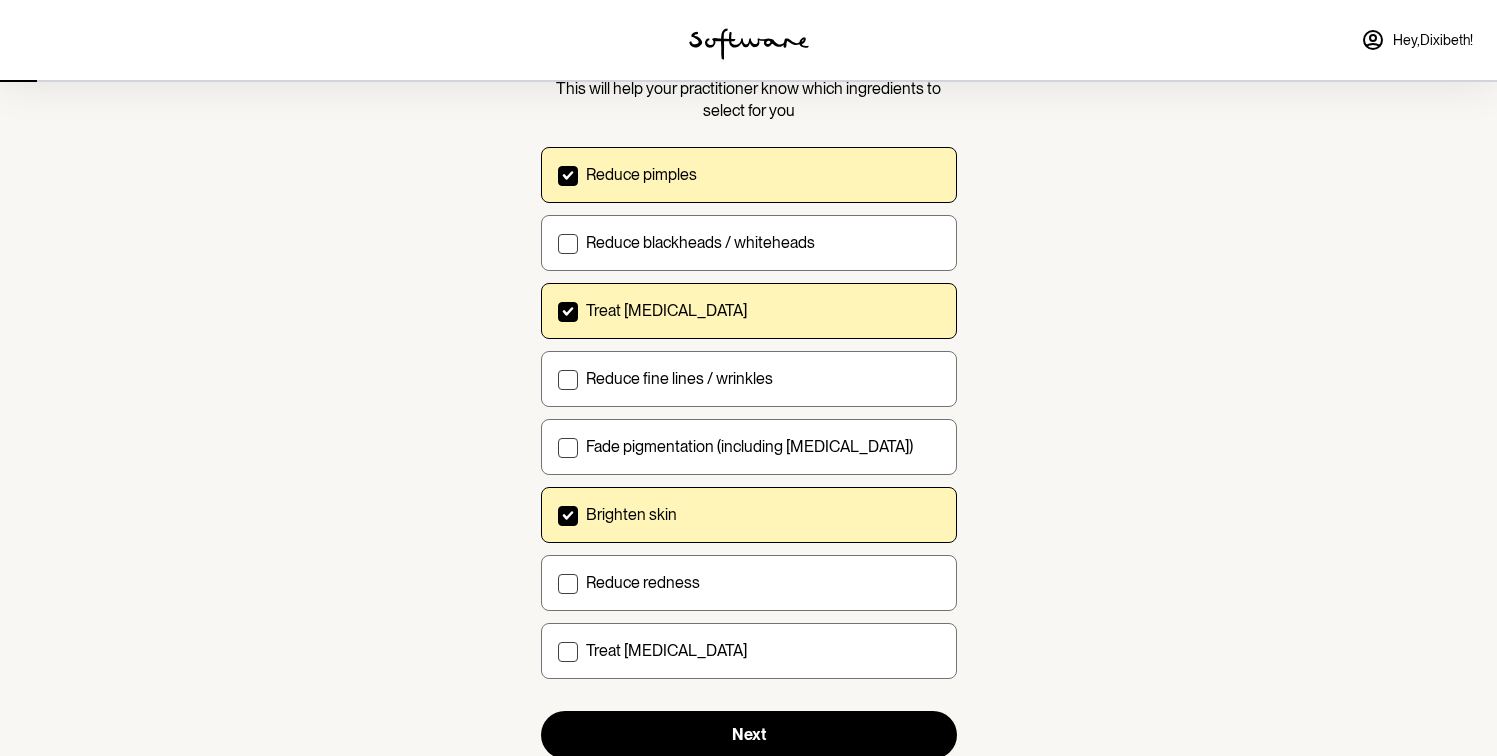 click on "Brighten skin" at bounding box center [631, 514] 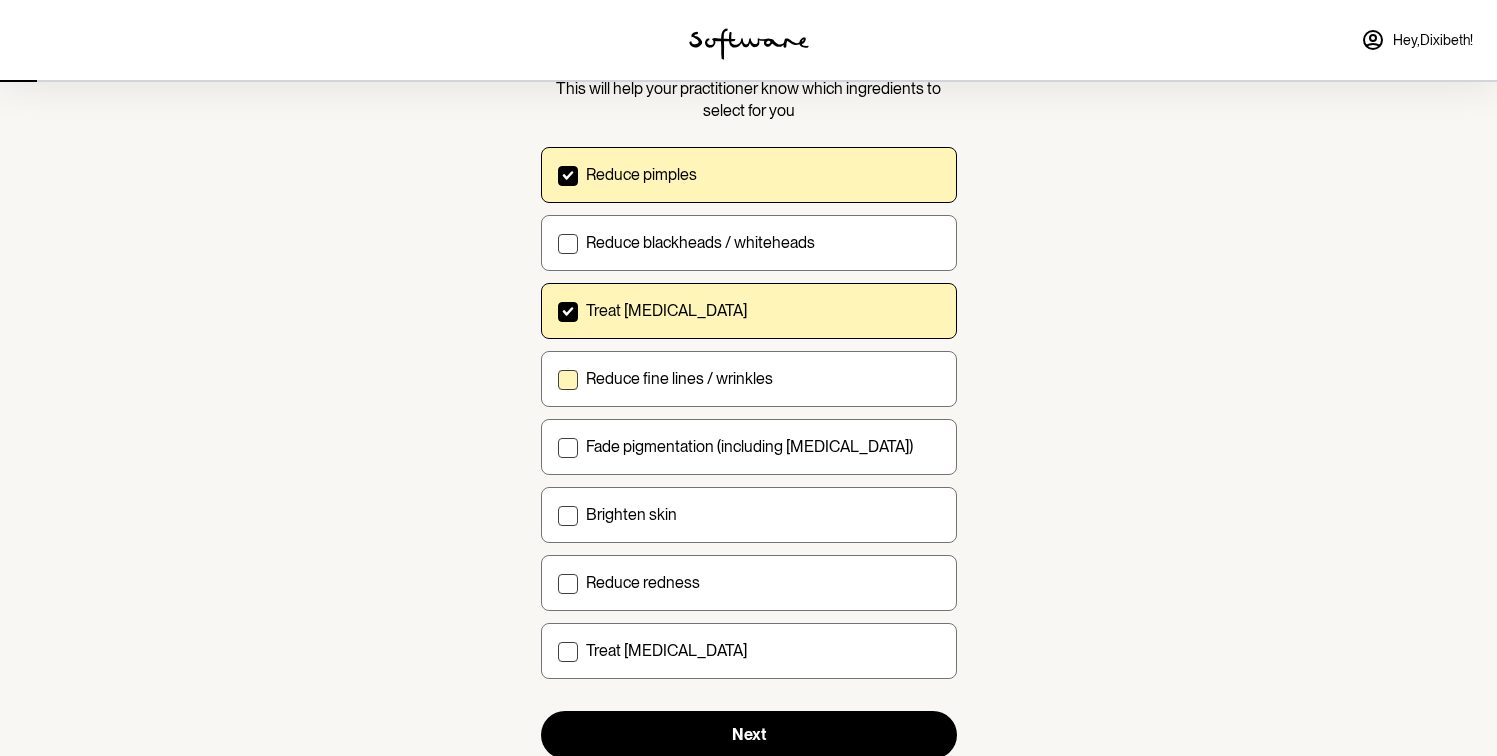 click on "Reduce fine lines / wrinkles" at bounding box center (679, 378) 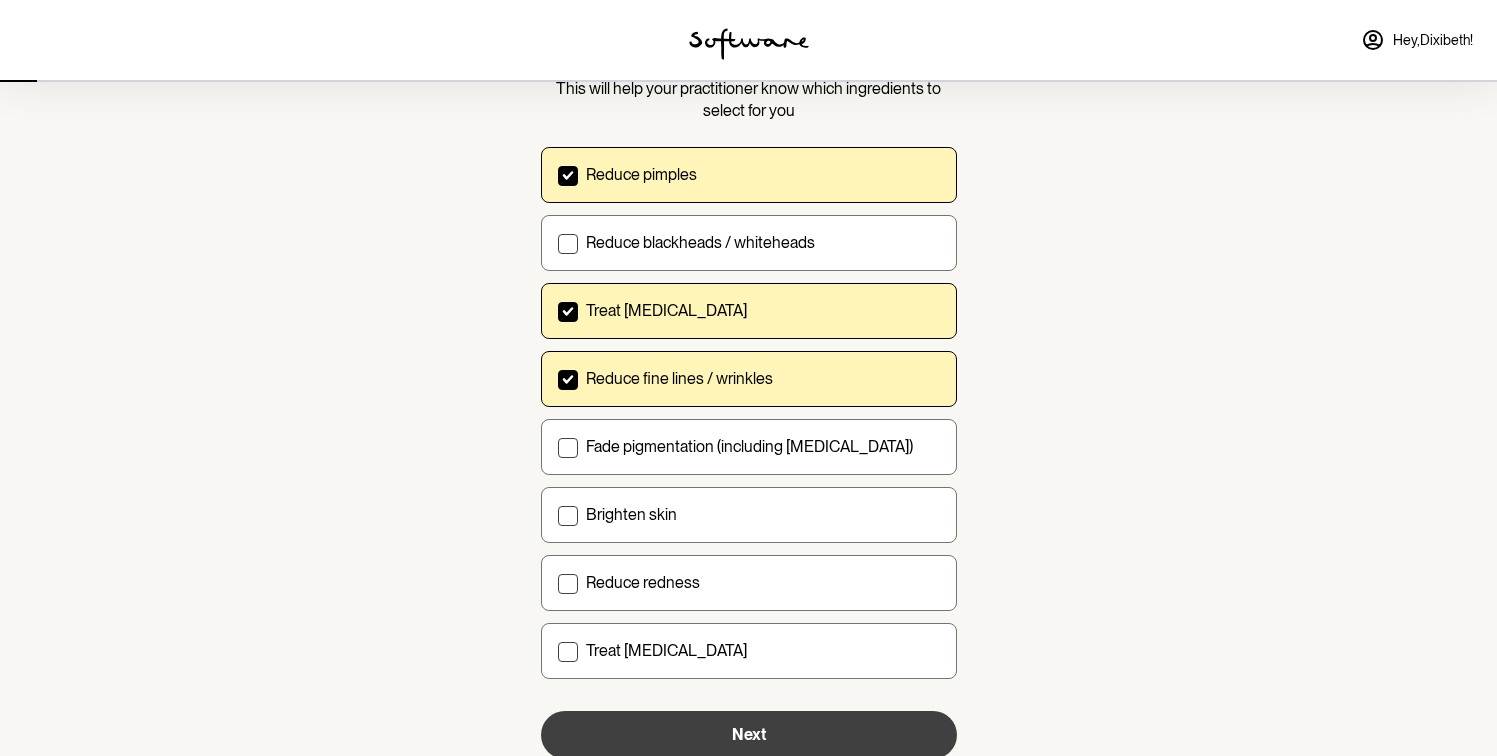click on "Next" at bounding box center (749, 735) 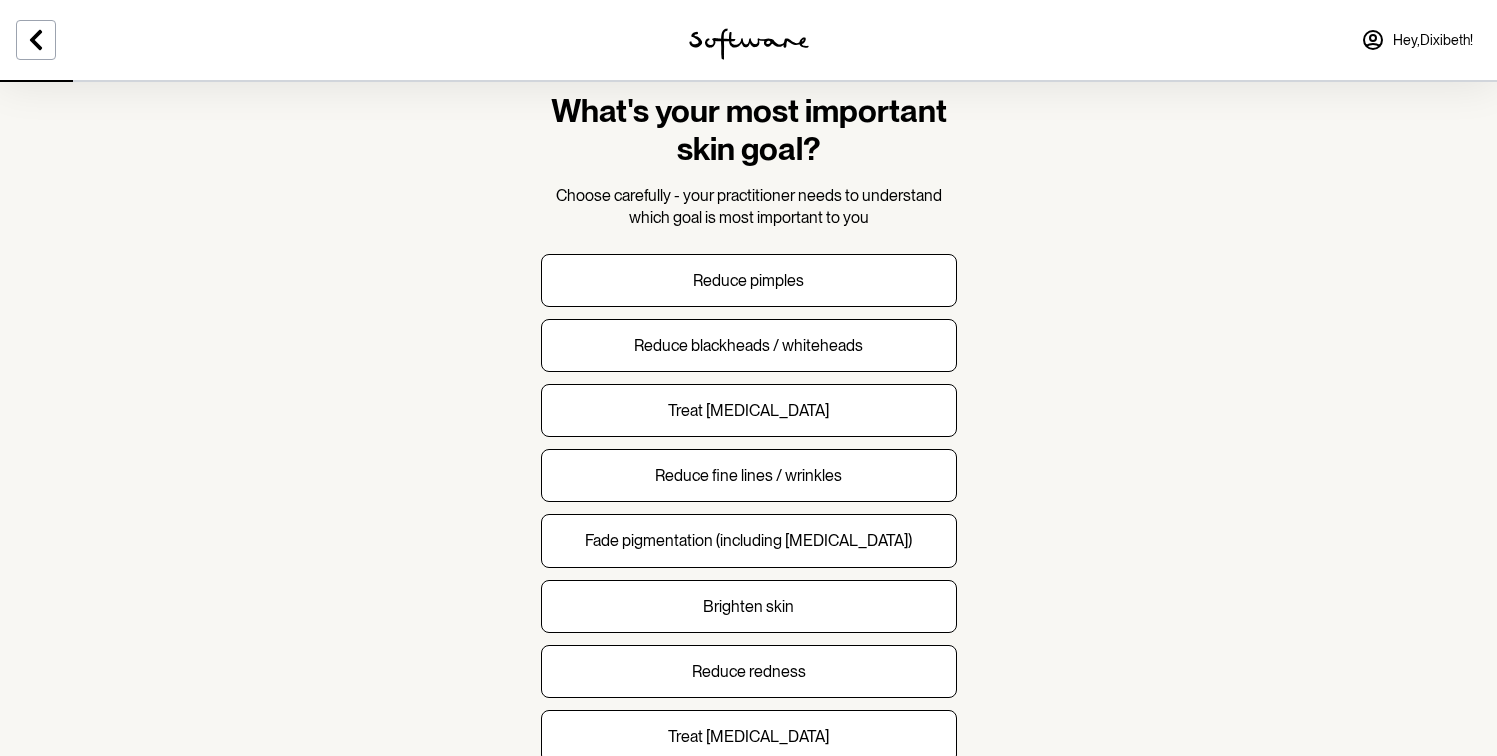 scroll, scrollTop: 103, scrollLeft: 0, axis: vertical 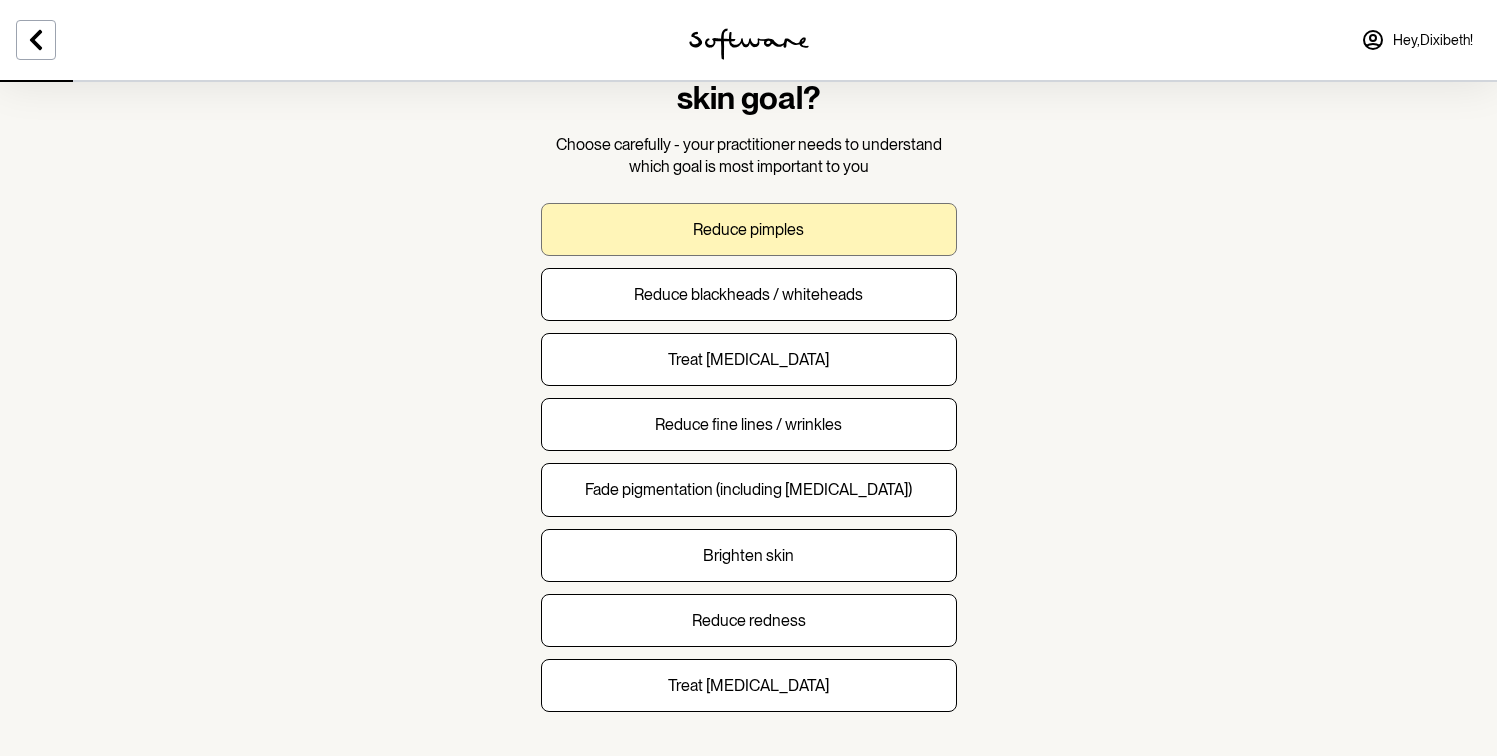 click on "Reduce pimples" at bounding box center (748, 229) 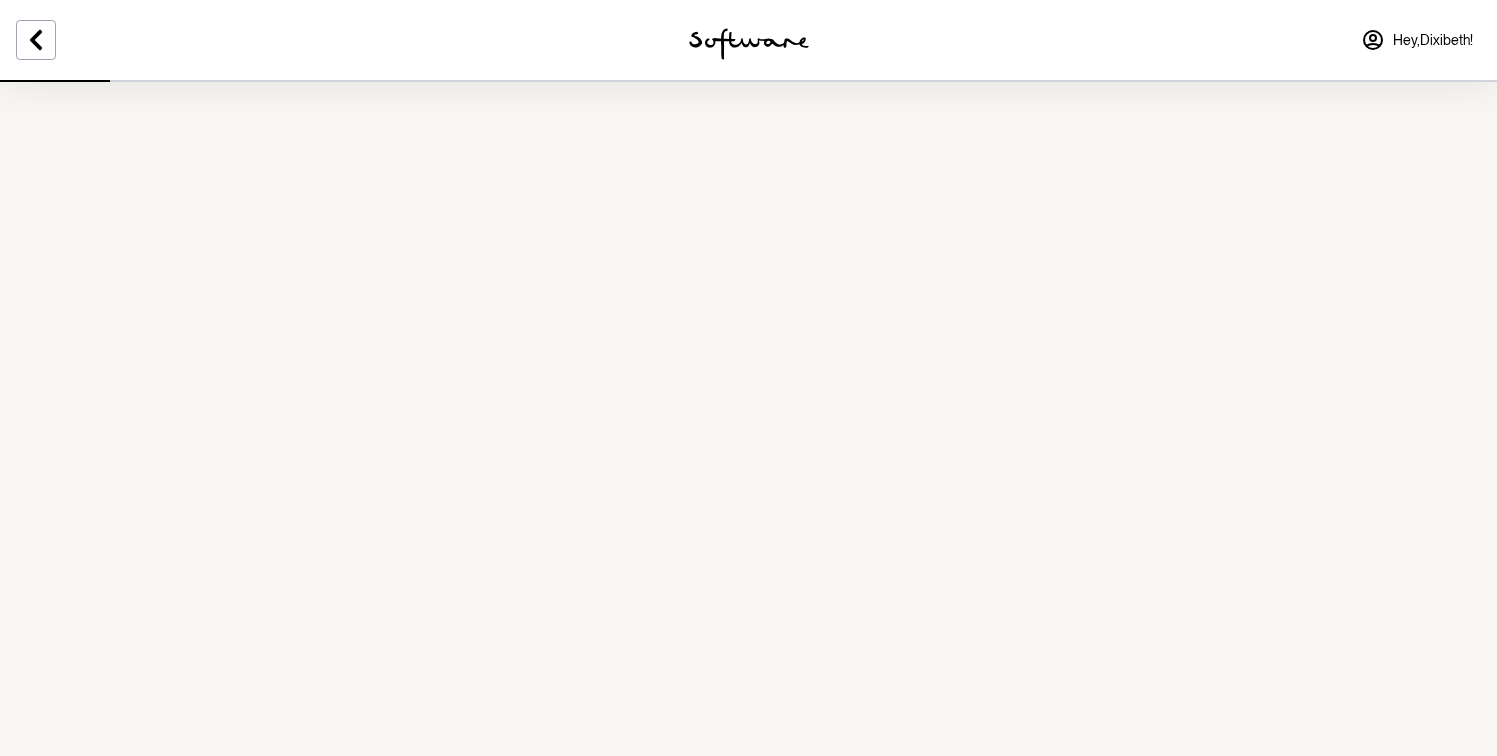 scroll, scrollTop: 0, scrollLeft: 0, axis: both 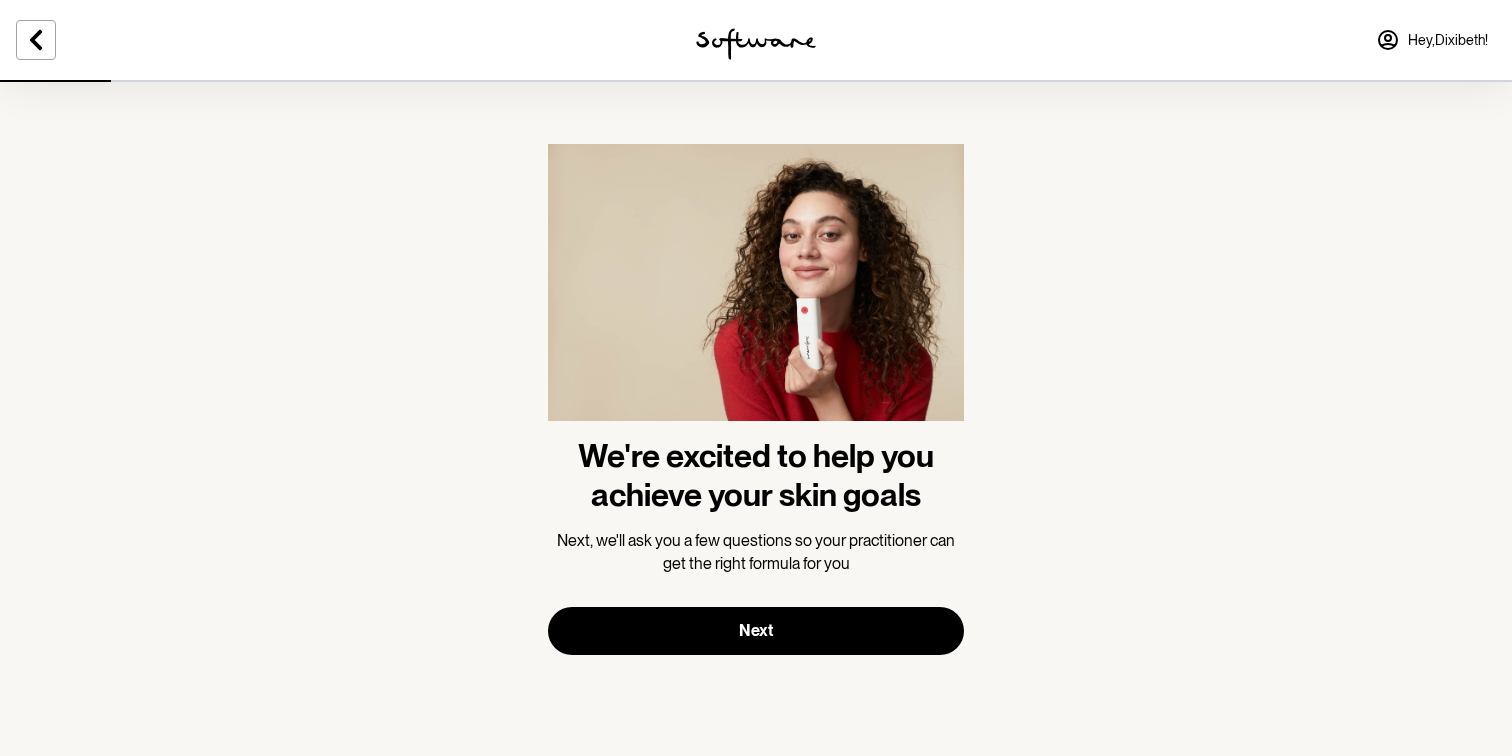 click at bounding box center [756, 290] 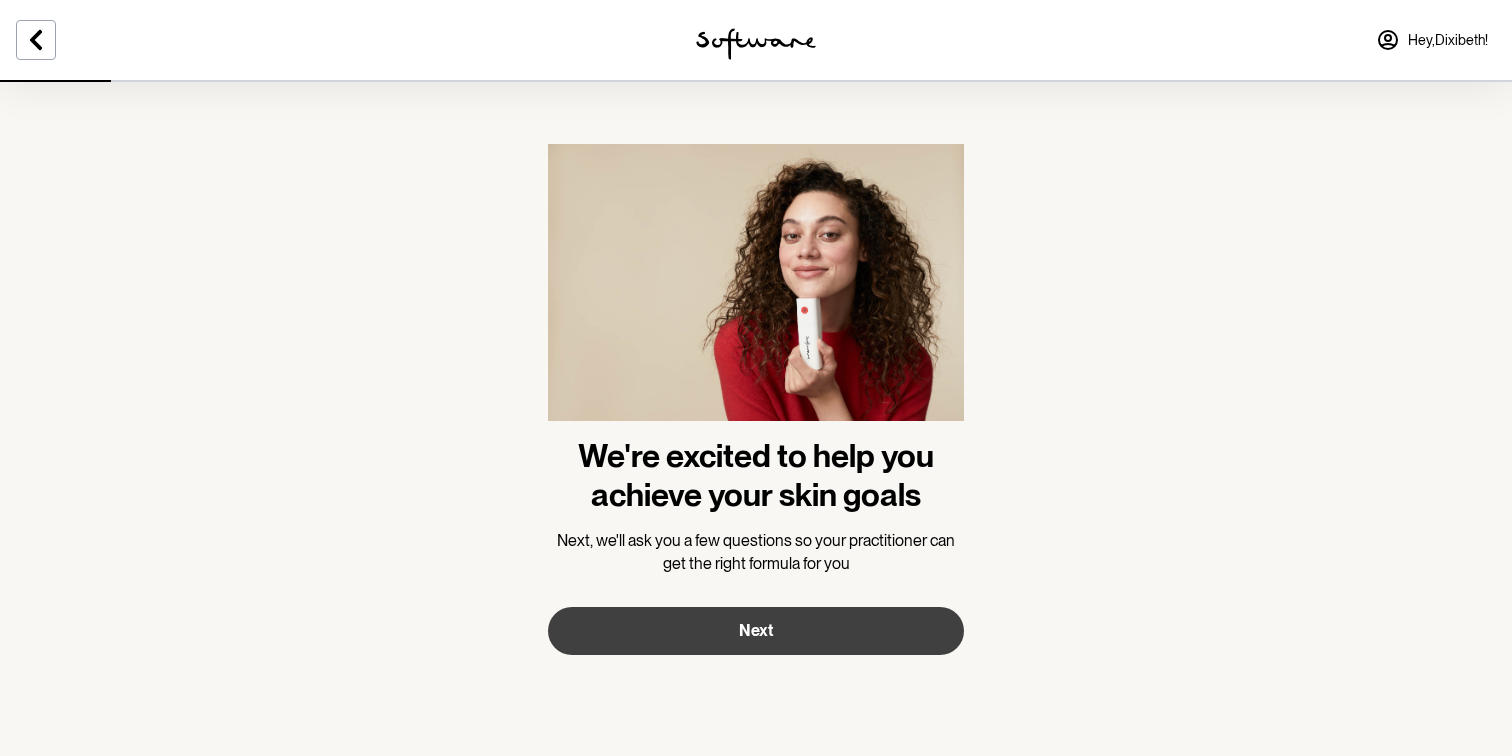 click on "Next" at bounding box center [756, 631] 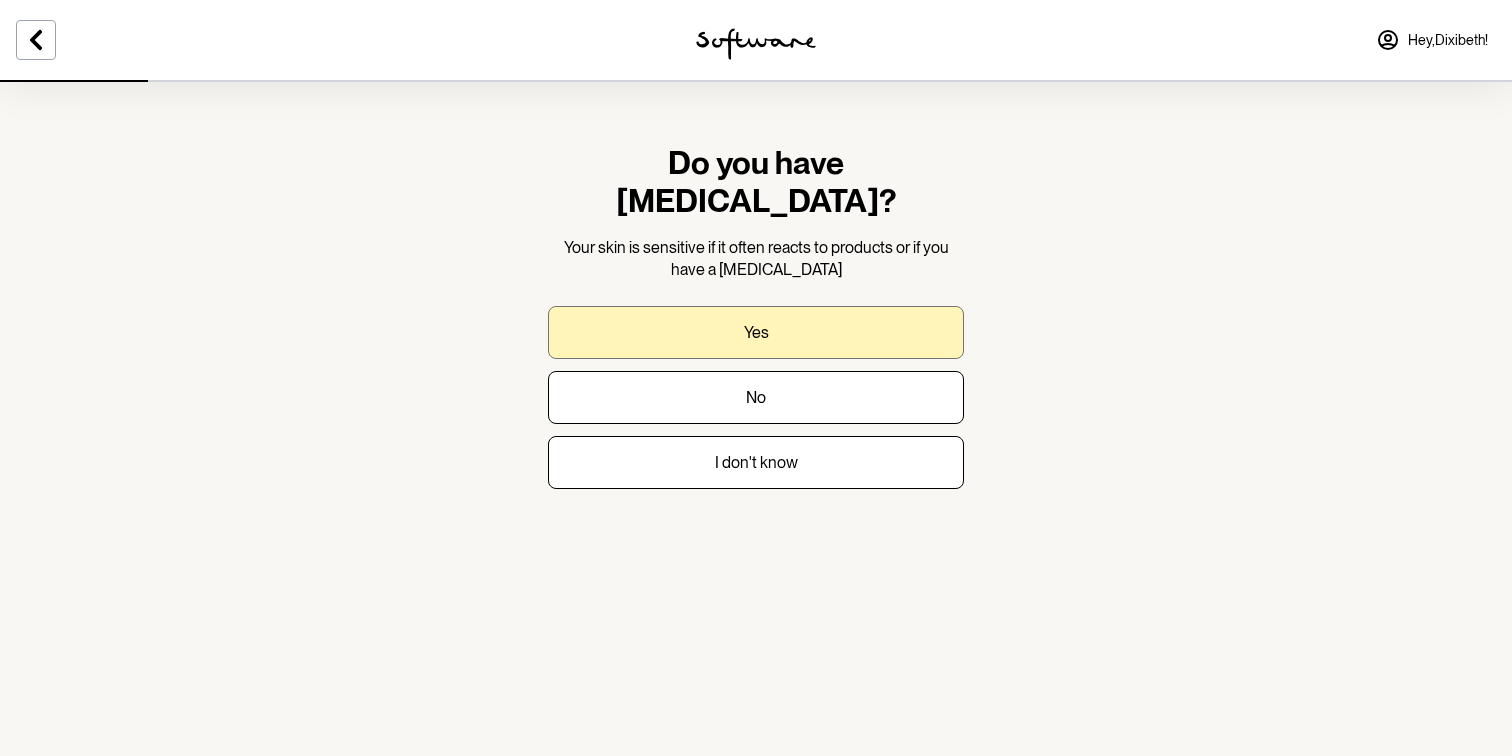 click on "Yes" at bounding box center (756, 332) 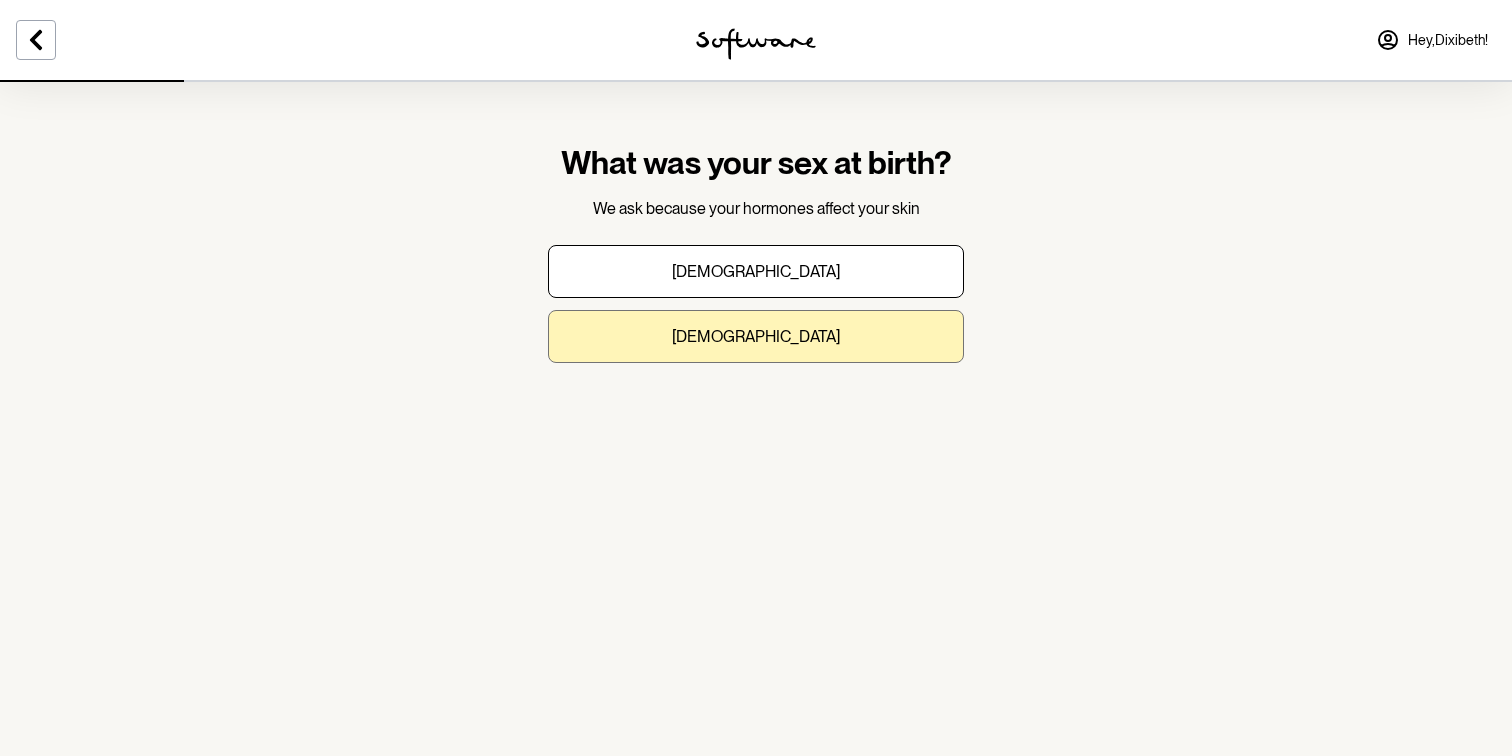 click on "Female" at bounding box center [756, 336] 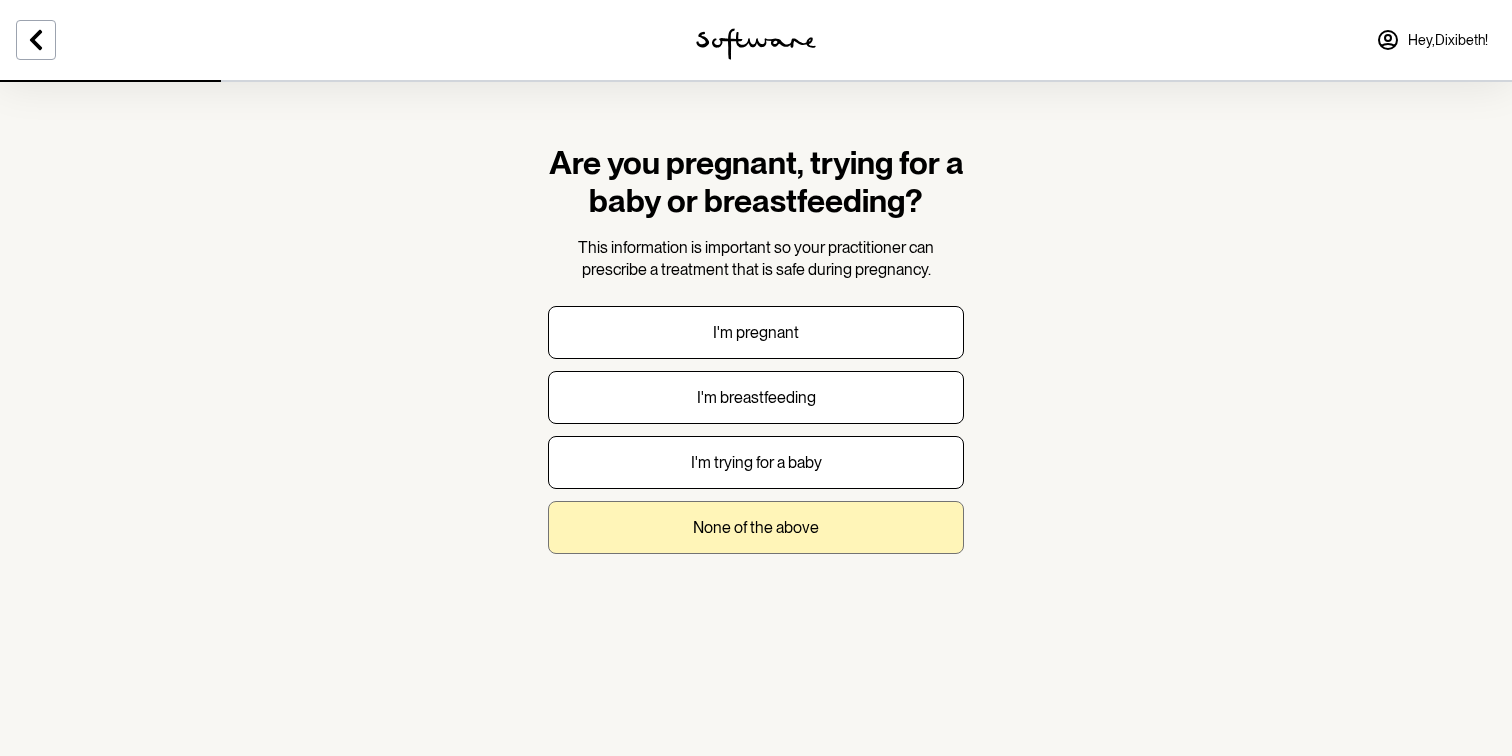 click on "None of the above" at bounding box center (756, 527) 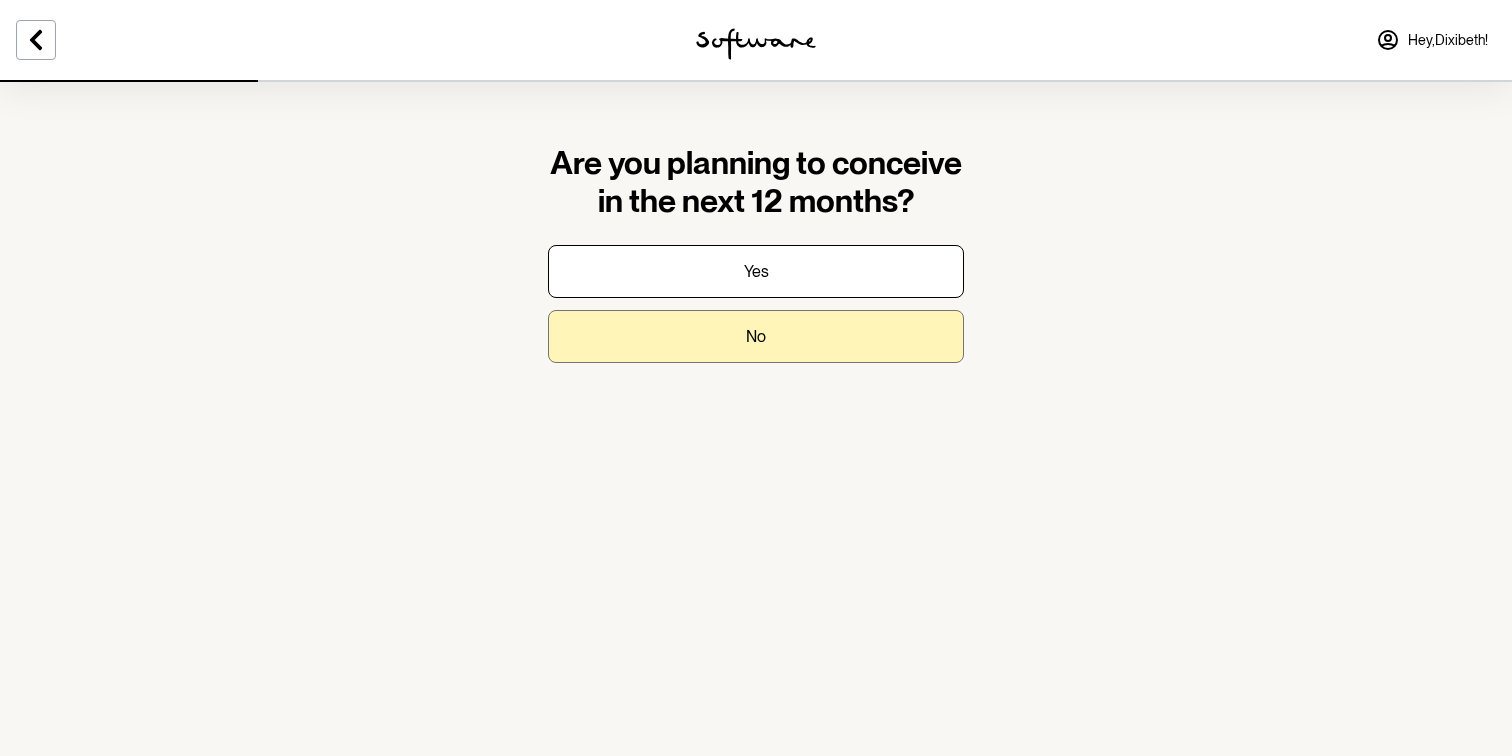 click on "No" at bounding box center [756, 336] 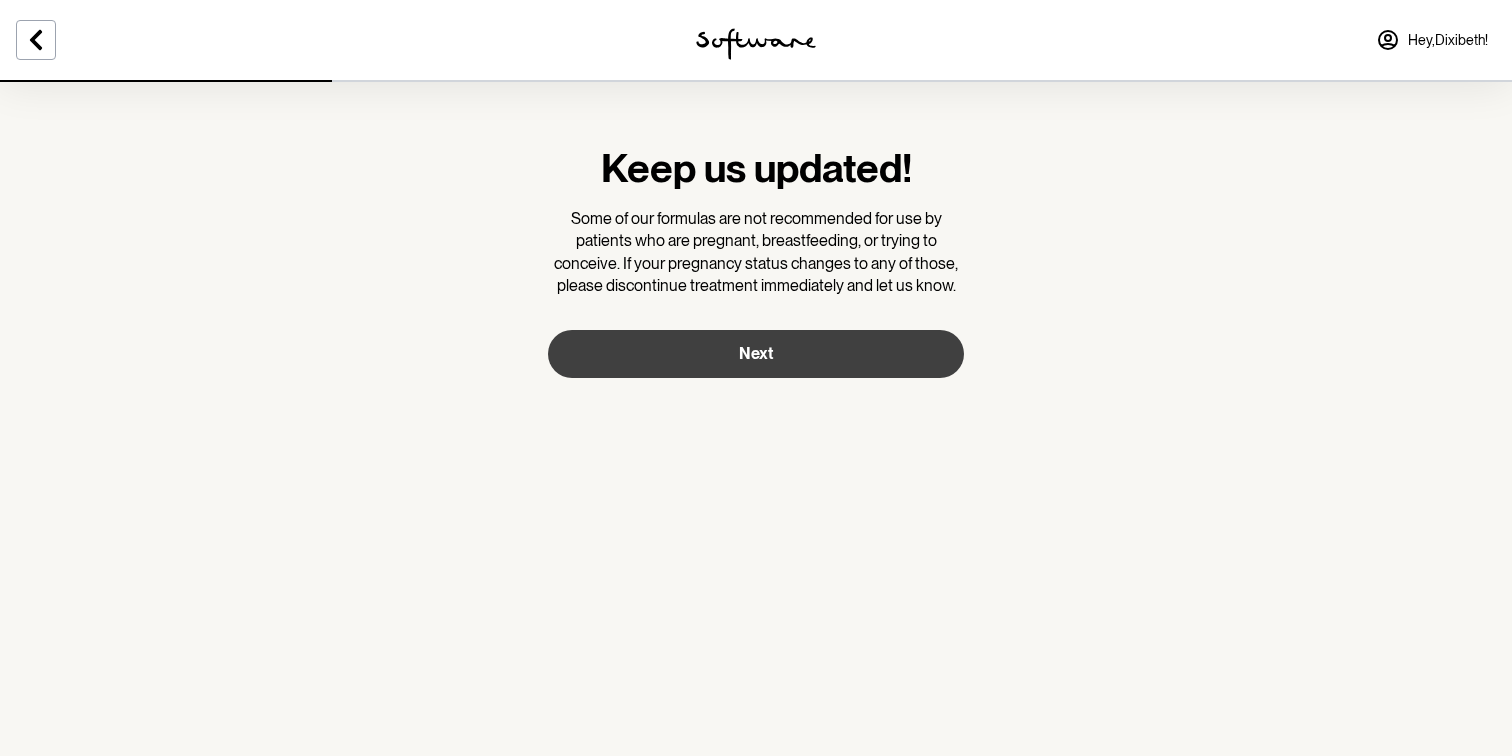 click on "Next" at bounding box center [756, 354] 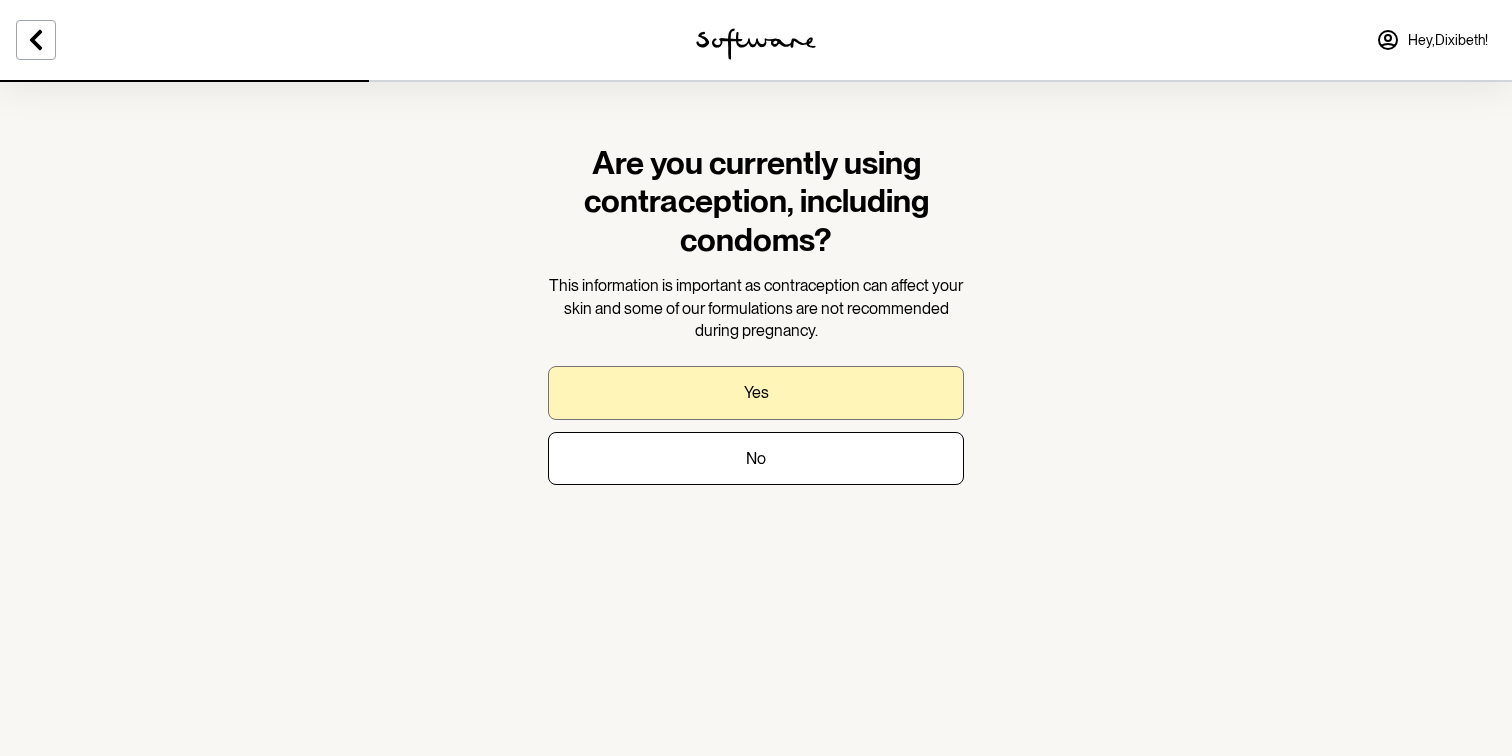 click on "Yes" at bounding box center [756, 392] 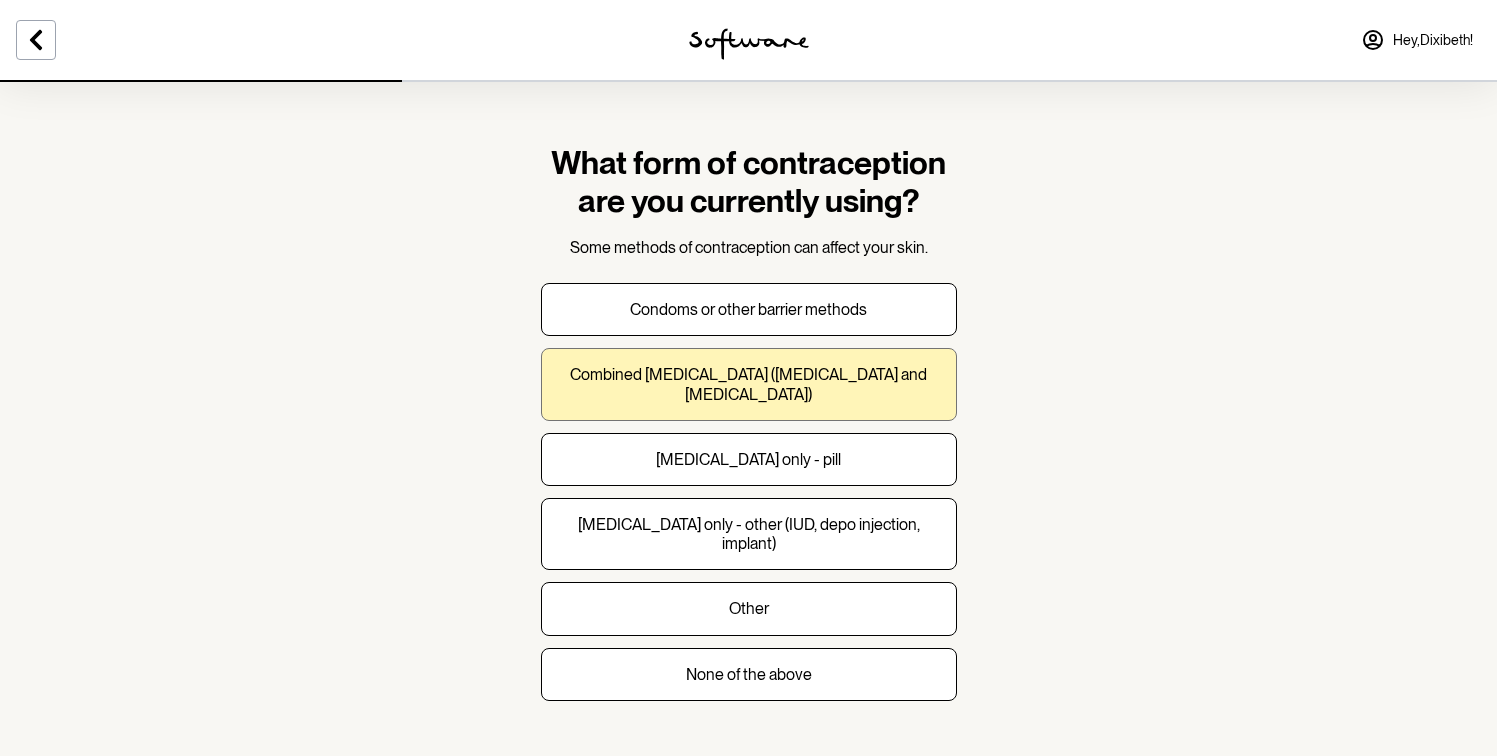 click on "Combined oral contraceptive pill (progesterone and oestrogen)" at bounding box center [749, 384] 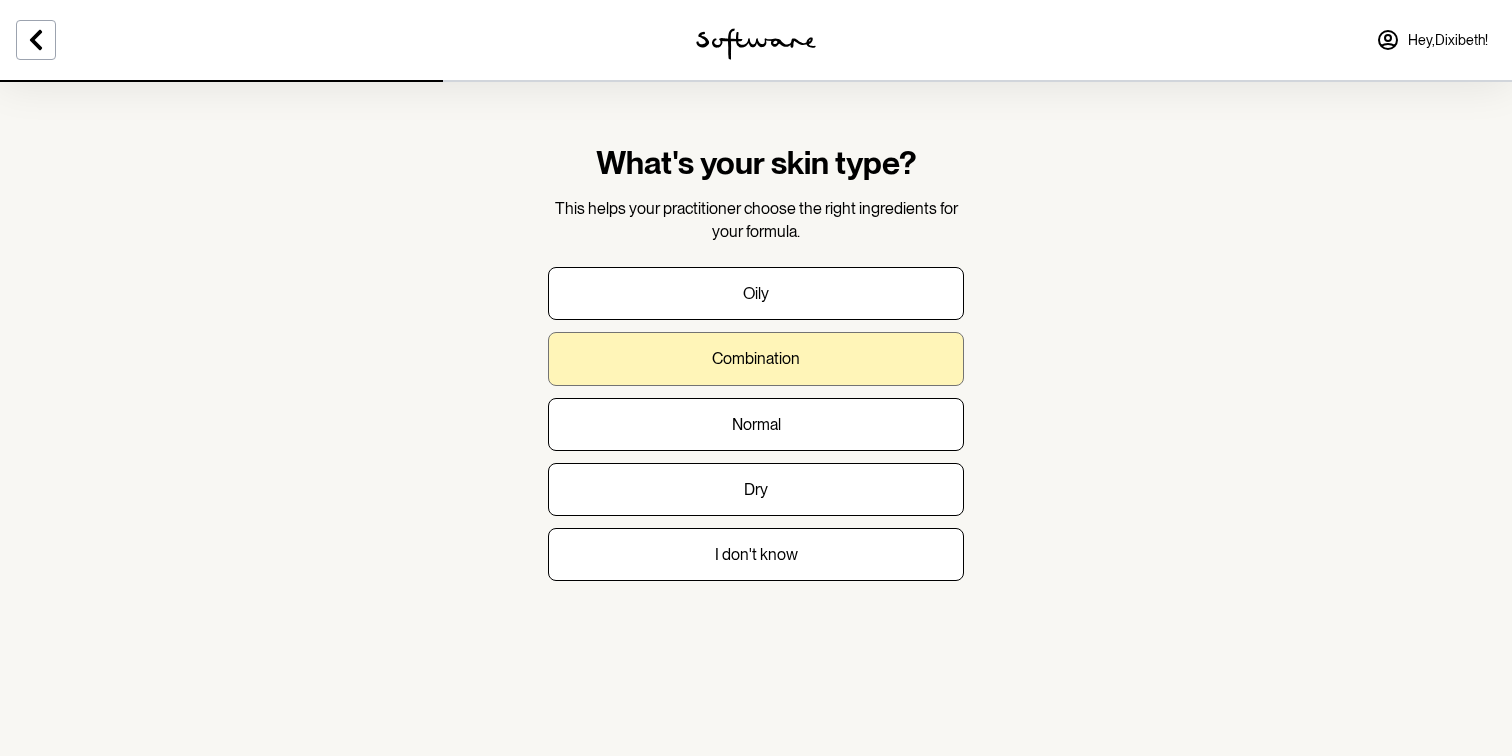 click on "Combination" at bounding box center [756, 358] 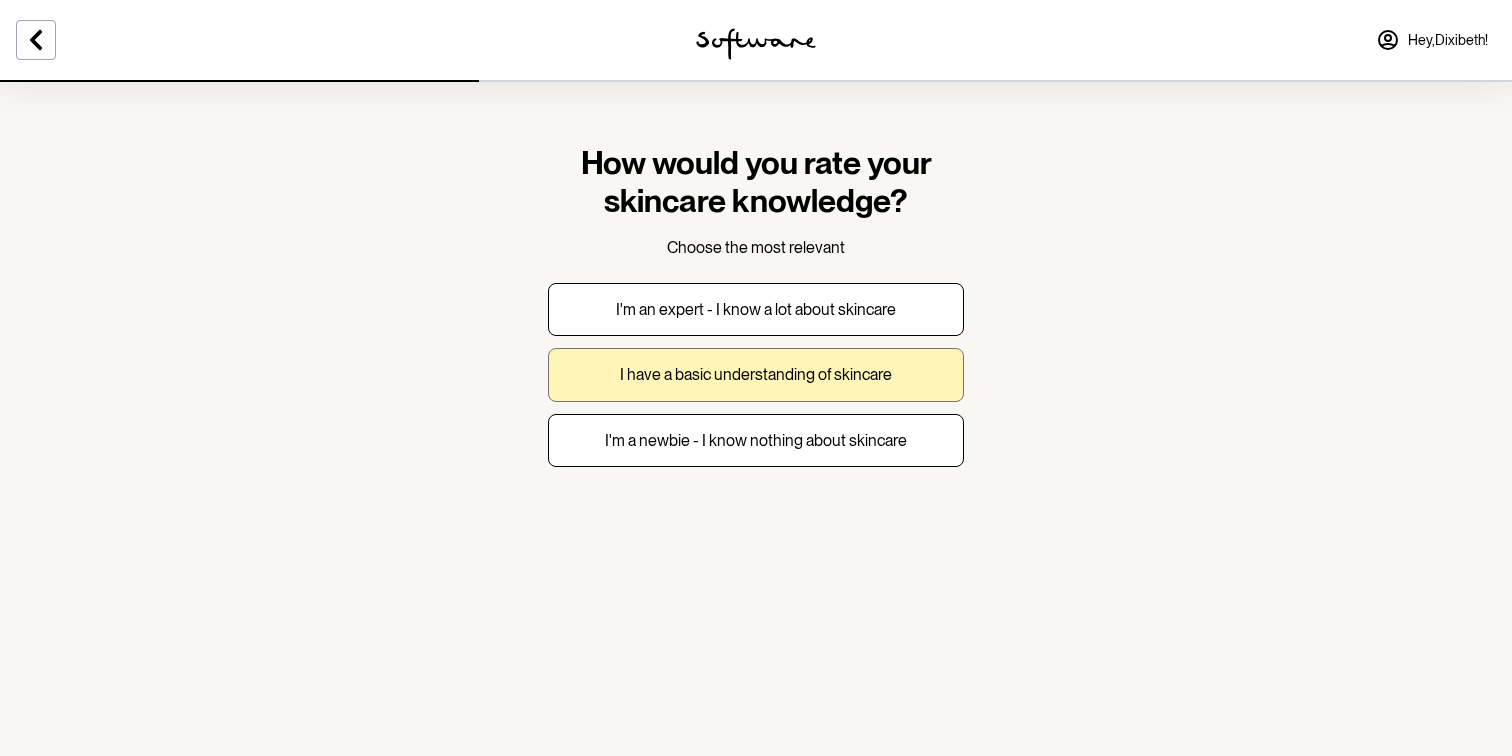 click on "I have a basic understanding of skincare" at bounding box center (756, 374) 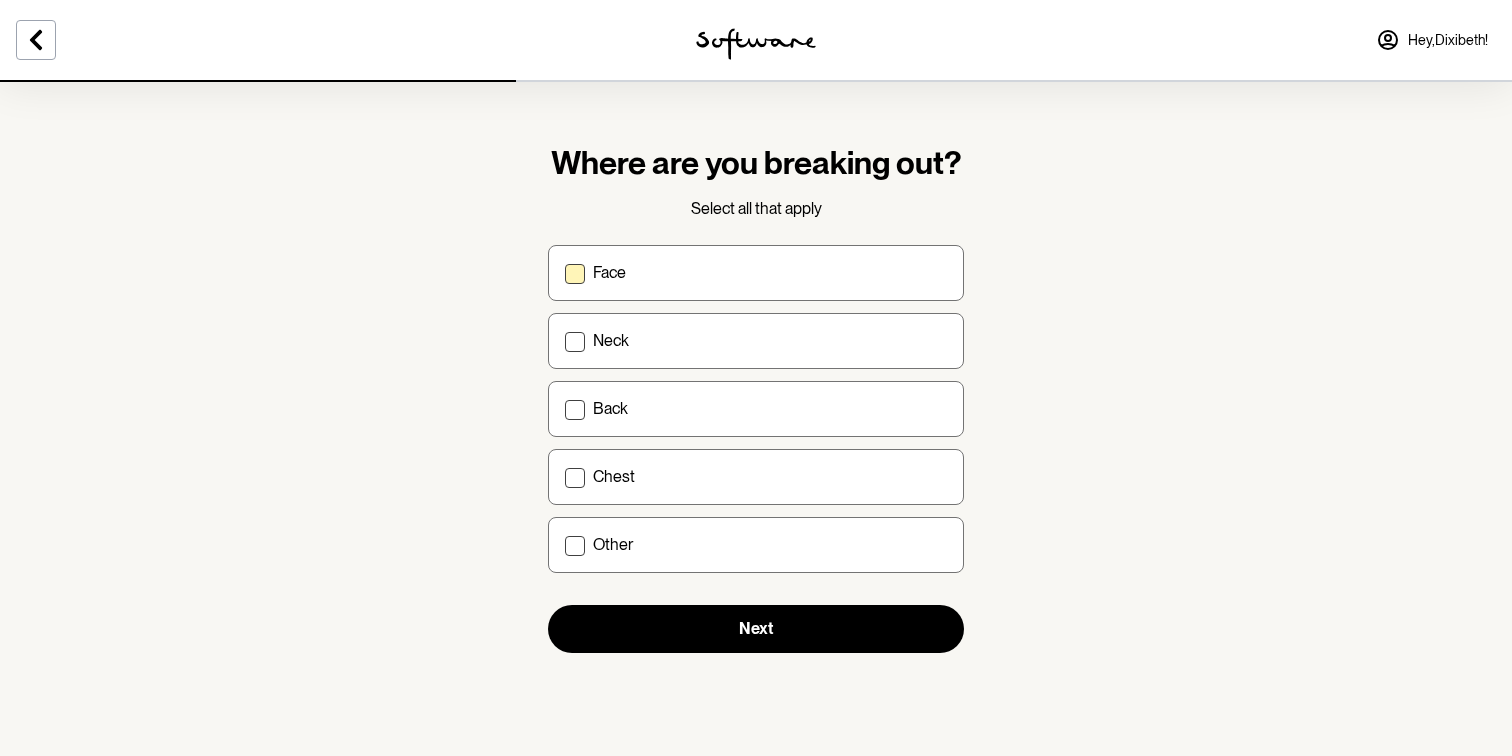 click on "Face" at bounding box center (770, 272) 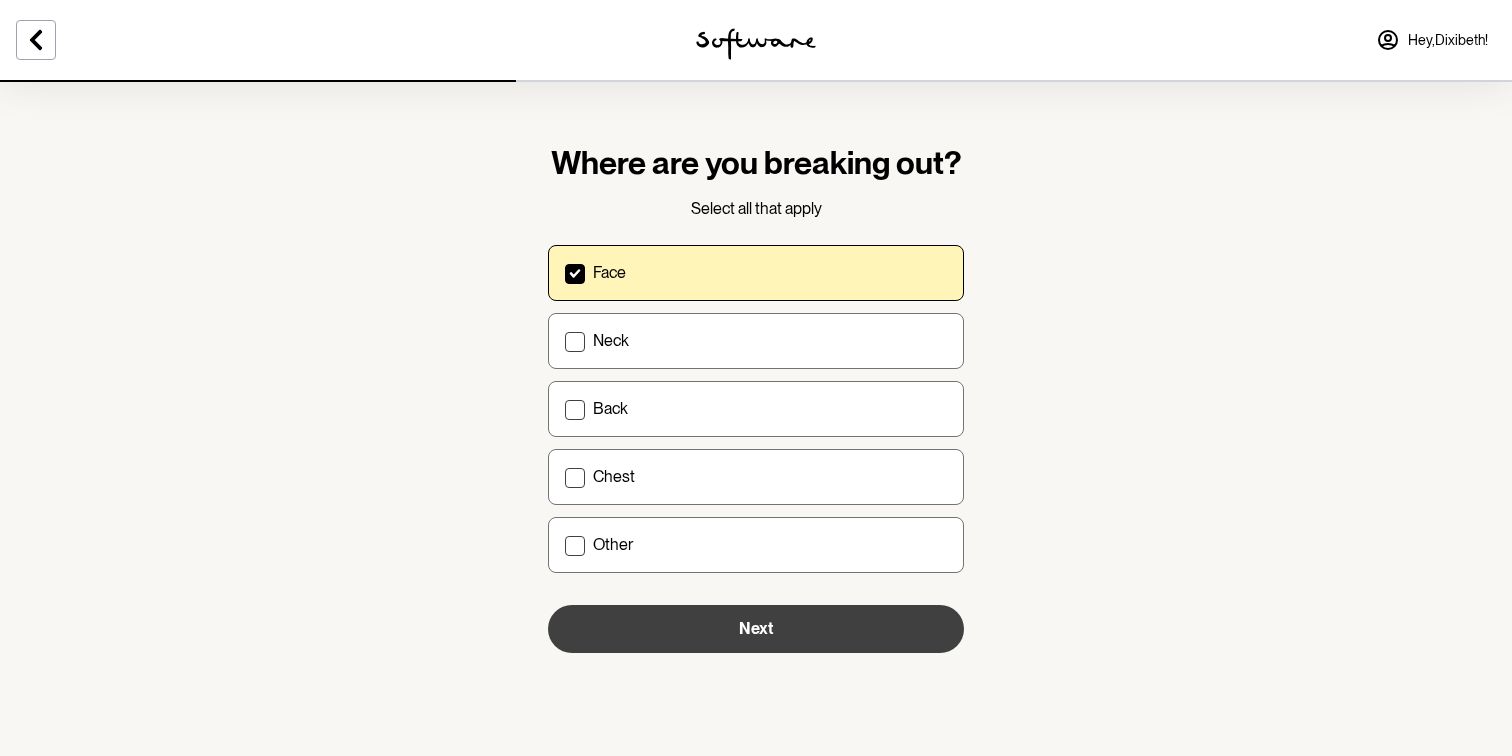 click on "Next" at bounding box center (756, 629) 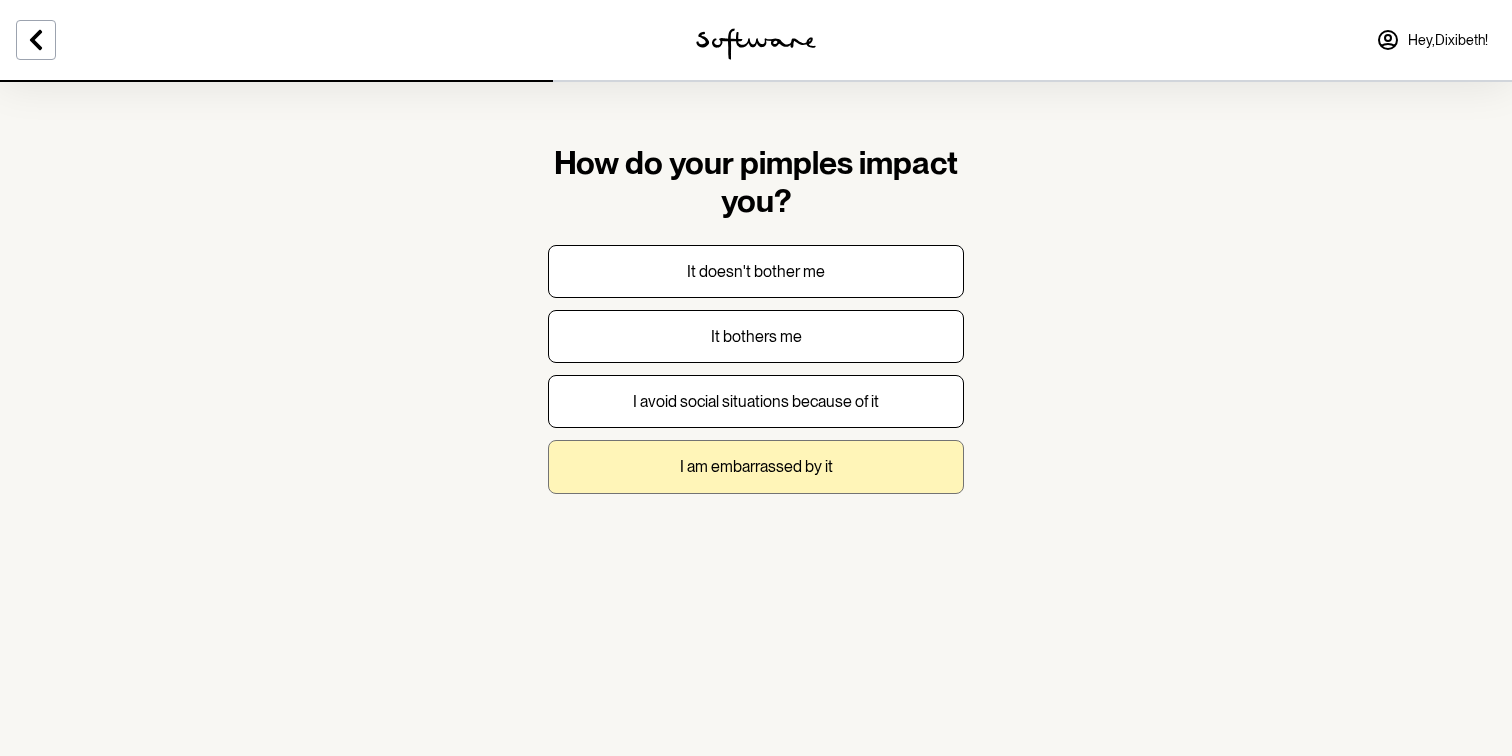click on "I am embarrassed by it" at bounding box center (756, 466) 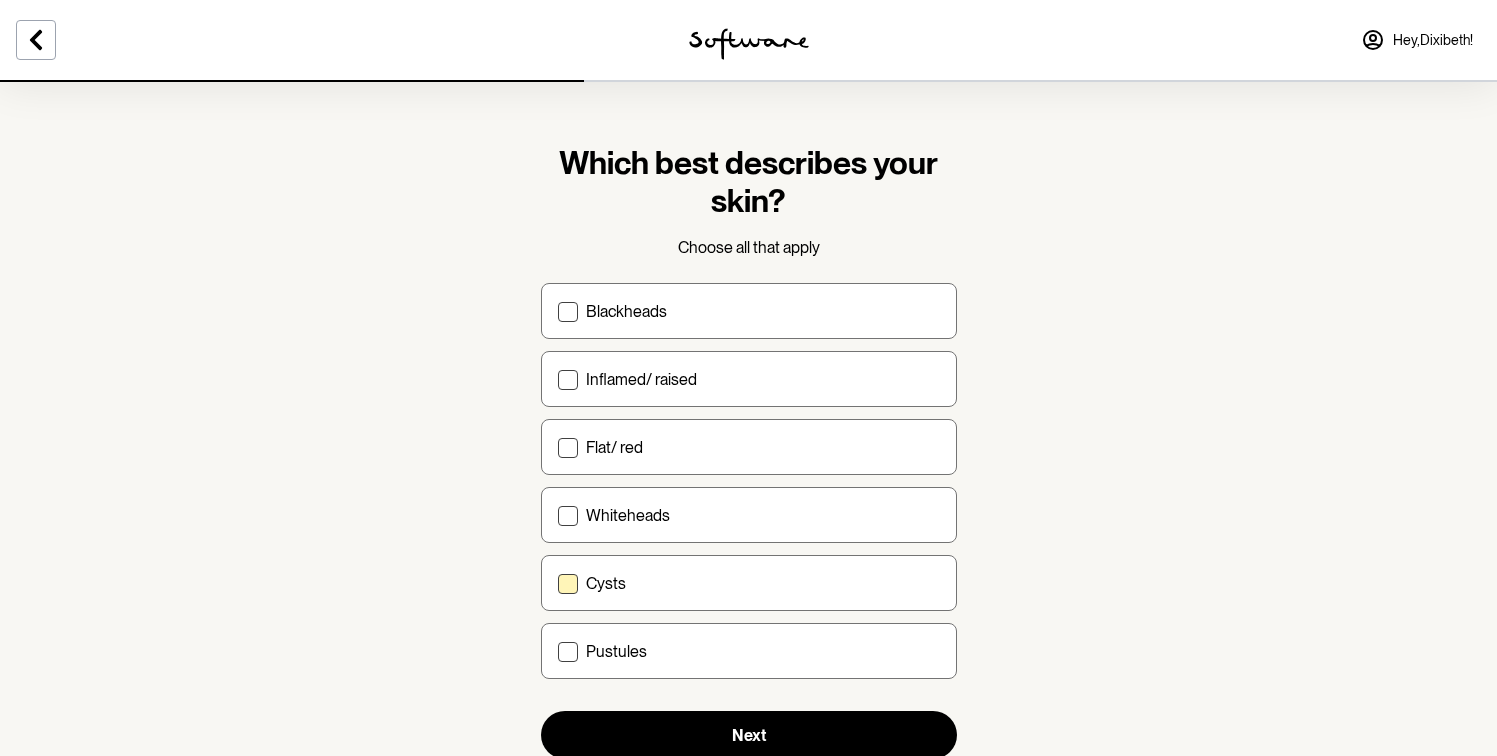 click on "Cysts" at bounding box center [749, 583] 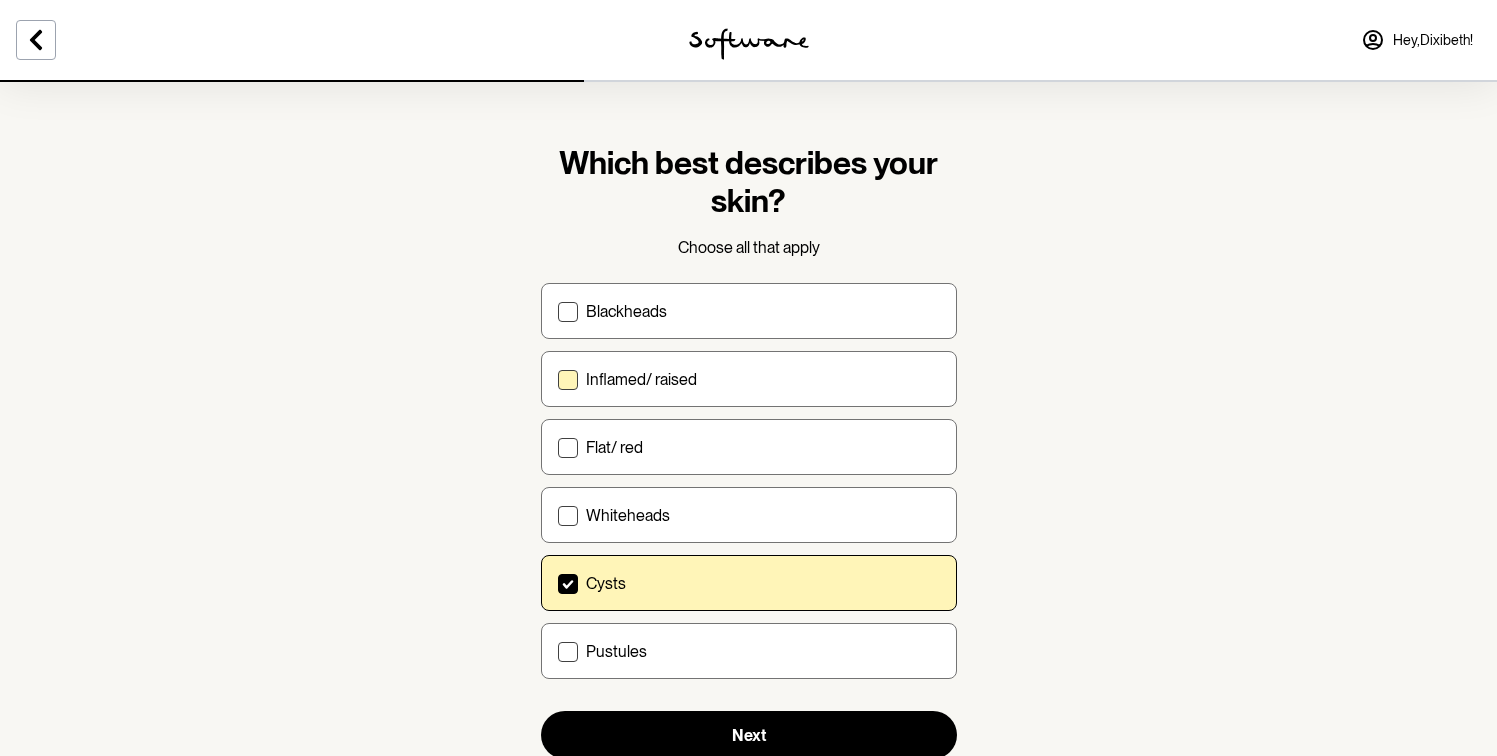 click on "Inflamed/ raised" at bounding box center [763, 379] 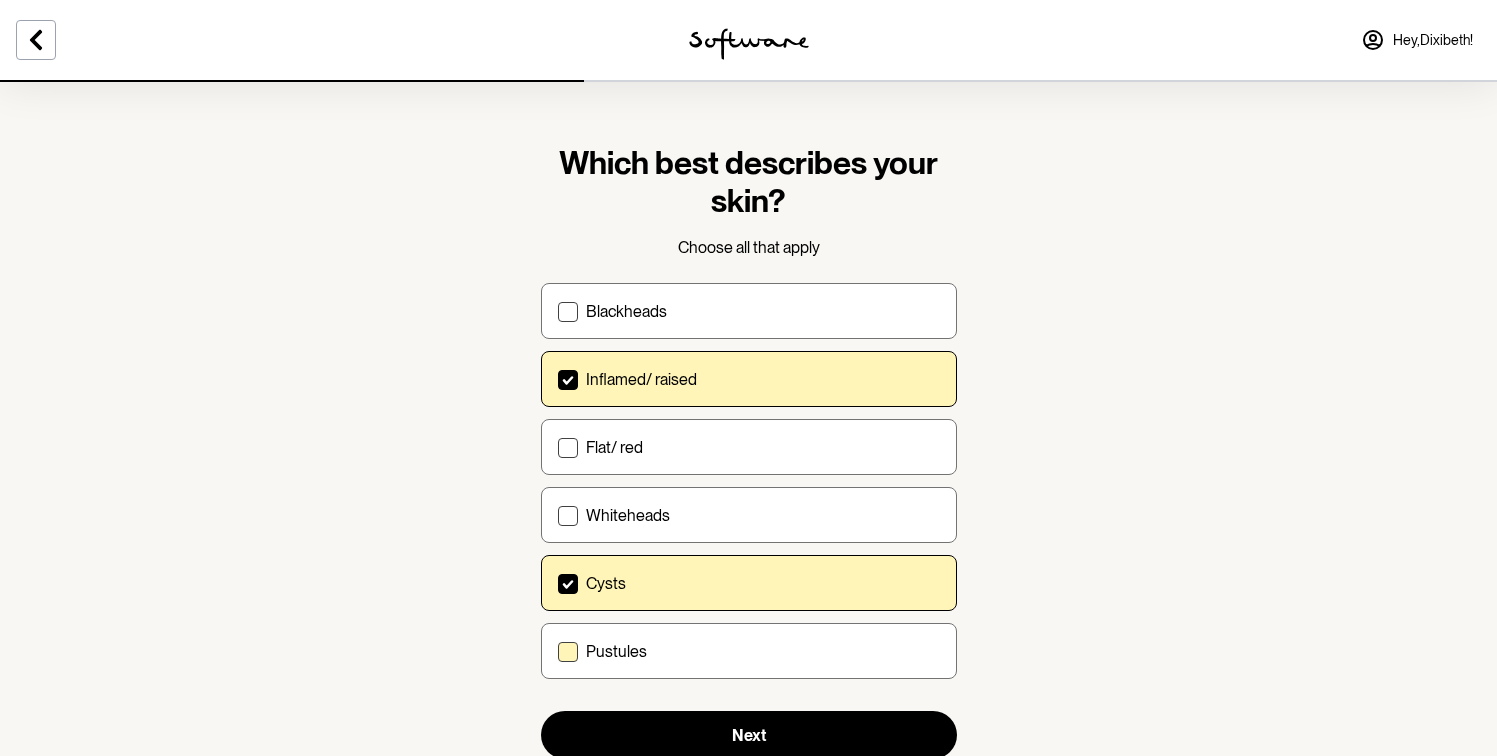 click on "Pustules" at bounding box center [749, 651] 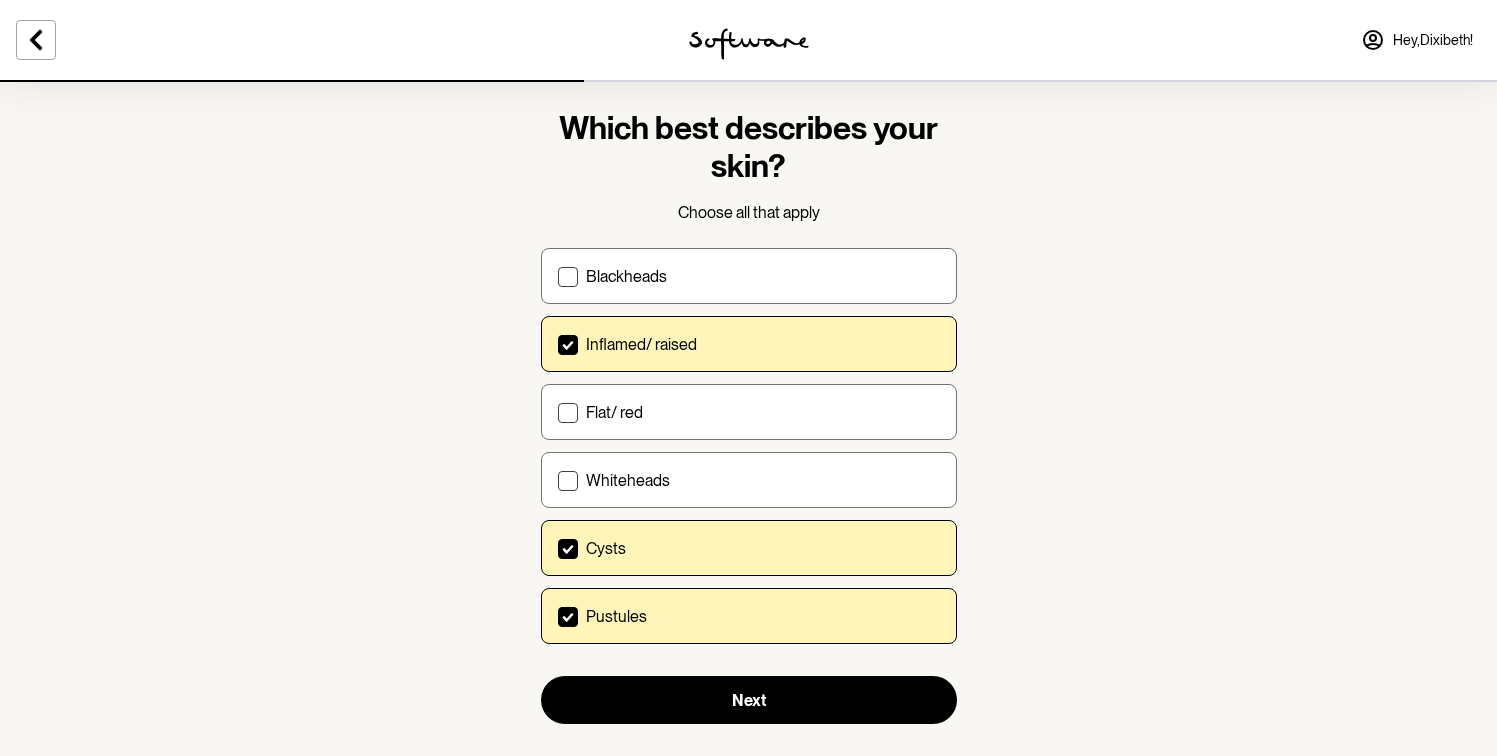 scroll, scrollTop: 66, scrollLeft: 0, axis: vertical 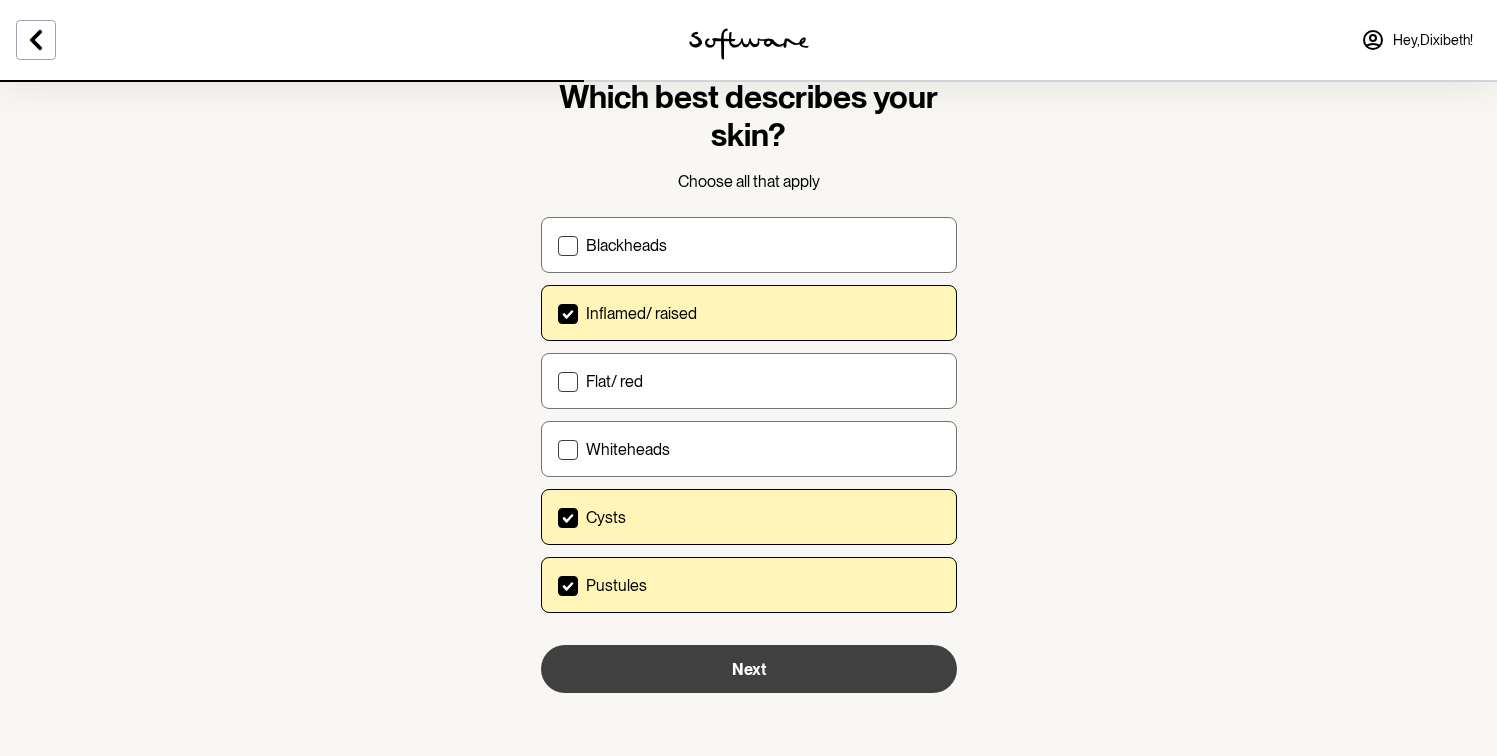 click on "Next" at bounding box center (749, 669) 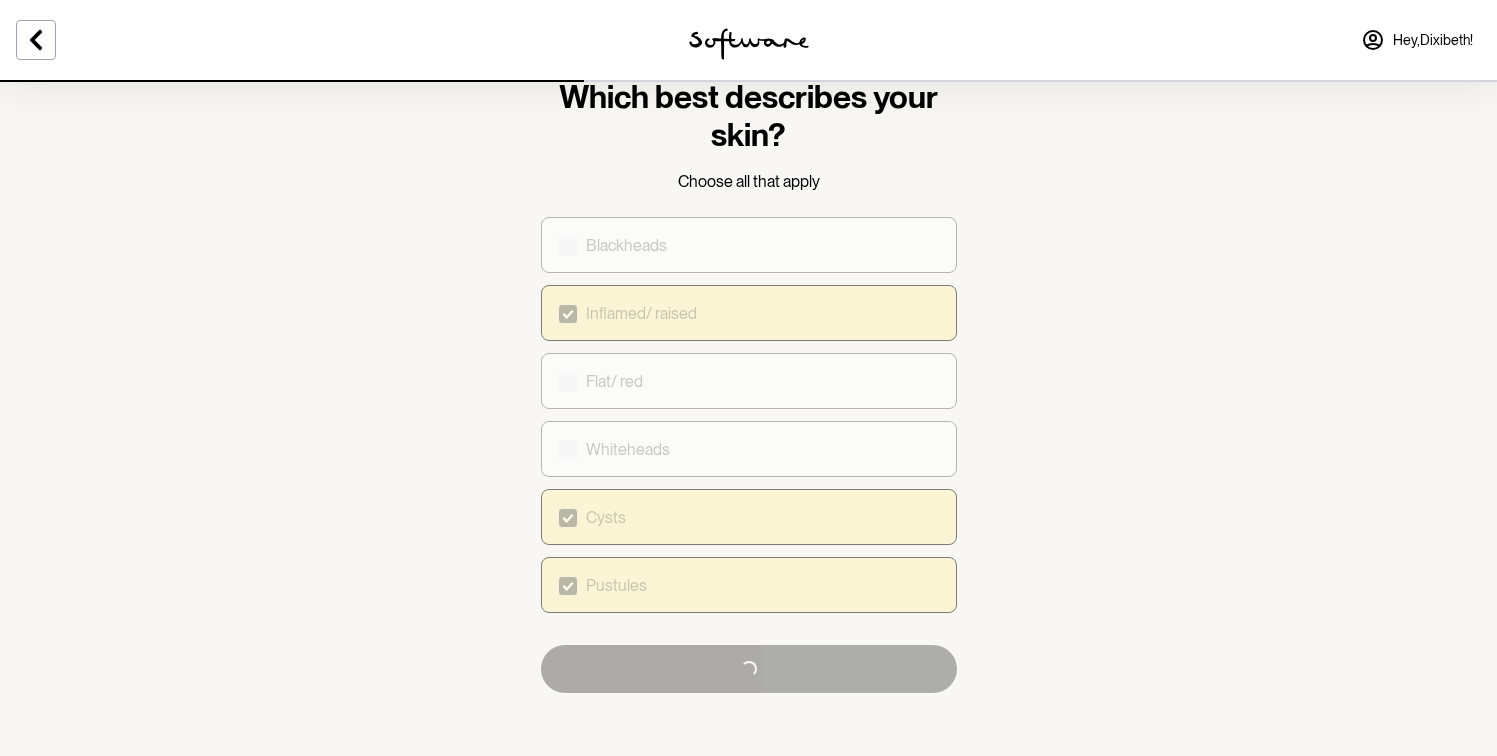 scroll, scrollTop: 0, scrollLeft: 0, axis: both 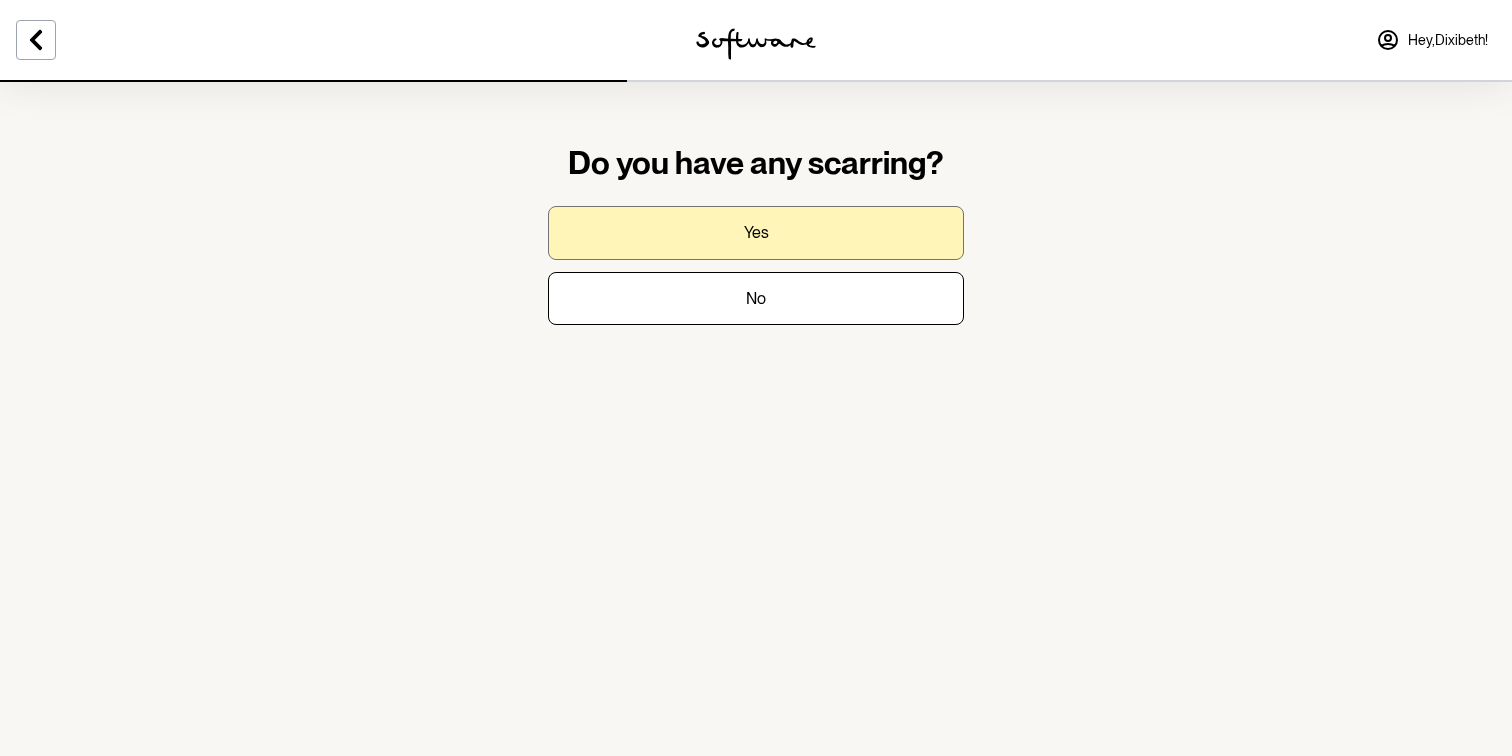 click on "Yes" at bounding box center (756, 232) 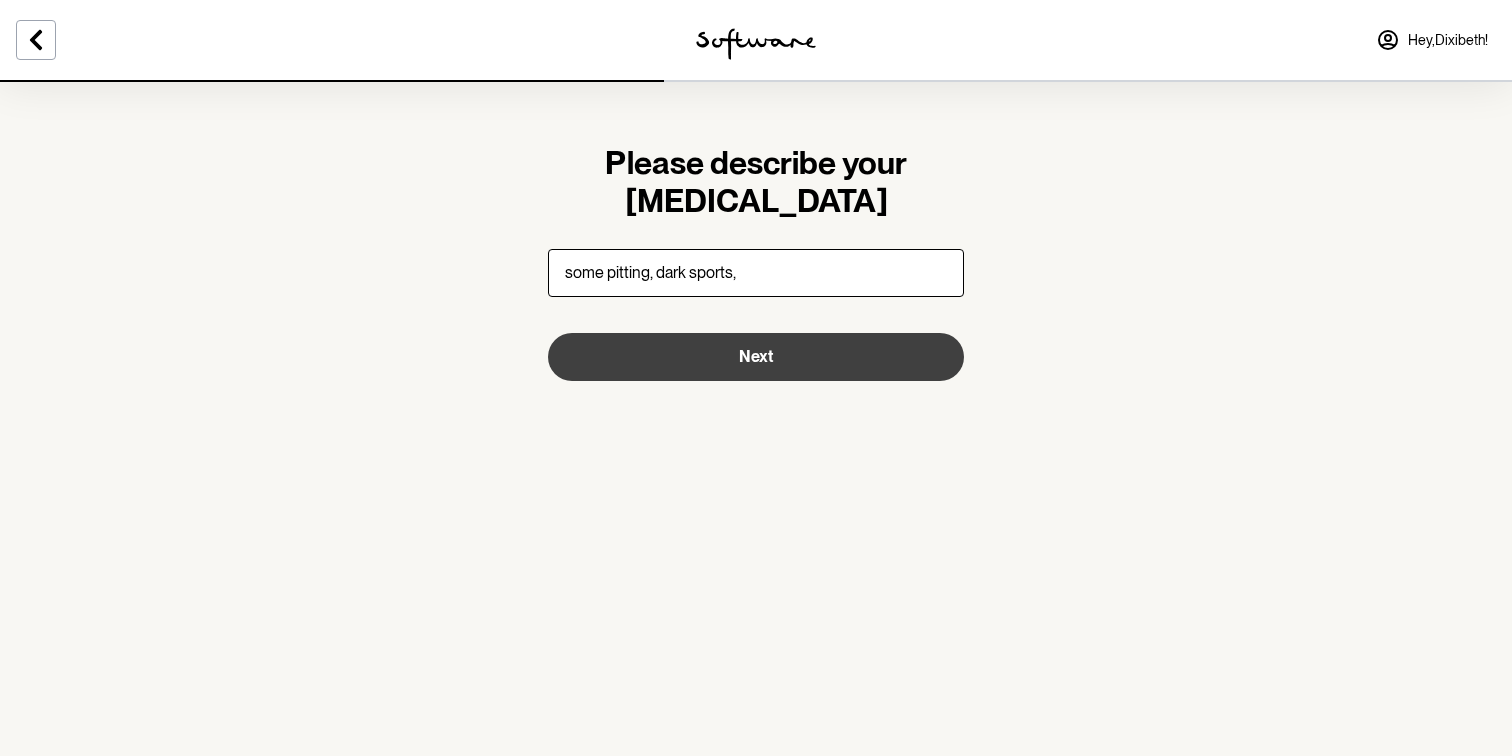 type on "some pitting, dark sports," 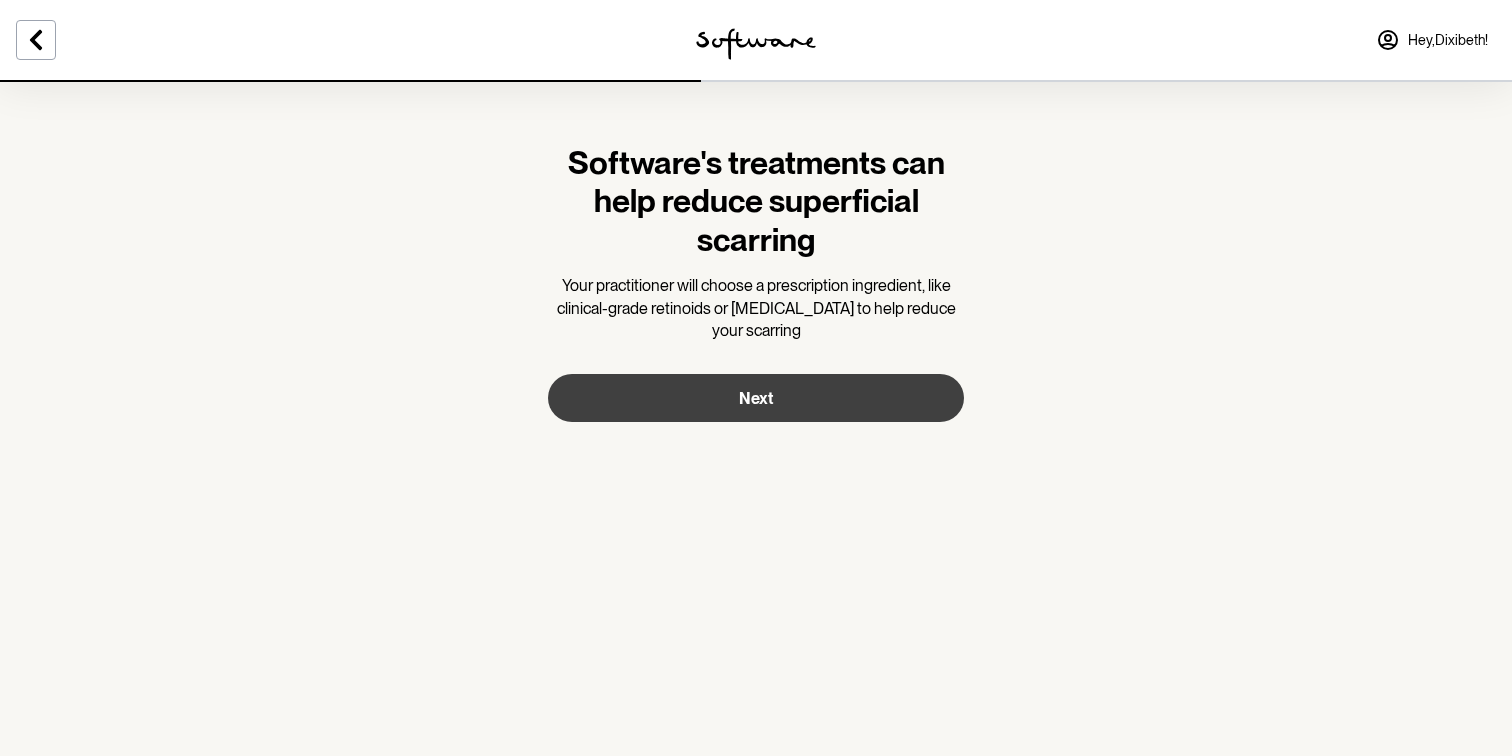 click on "Next" at bounding box center [756, 398] 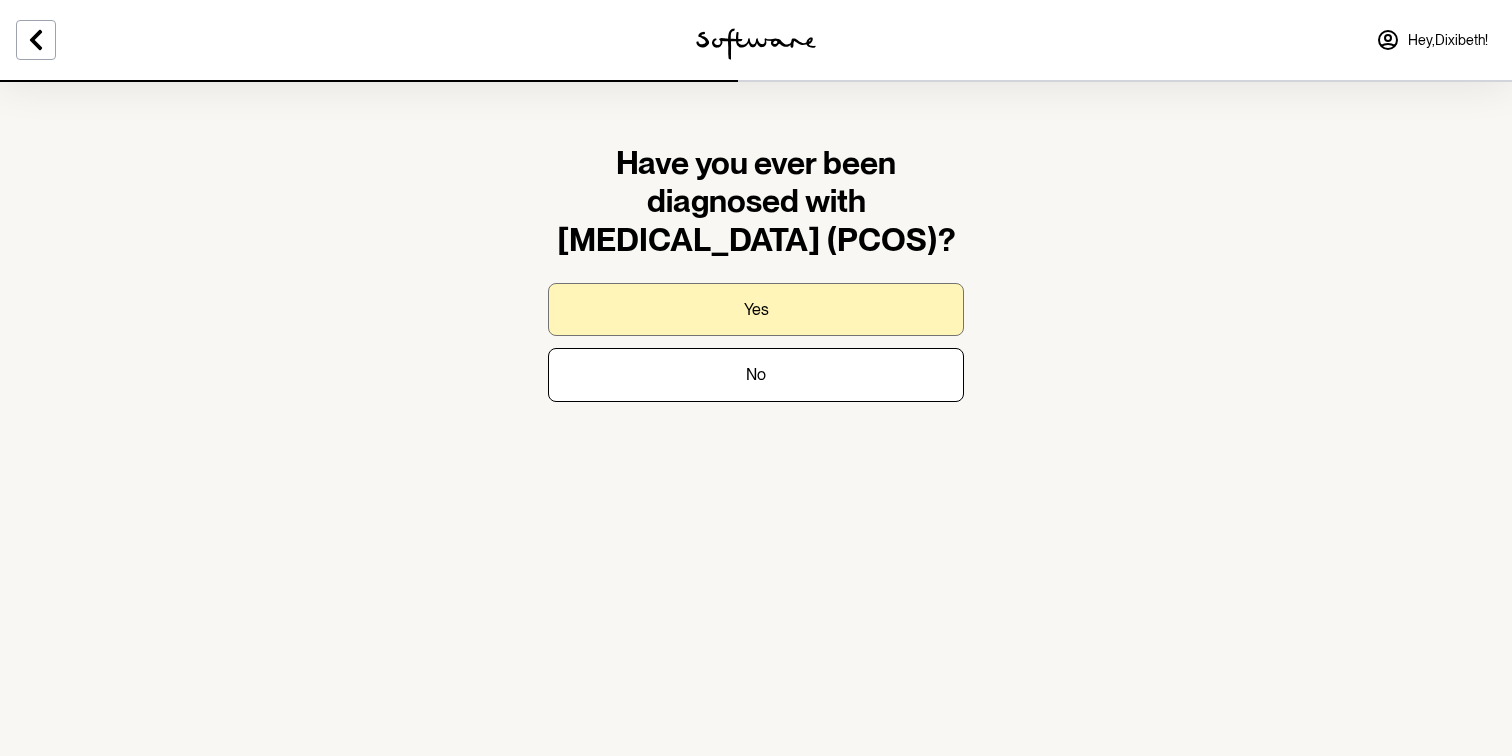 click on "Yes" at bounding box center [756, 309] 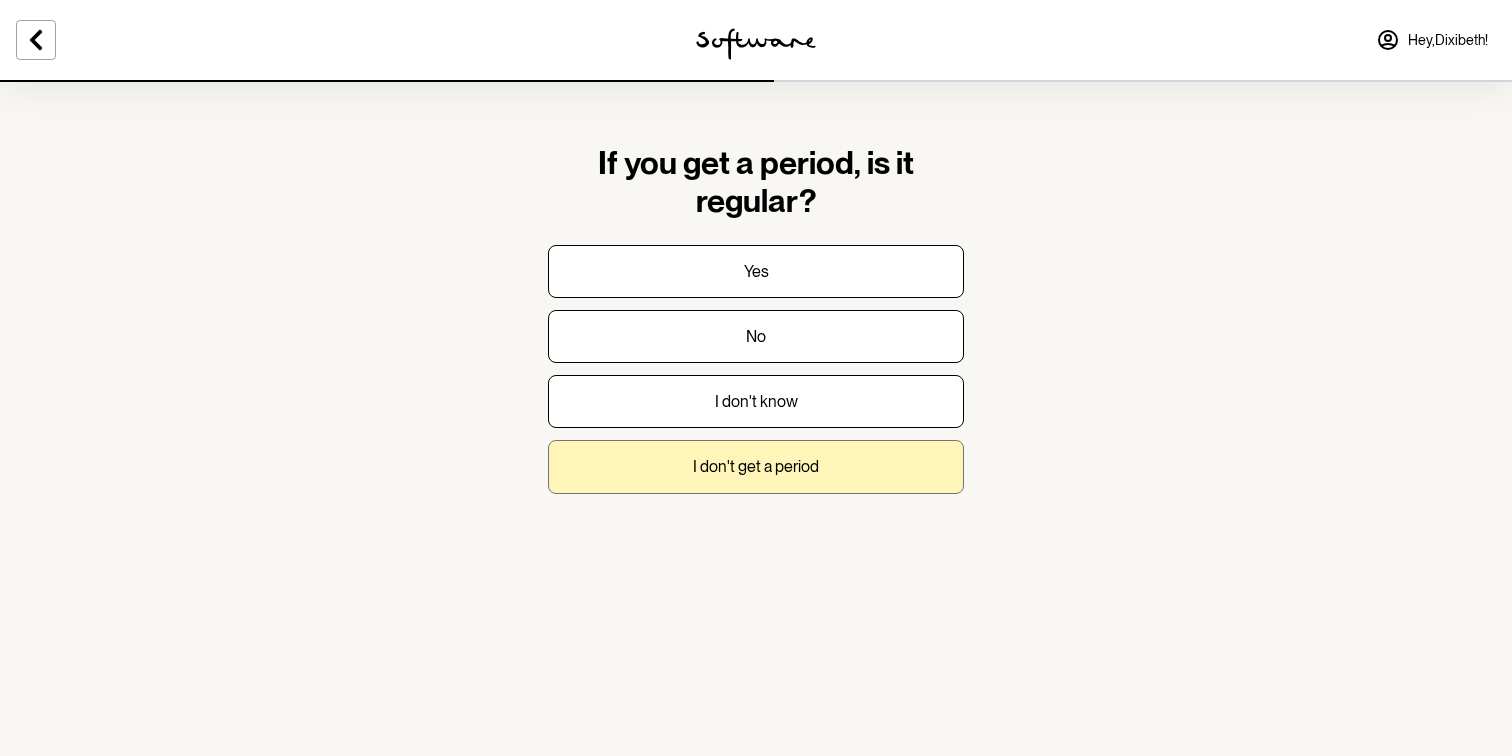 click on "I don't get a period" at bounding box center (756, 466) 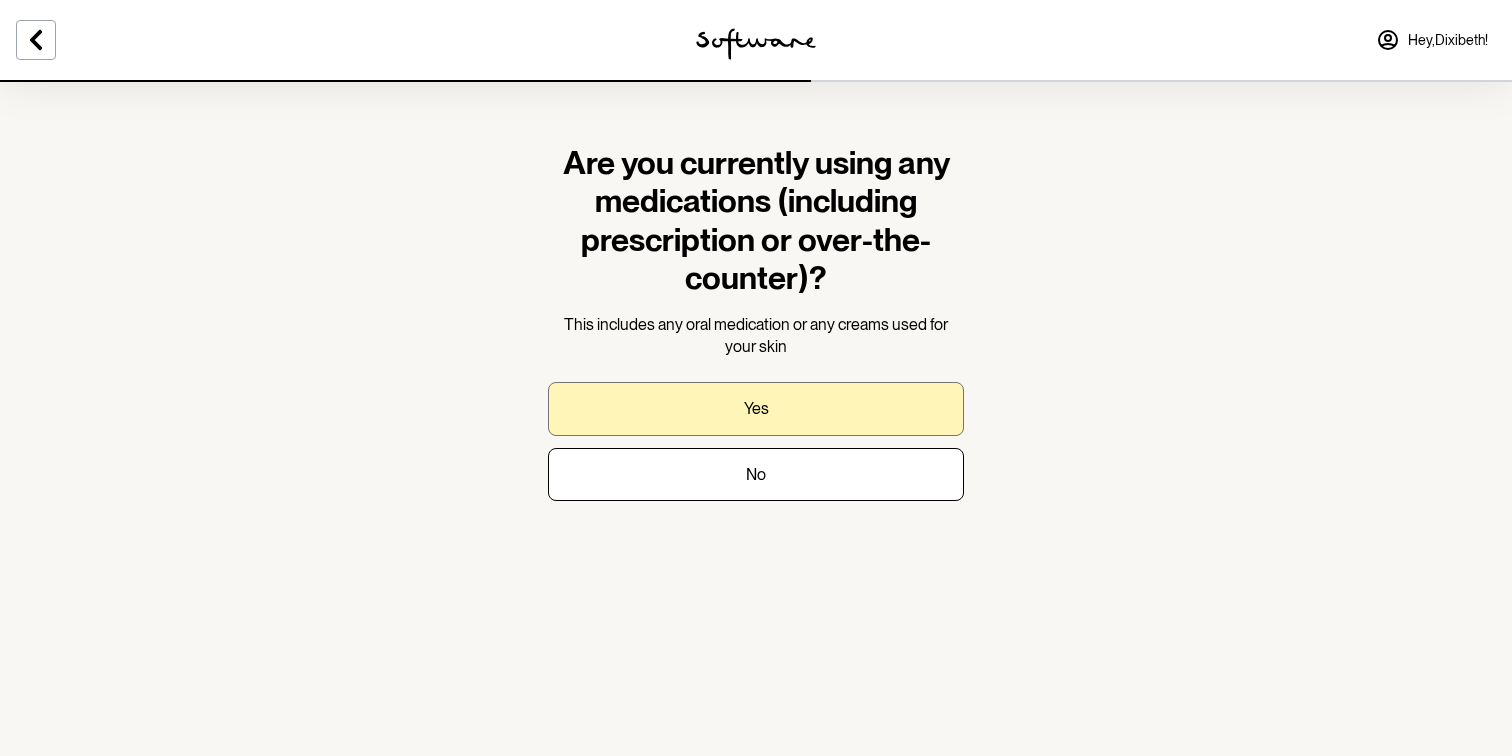 click on "Yes" at bounding box center (756, 408) 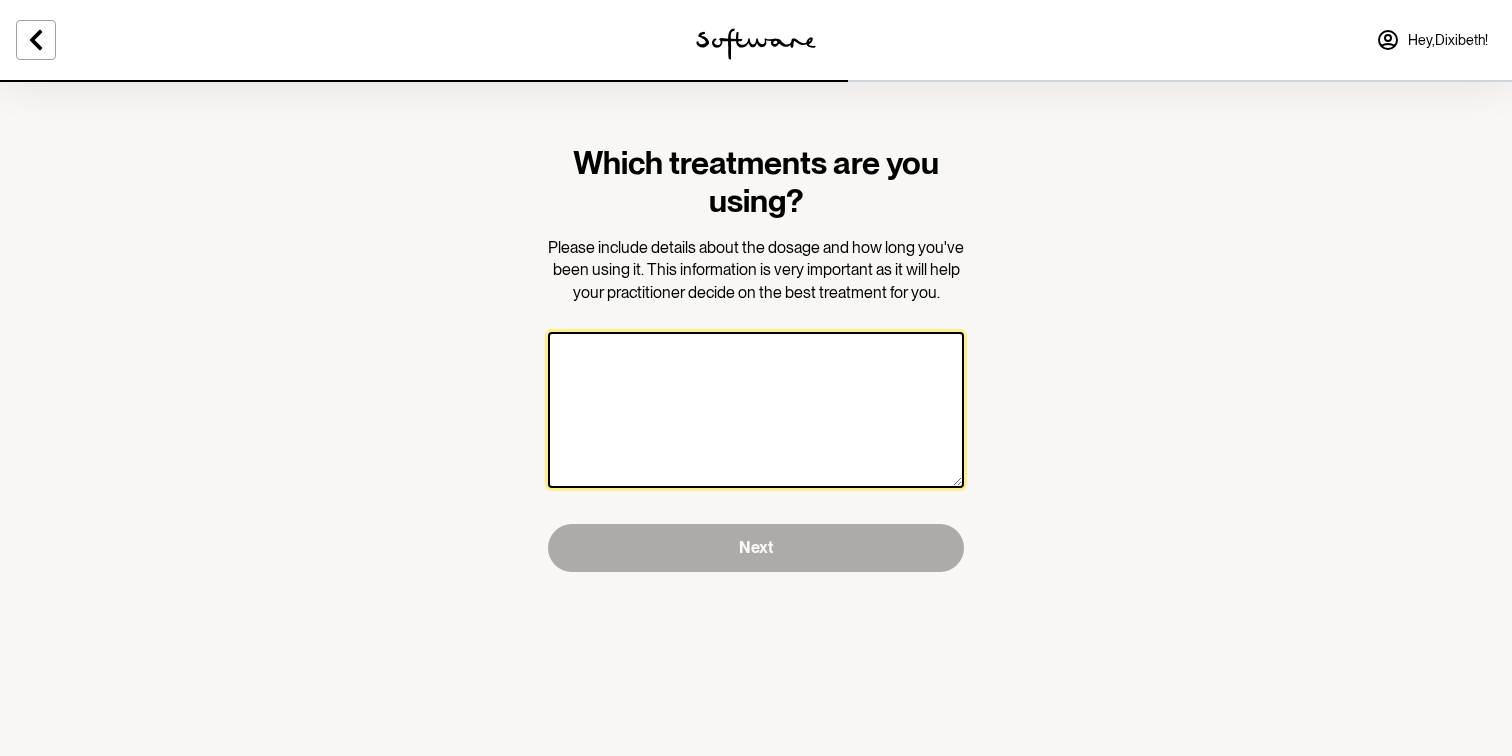 click at bounding box center (756, 410) 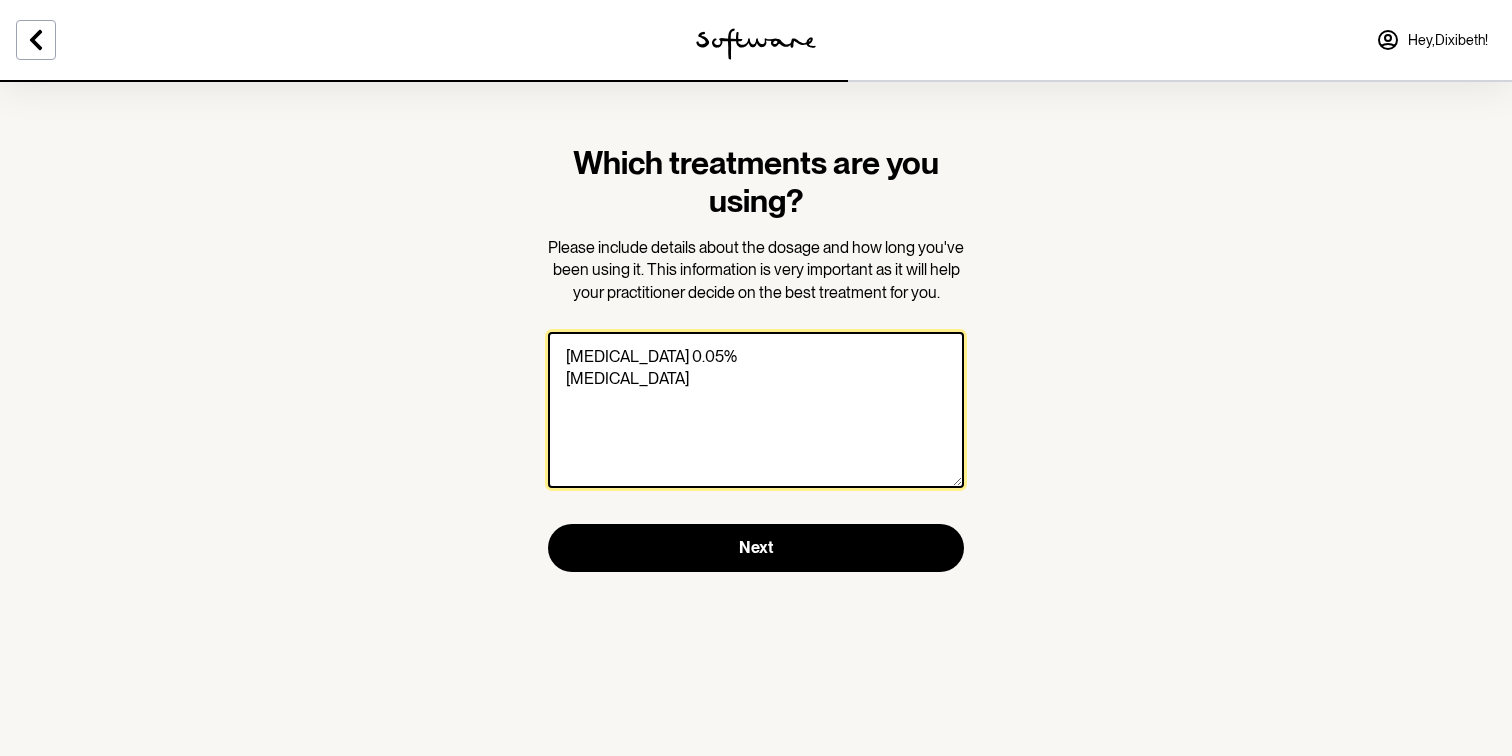 click on "tretinoin 0.05%
salicylic acid" at bounding box center [756, 410] 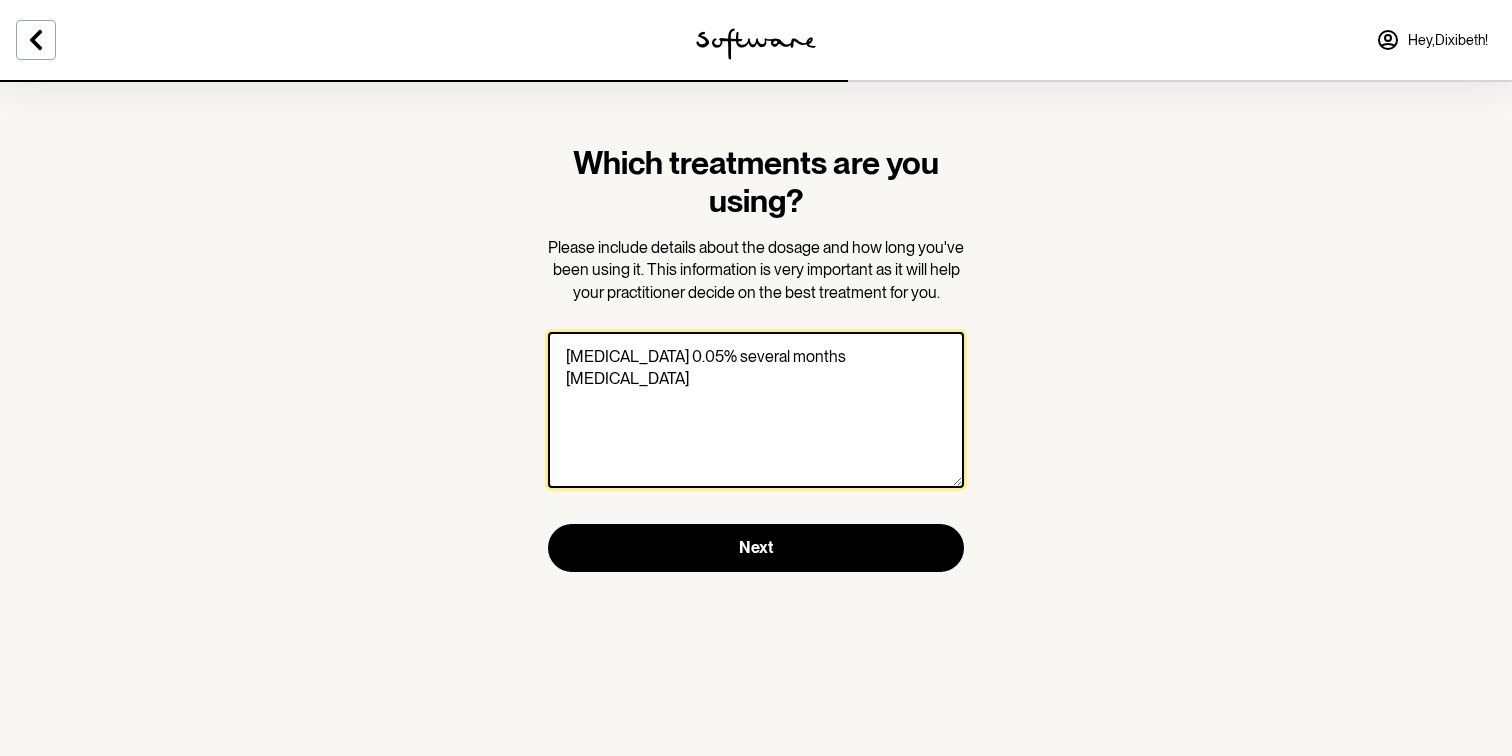 click on "tretinoin 0.05% several months
salicylic acid" at bounding box center [756, 410] 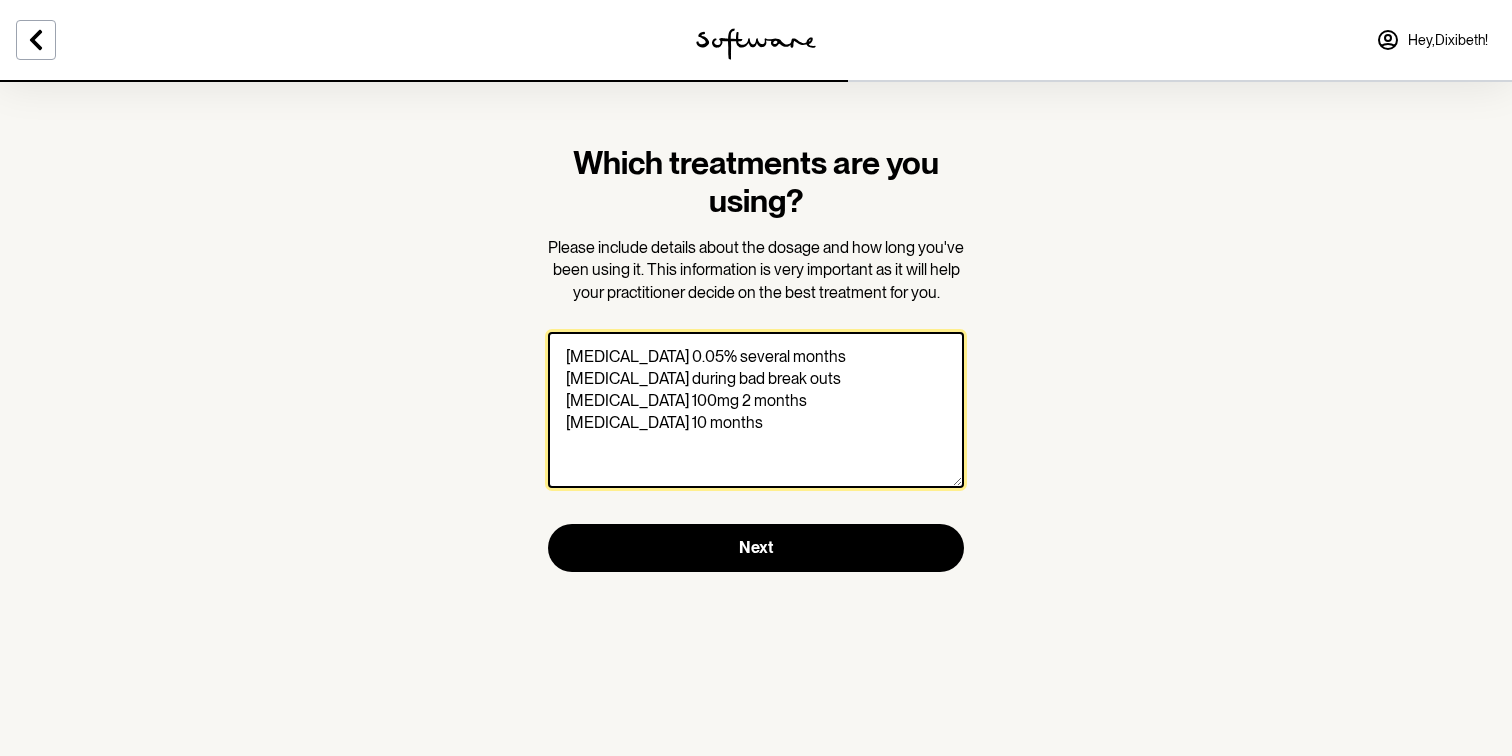 type on "tretinoin 0.05% several months
salicylic acid during bad break outs
spironolactone 100mg 2 months
Semaglutide 10 months" 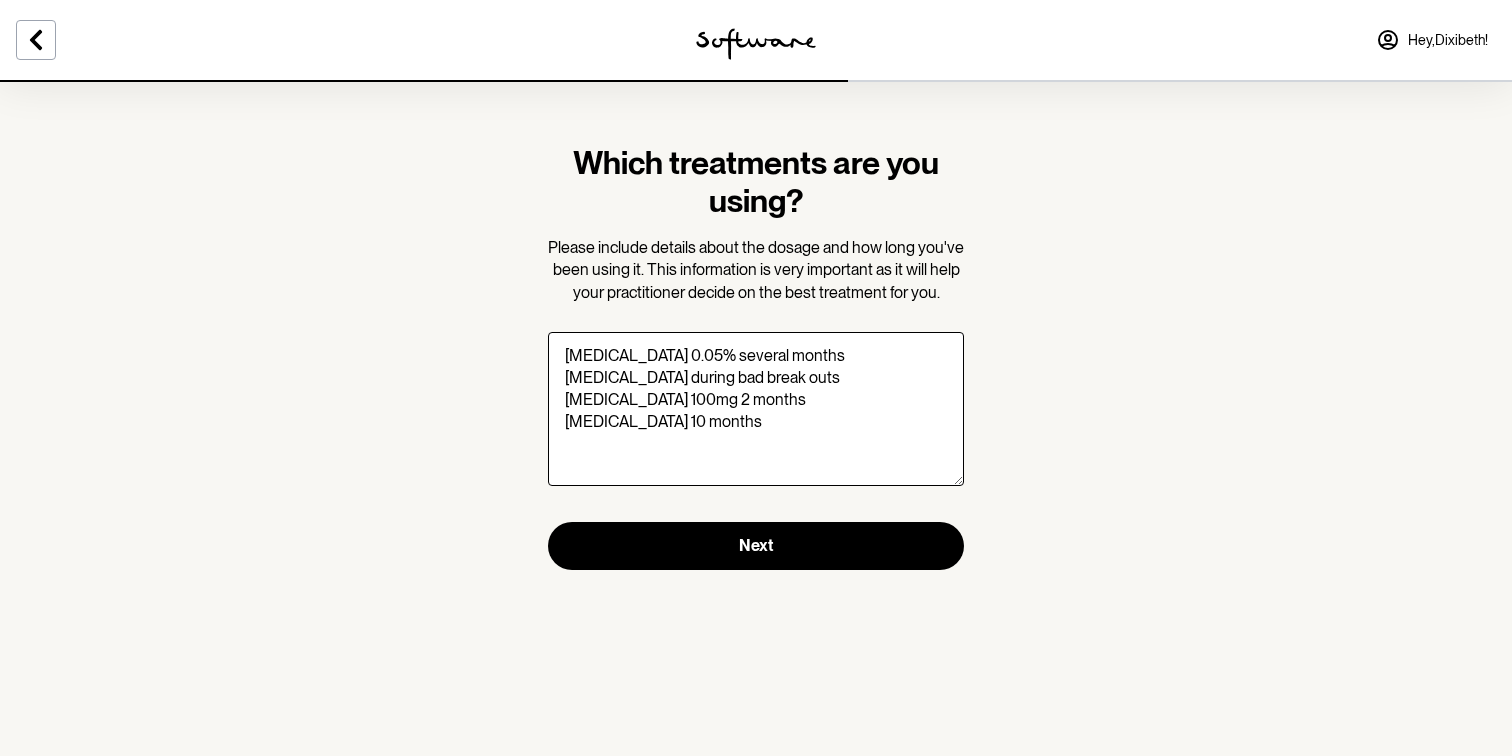 click on "Which treatments are you using? Please include details about the dosage and how long you've been using it. This information is very important as it will help your practitioner decide on the best treatment for you. tretinoin 0.05% several months
salicylic acid during bad break outs
spironolactone 100mg 2 months
Semaglutide 10 months Next" at bounding box center [756, 378] 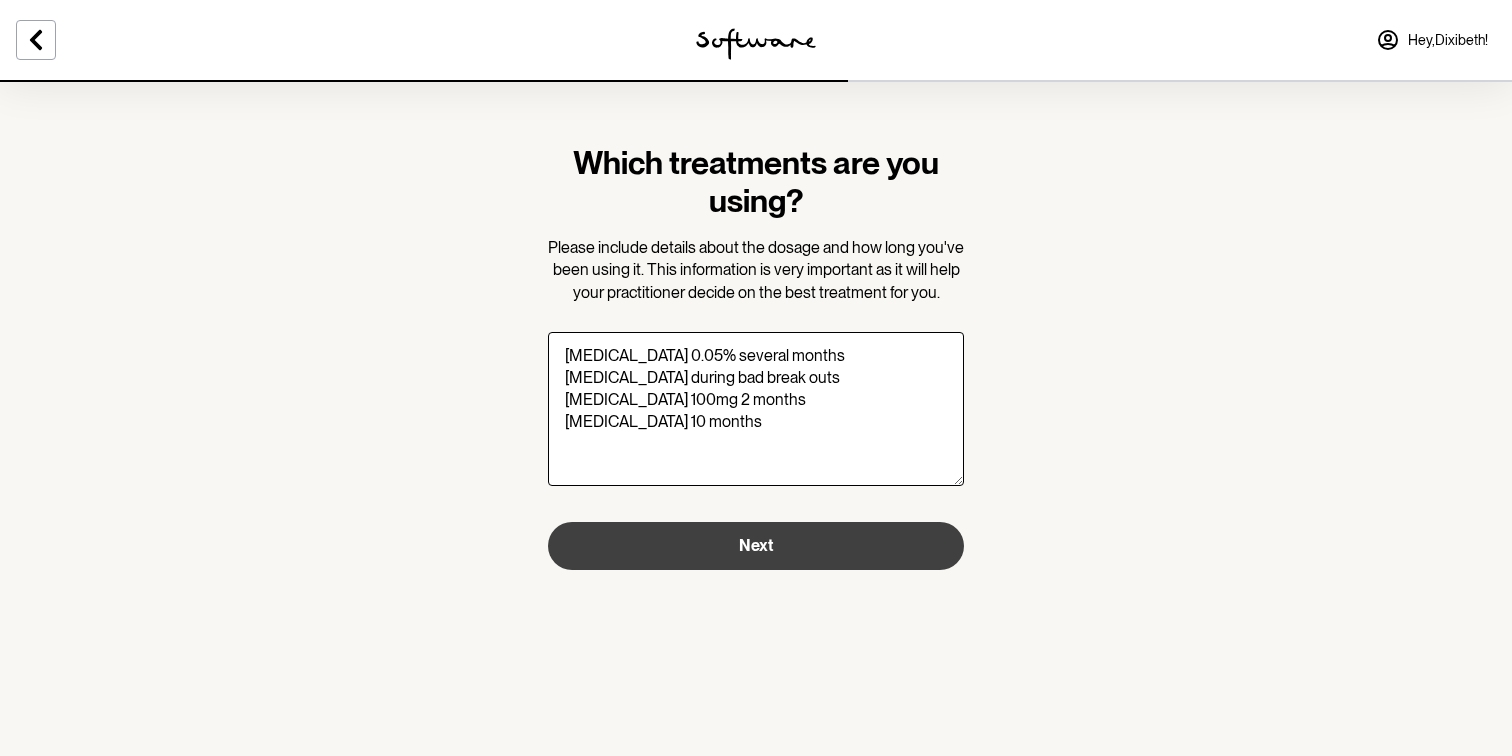 click on "Next" at bounding box center (756, 546) 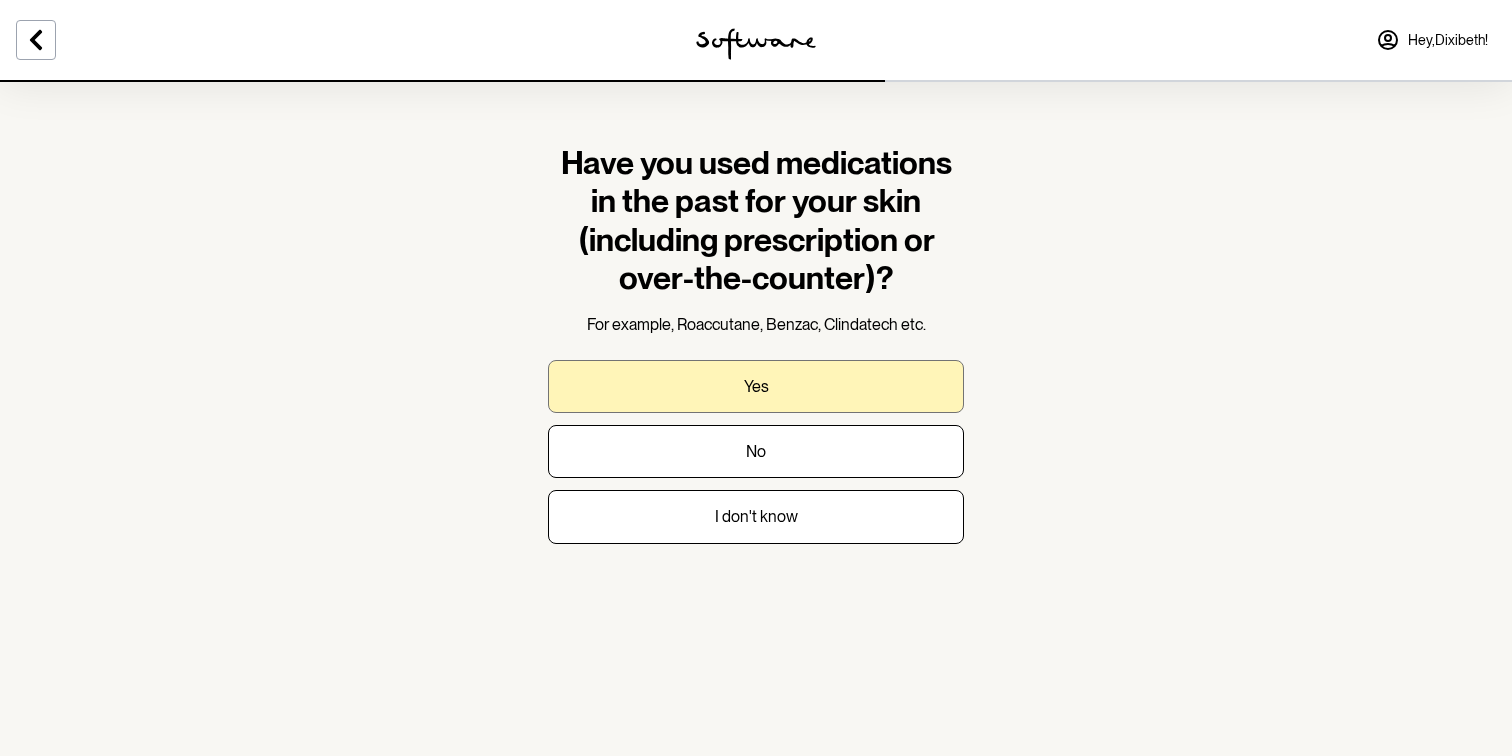 click on "Yes" at bounding box center [756, 386] 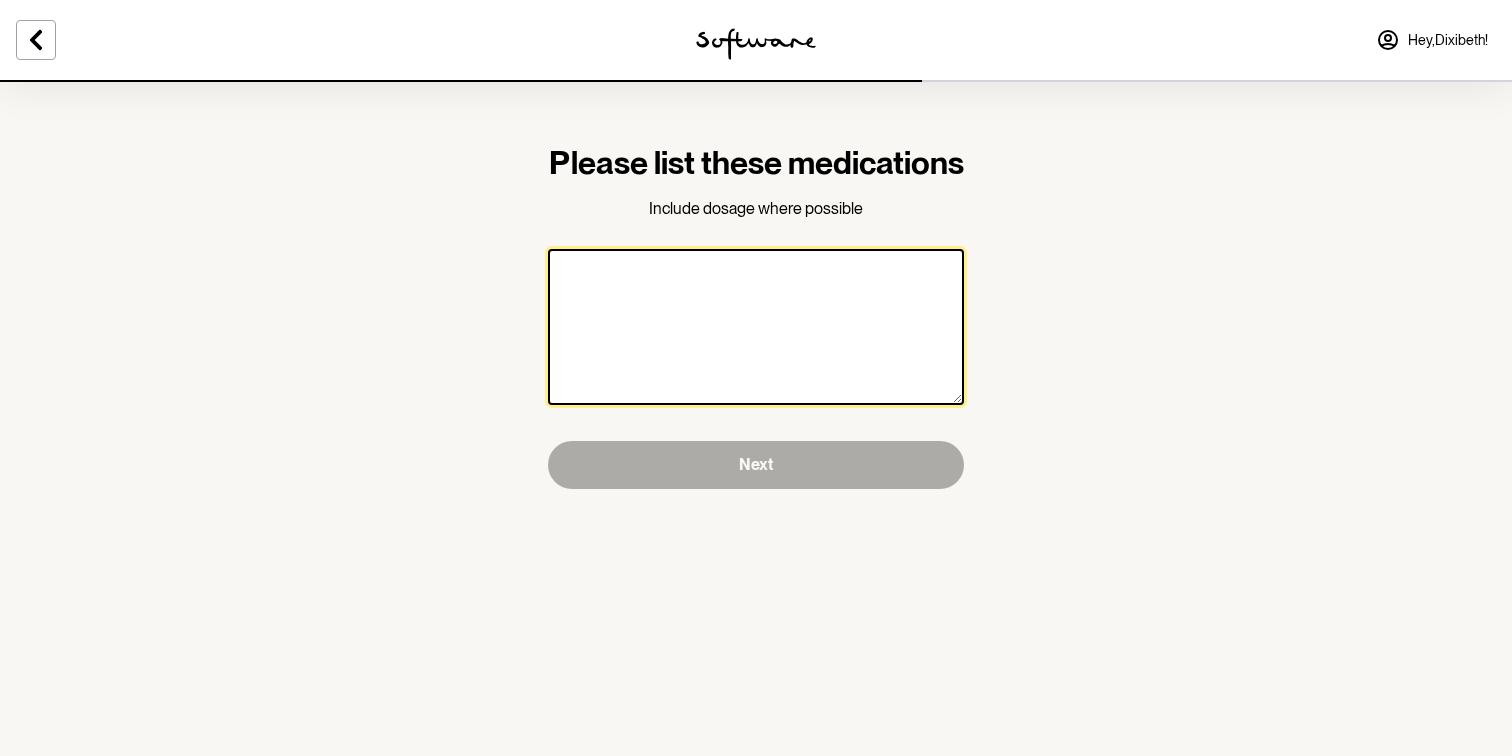 click at bounding box center (756, 327) 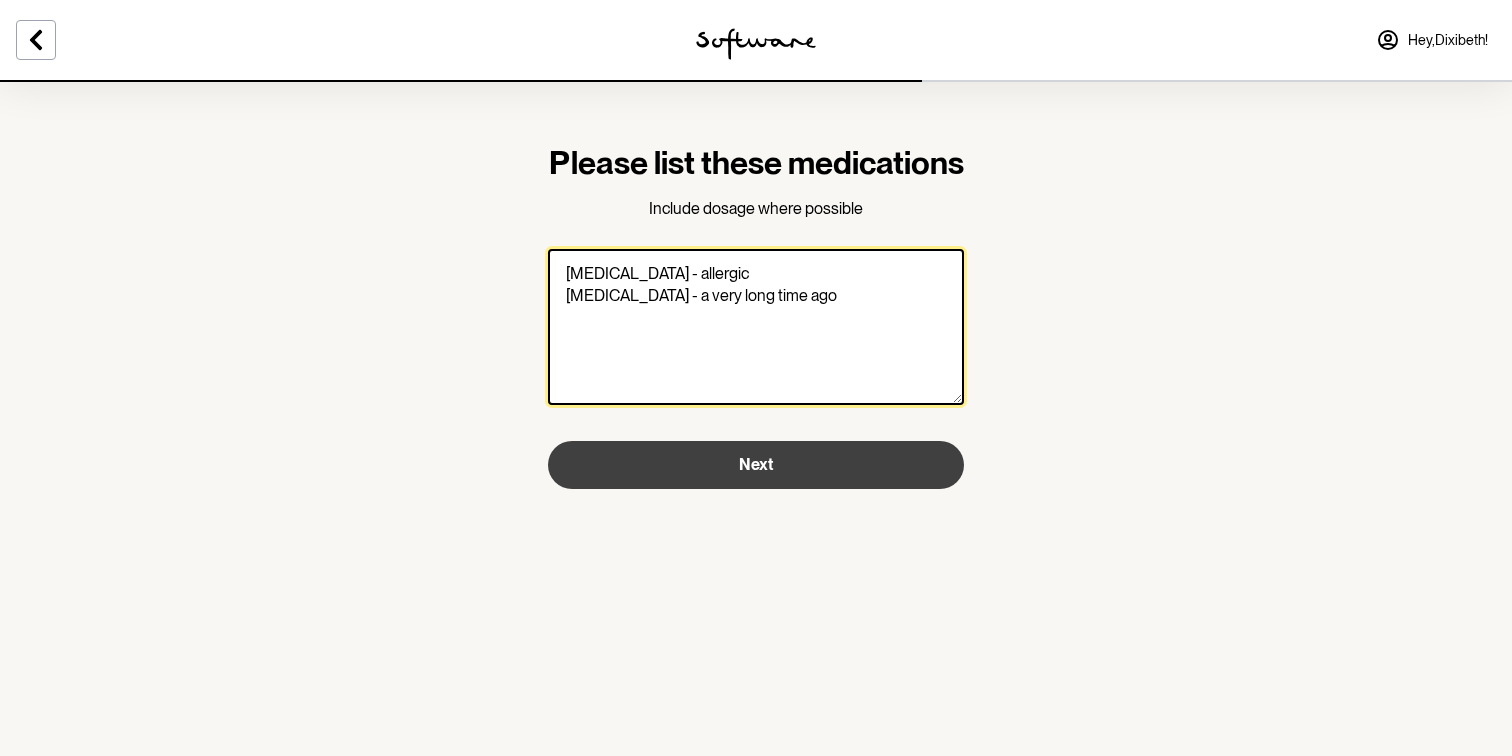 type on "Epiduo - allergic
erythromycin - a very long time ago" 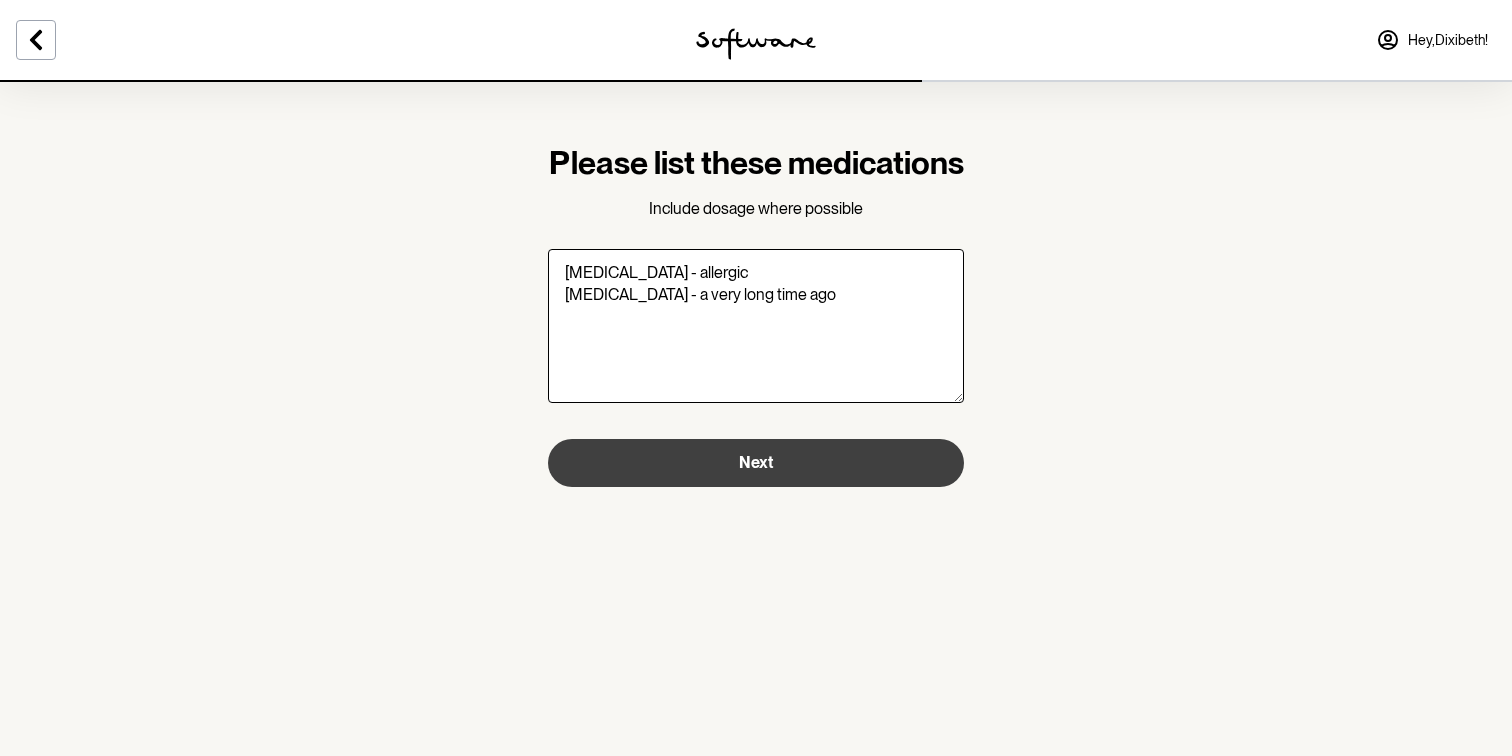click on "Next" at bounding box center (756, 462) 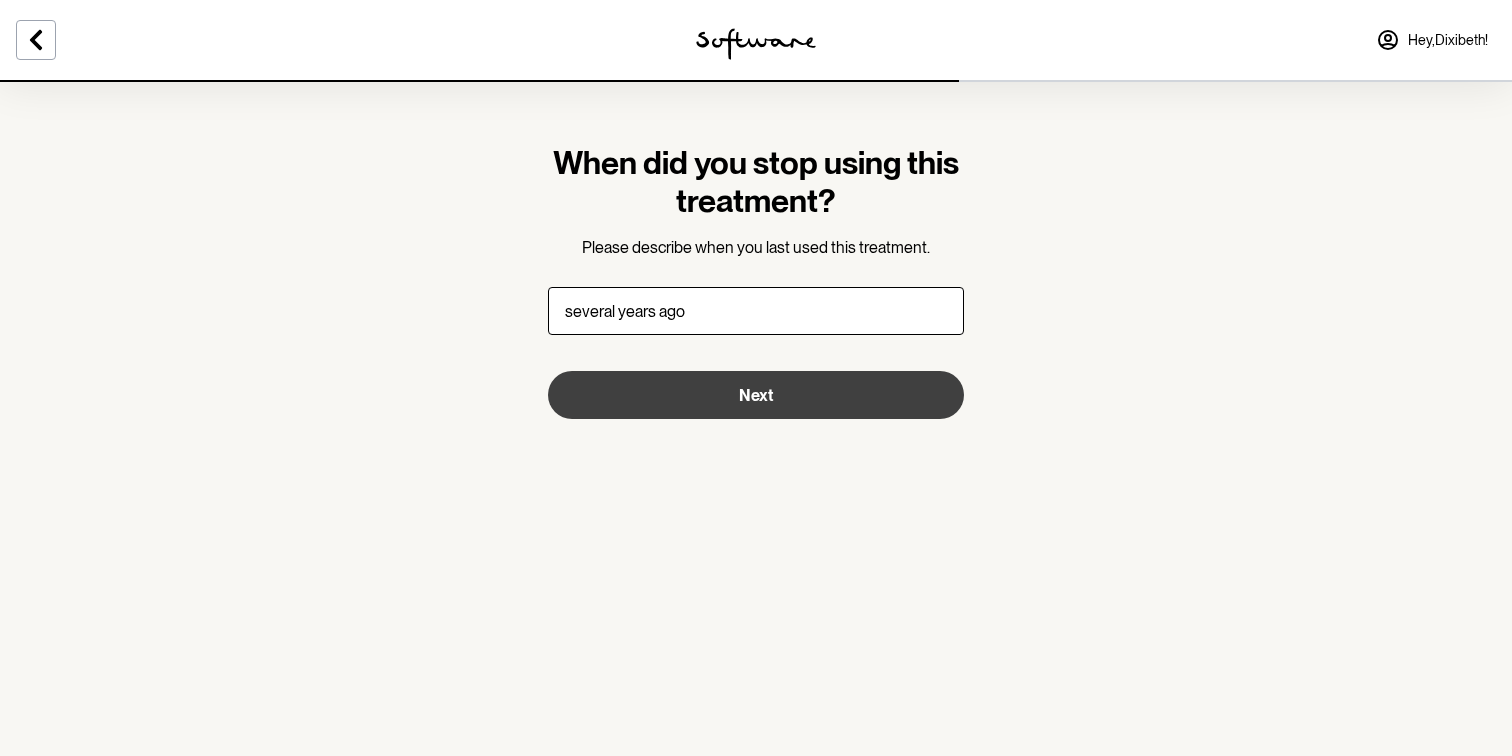 type on "several years ago" 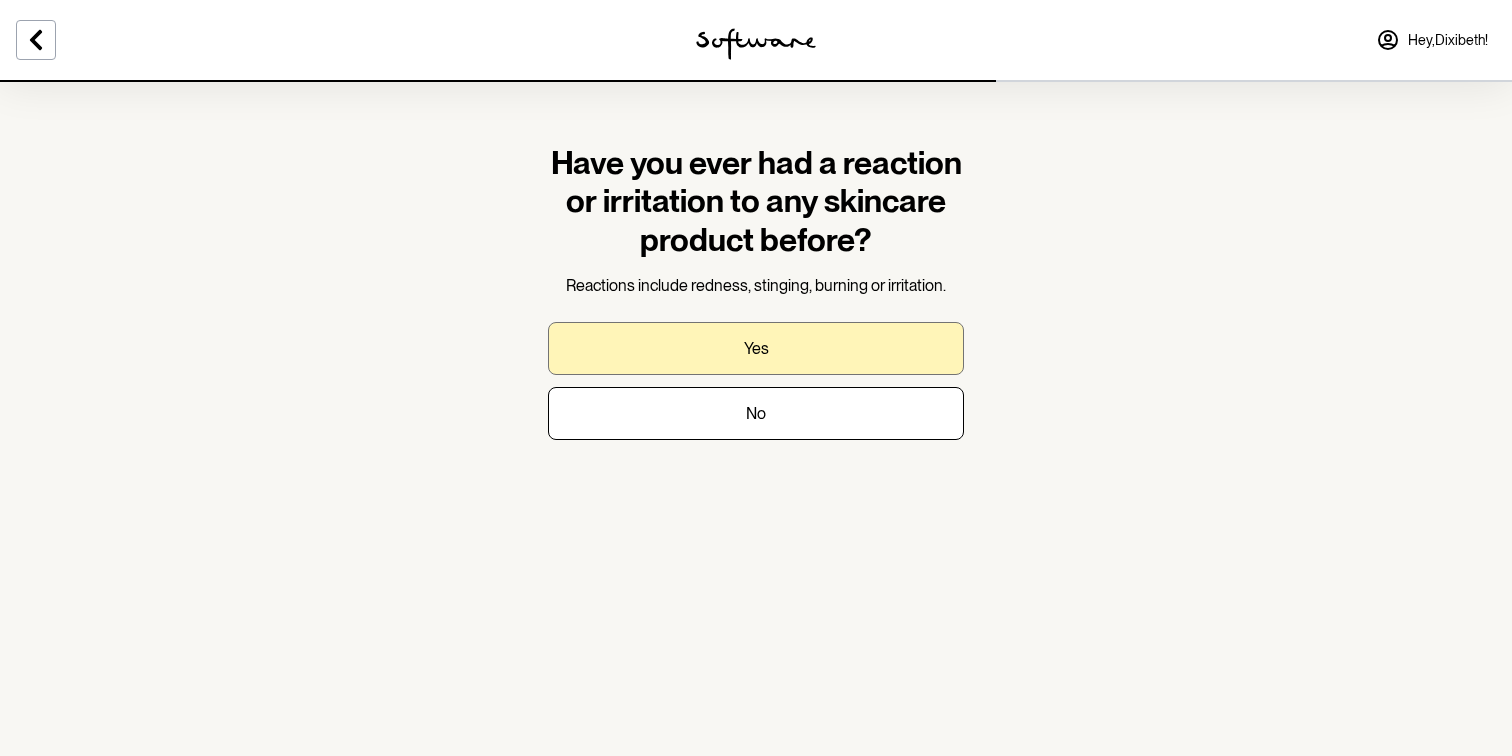 click on "Yes" at bounding box center [756, 348] 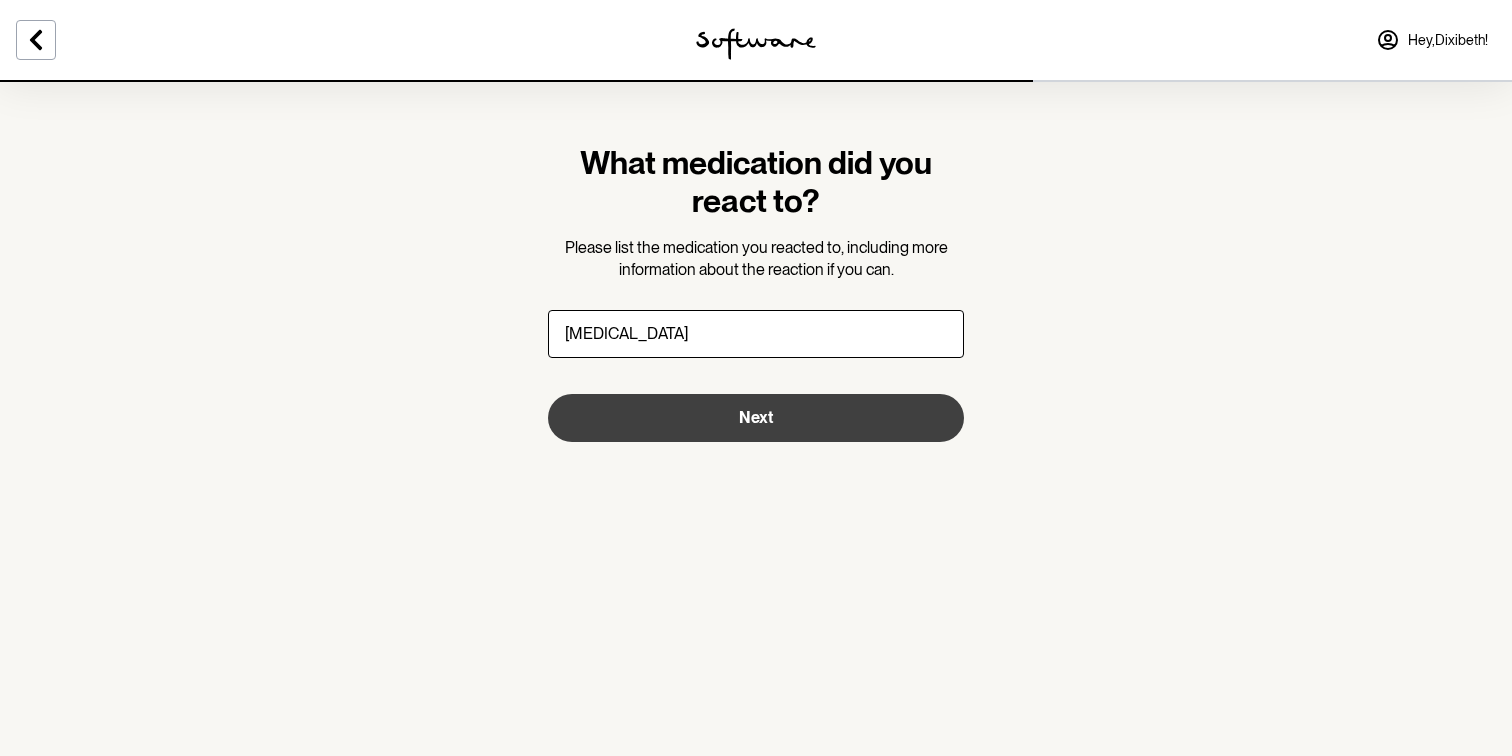 type on "benzoyl peroxide" 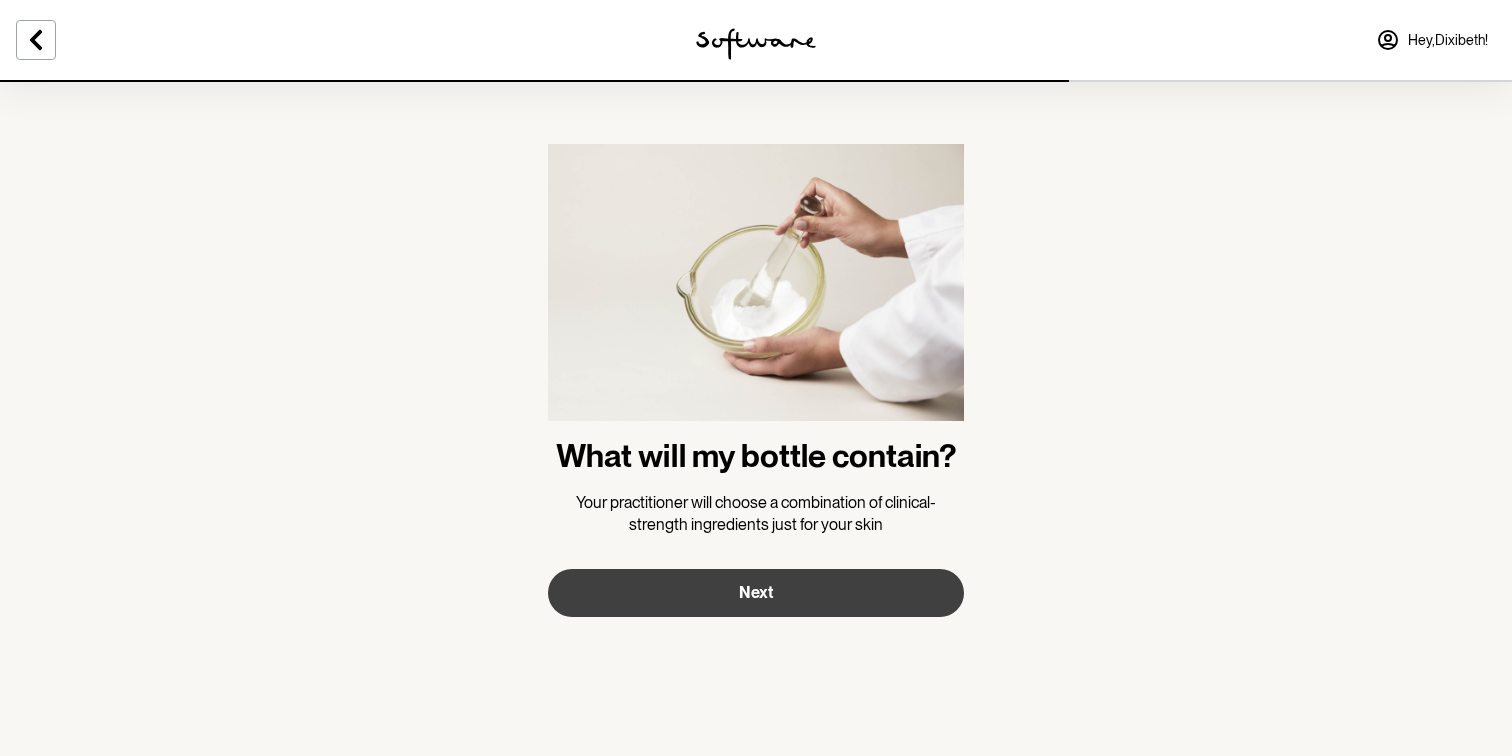 click on "Next" at bounding box center [756, 593] 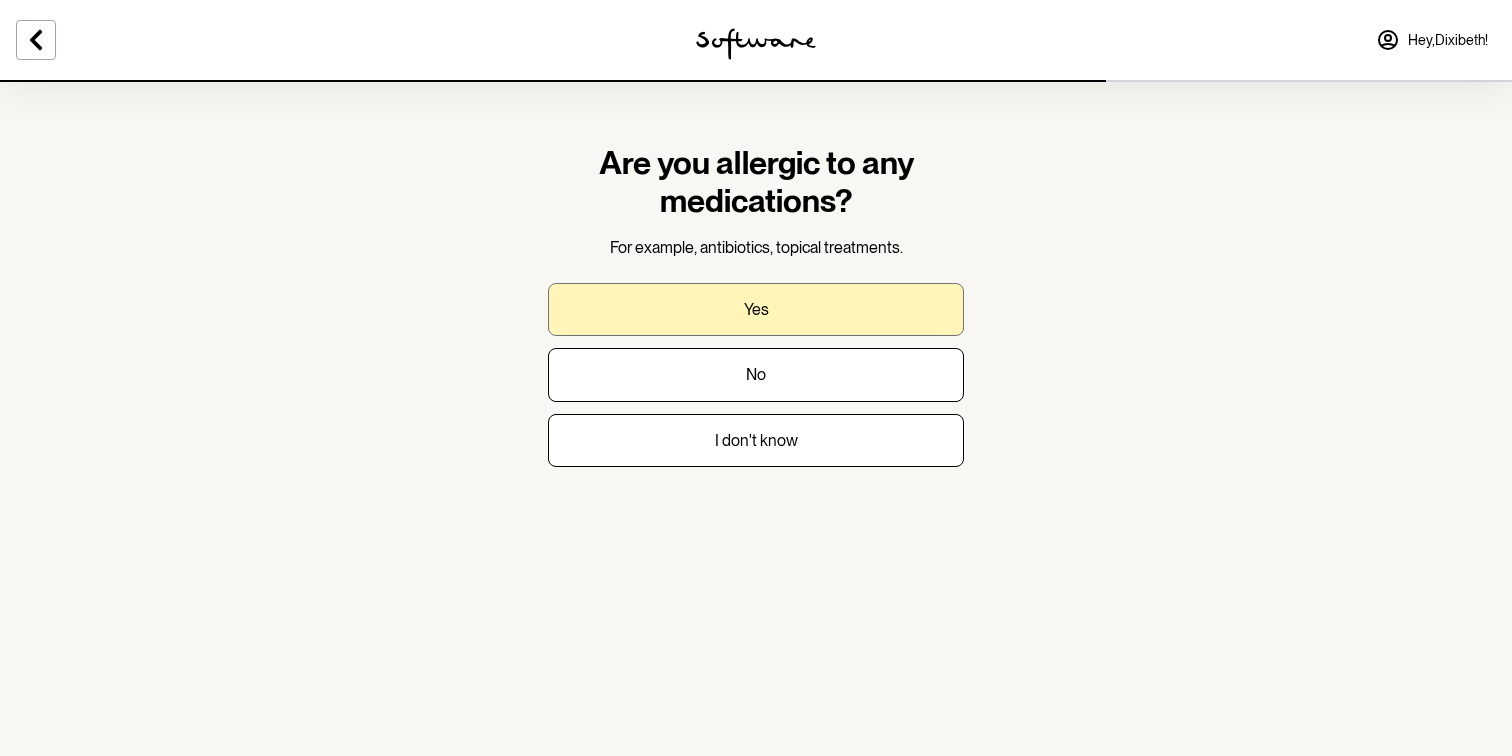 click on "Yes" at bounding box center [756, 309] 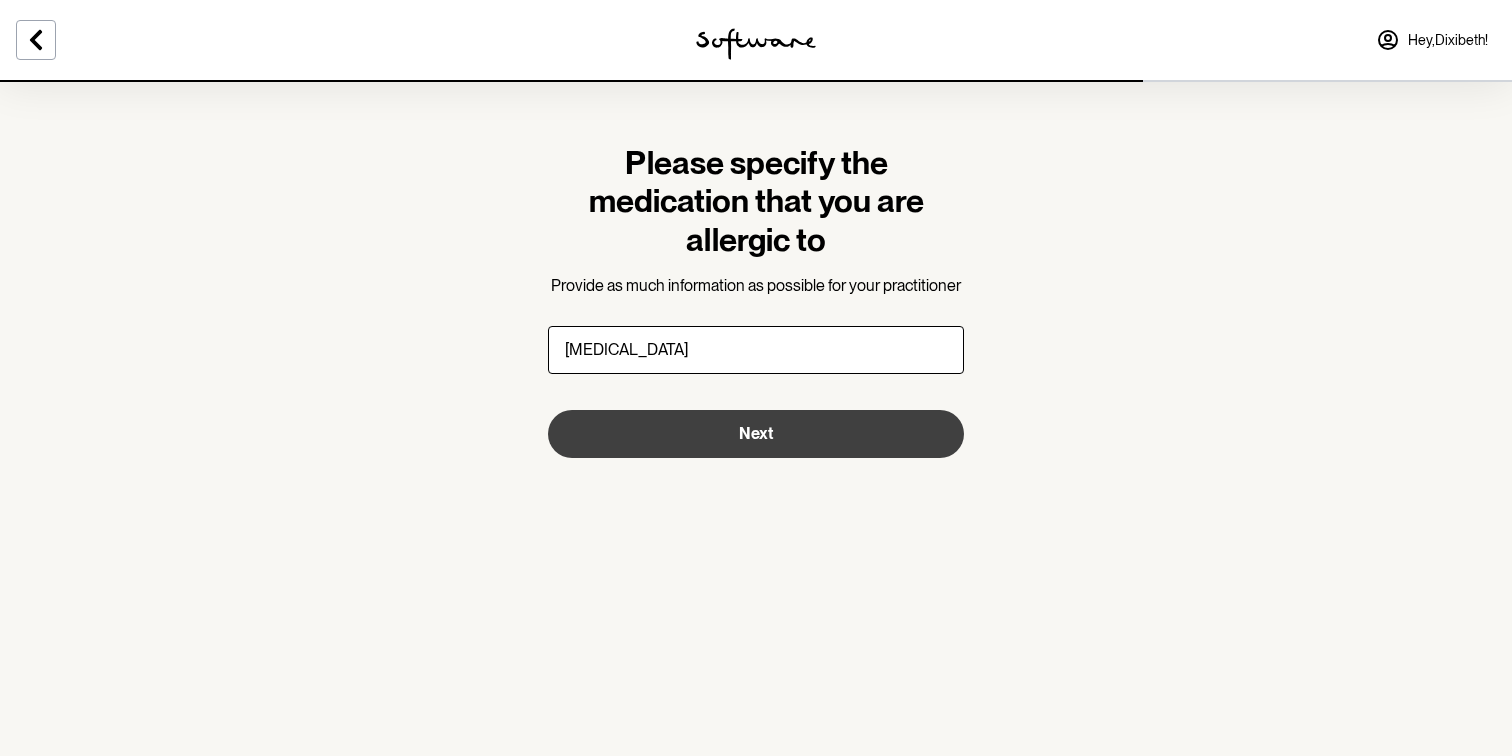 type on "benzoyl peroxide" 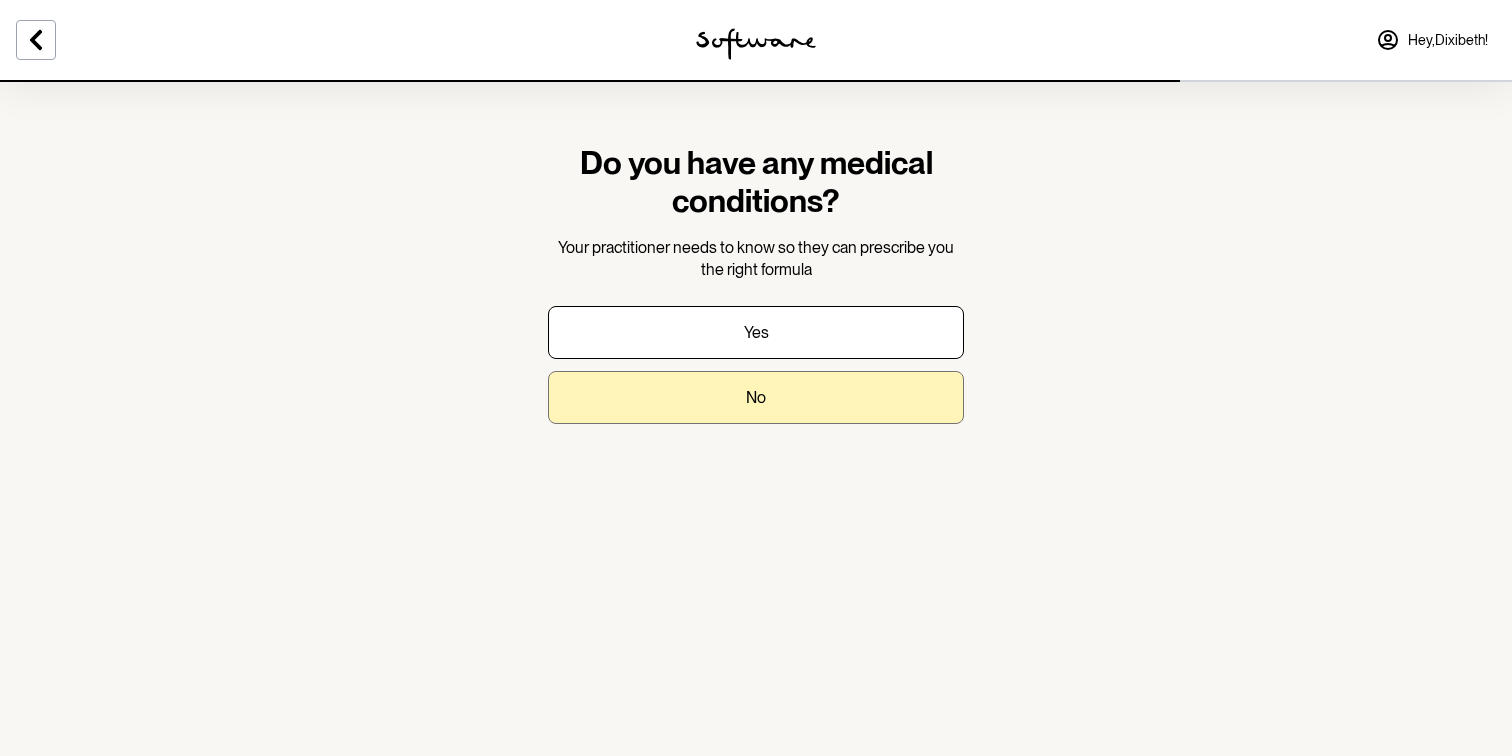 click on "No" at bounding box center [756, 397] 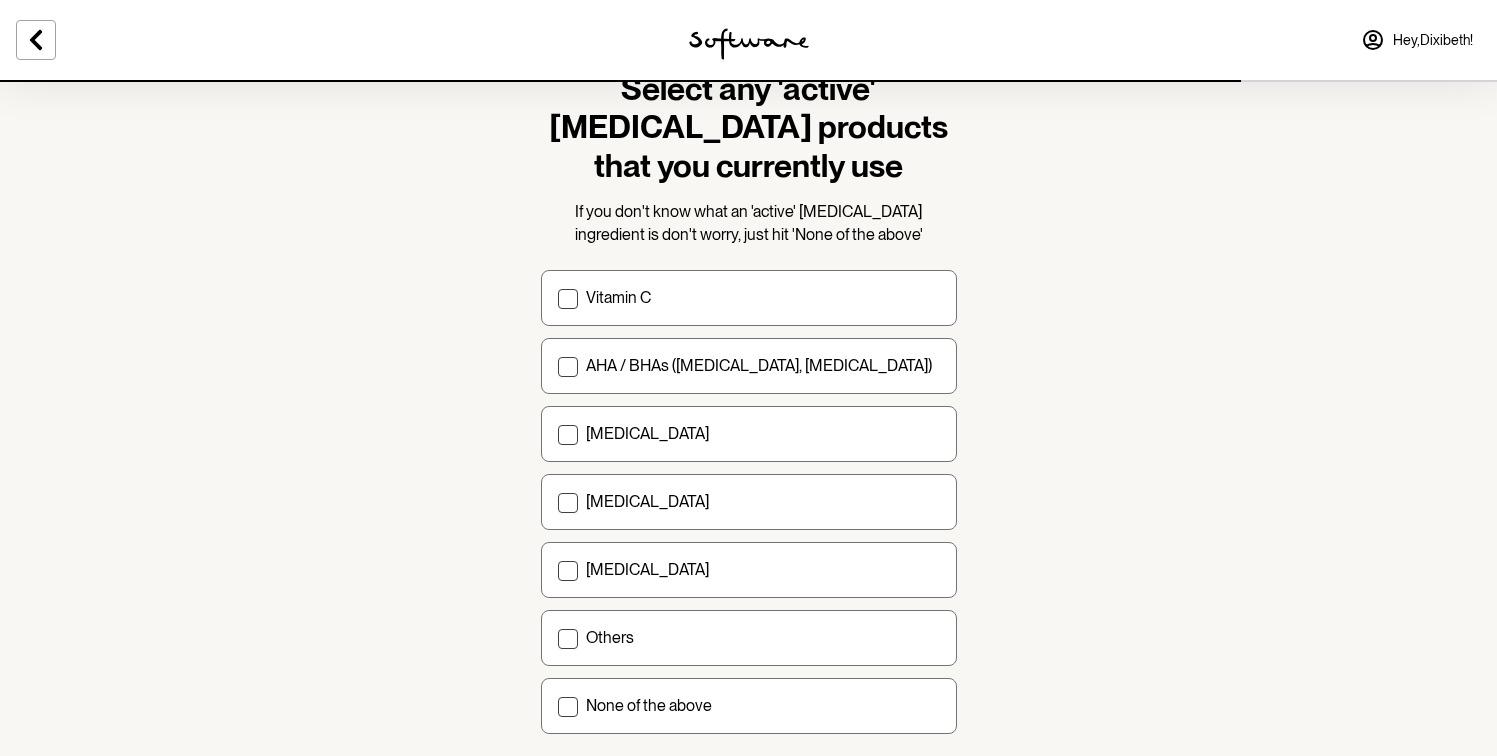 scroll, scrollTop: 85, scrollLeft: 0, axis: vertical 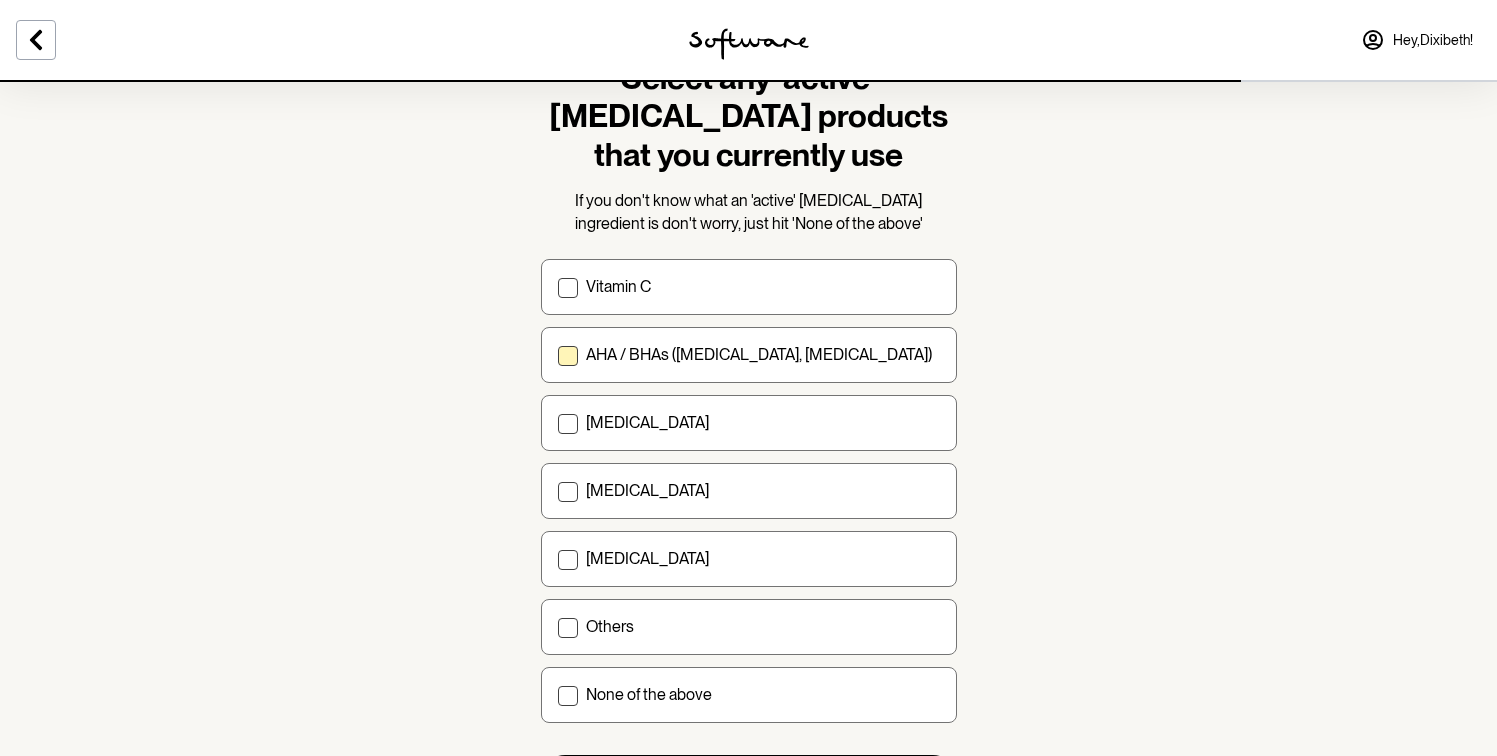 click at bounding box center (568, 356) 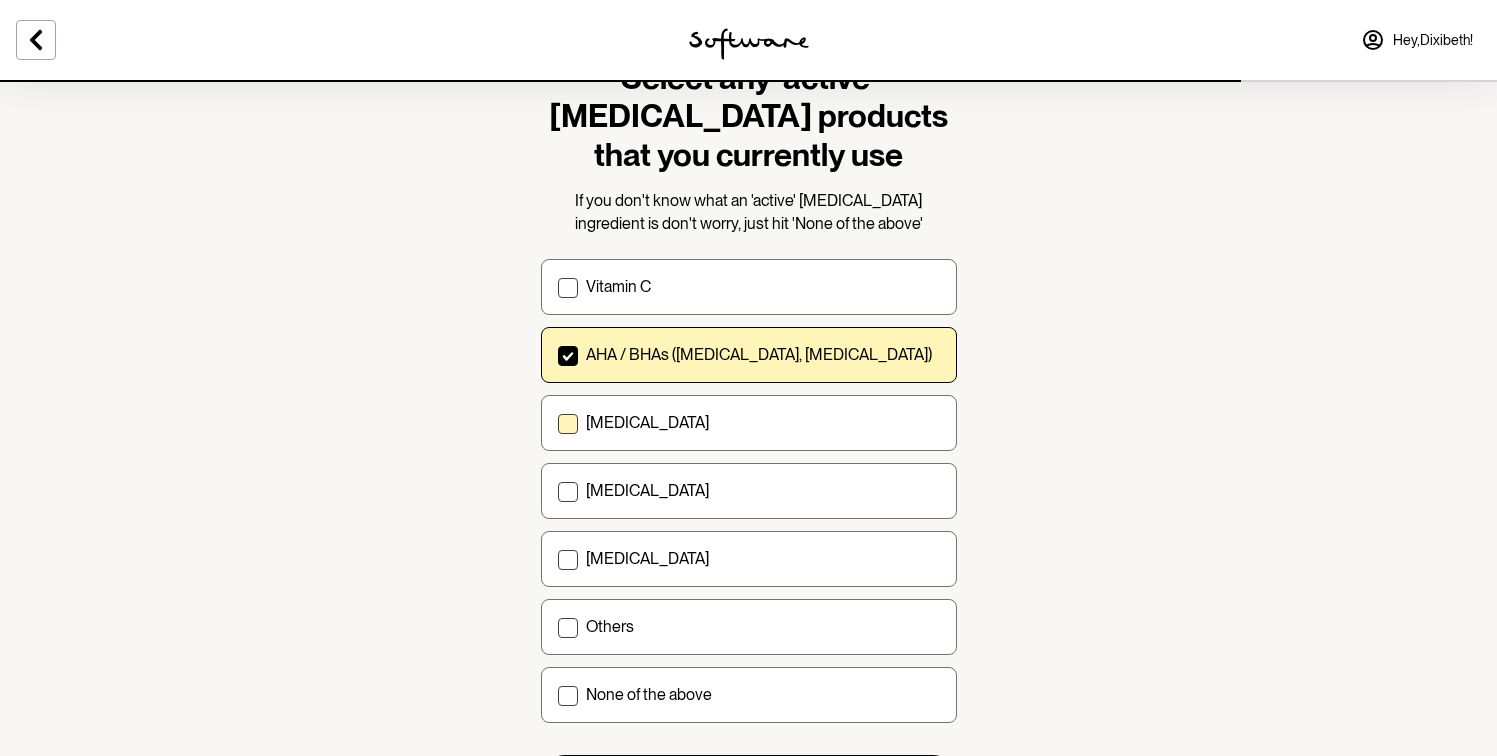 click at bounding box center (568, 424) 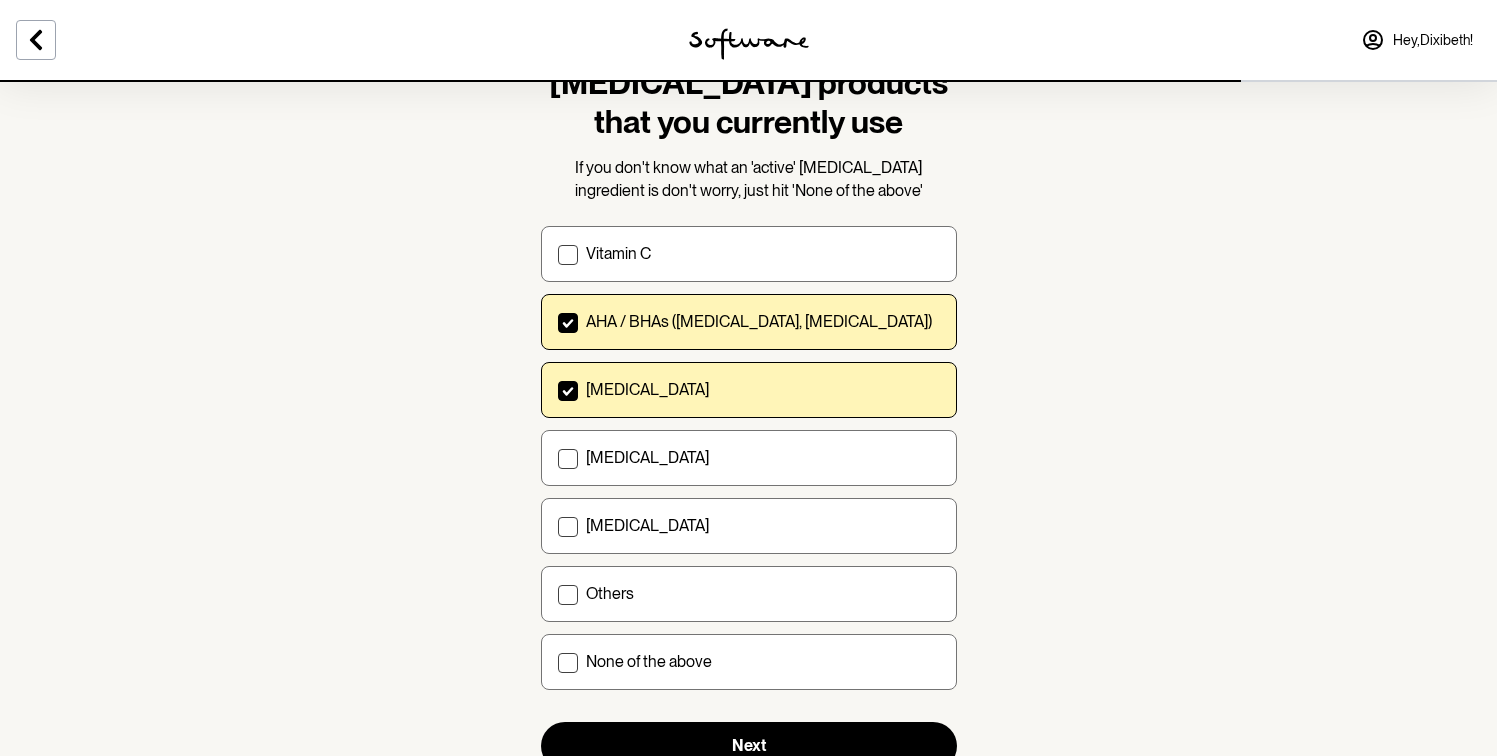 scroll, scrollTop: 194, scrollLeft: 0, axis: vertical 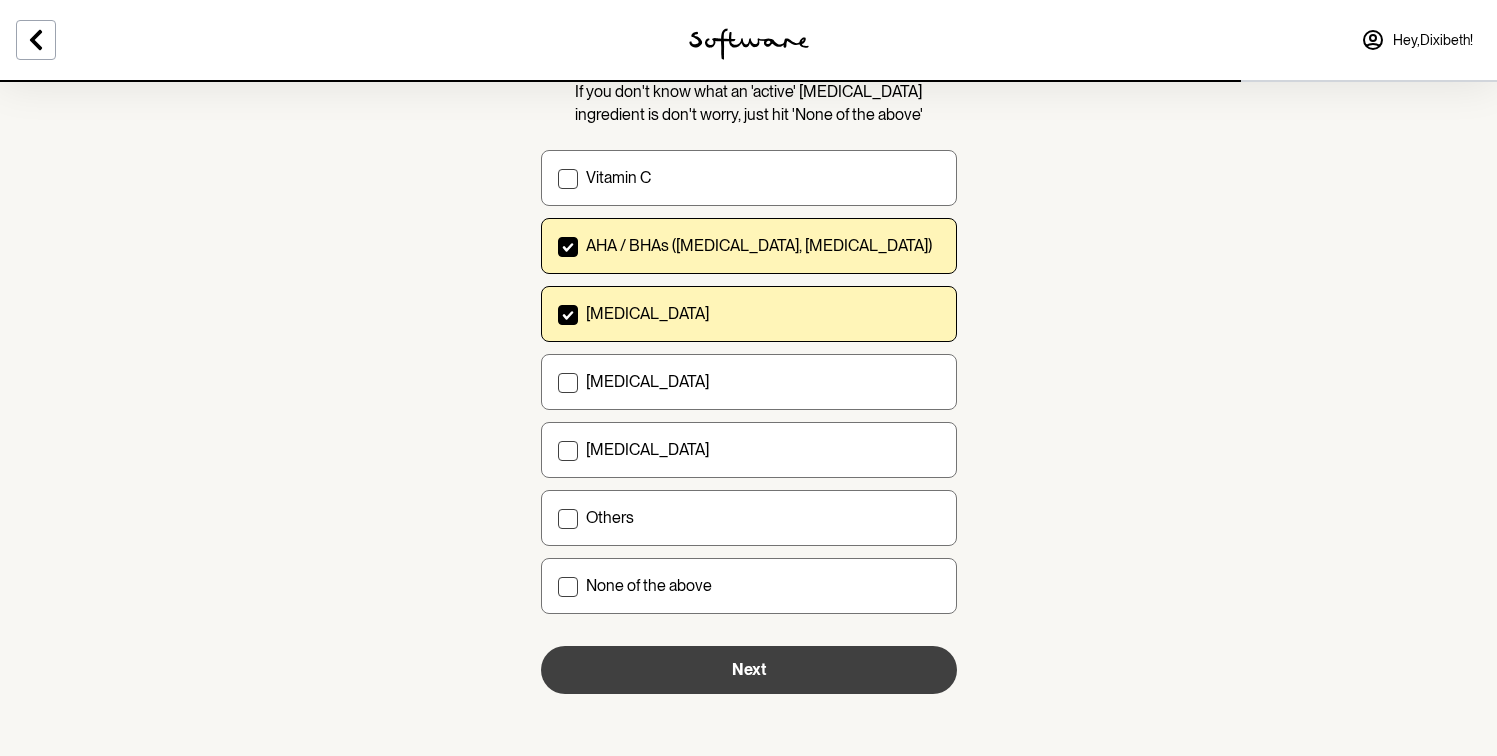 click on "Next" at bounding box center [749, 670] 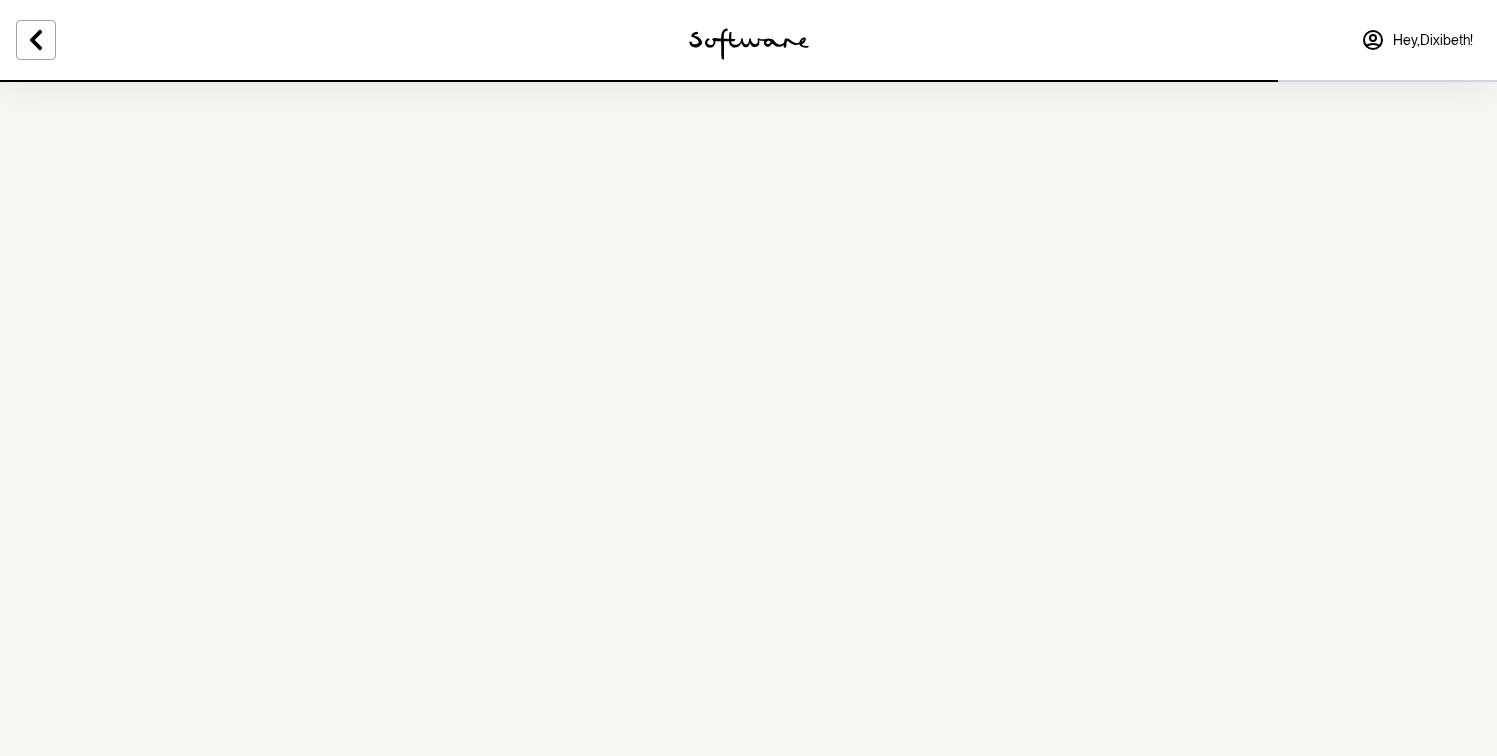 scroll, scrollTop: 0, scrollLeft: 0, axis: both 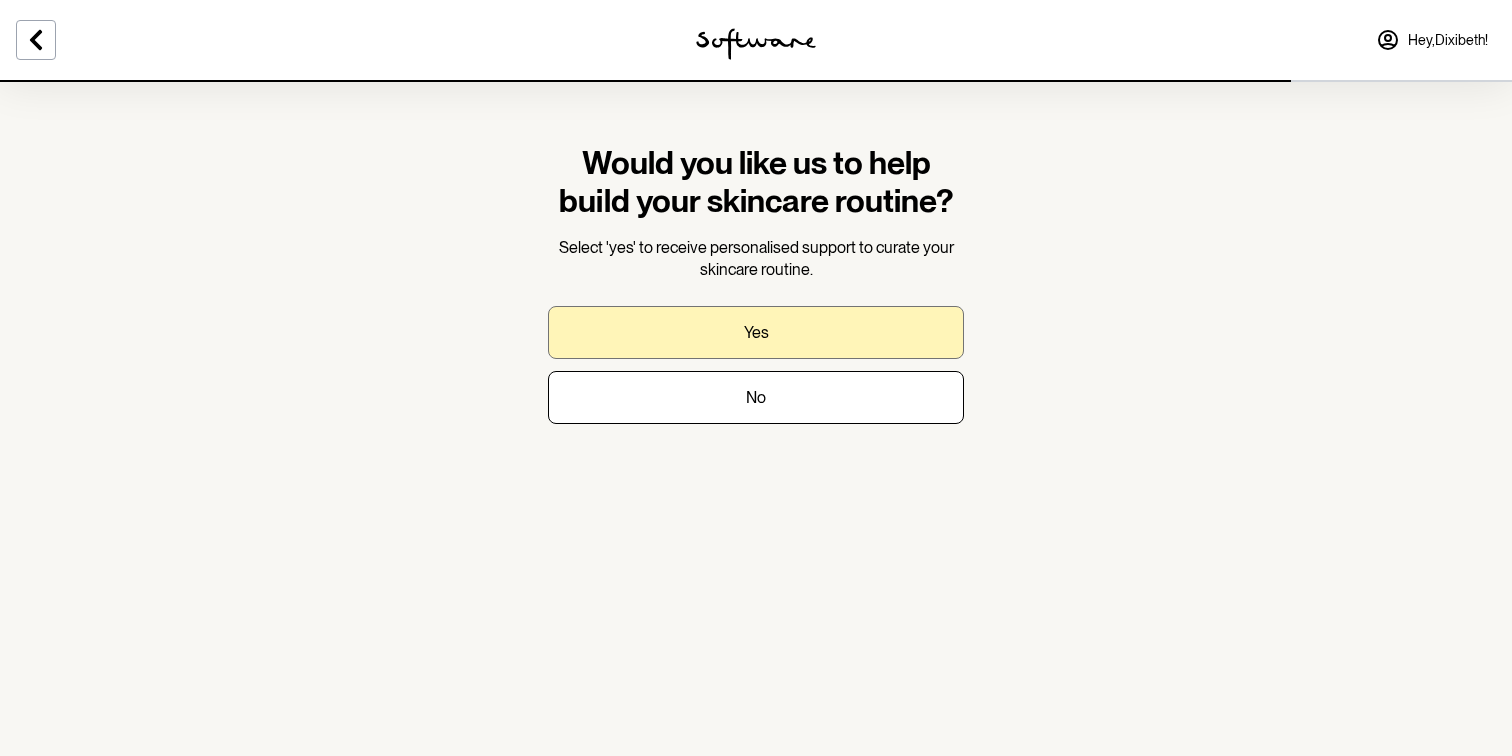 click on "Yes" at bounding box center (756, 332) 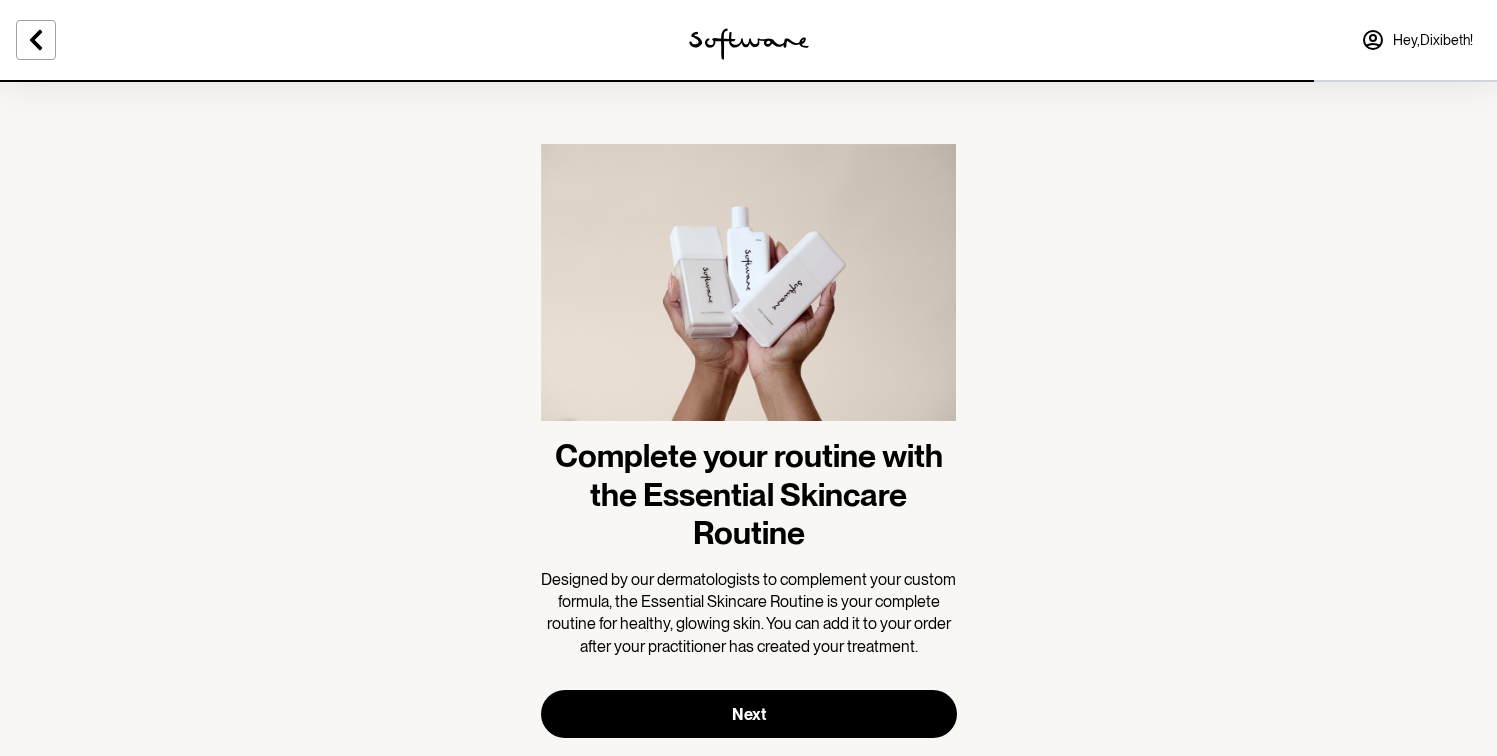 click at bounding box center (749, 290) 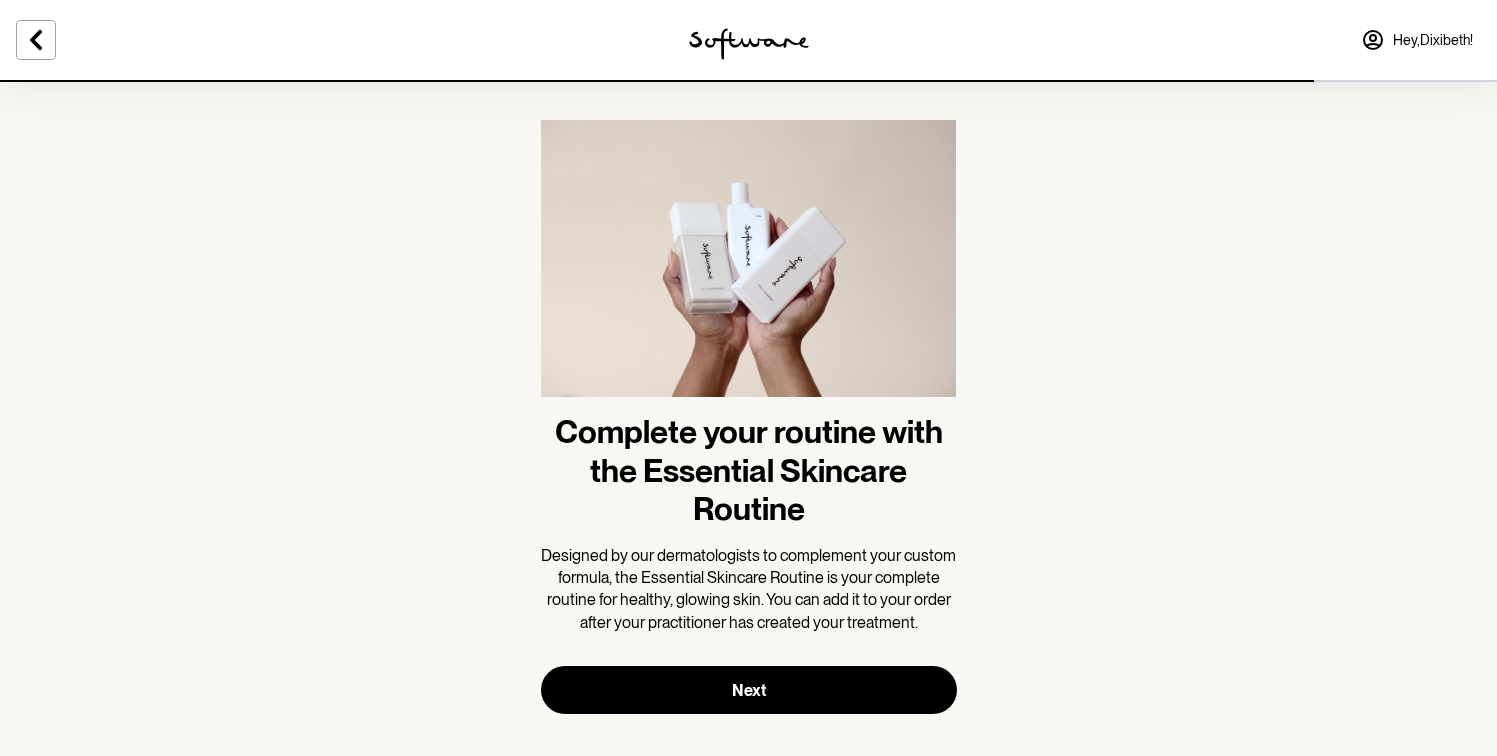 scroll, scrollTop: 43, scrollLeft: 0, axis: vertical 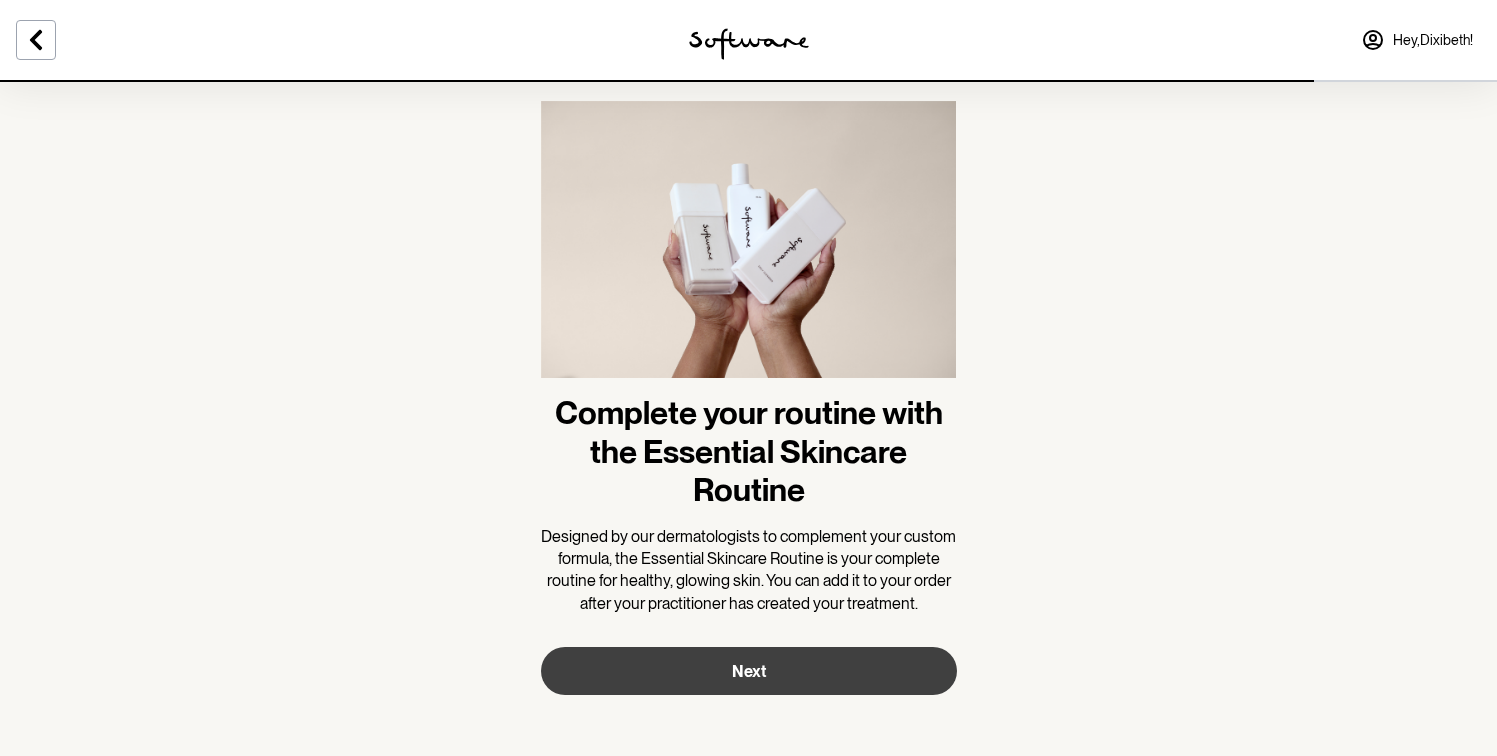 click on "Next" at bounding box center [749, 671] 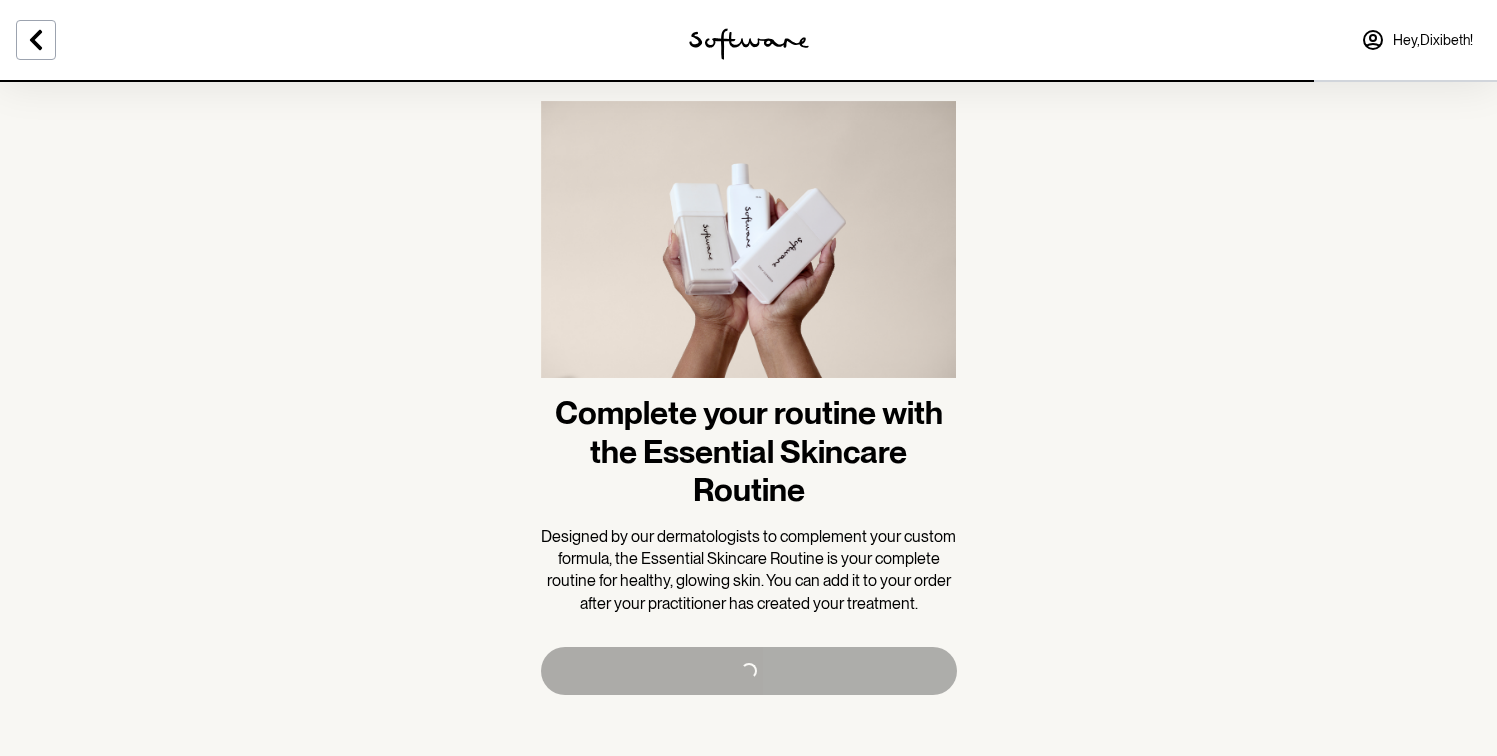 scroll, scrollTop: 0, scrollLeft: 0, axis: both 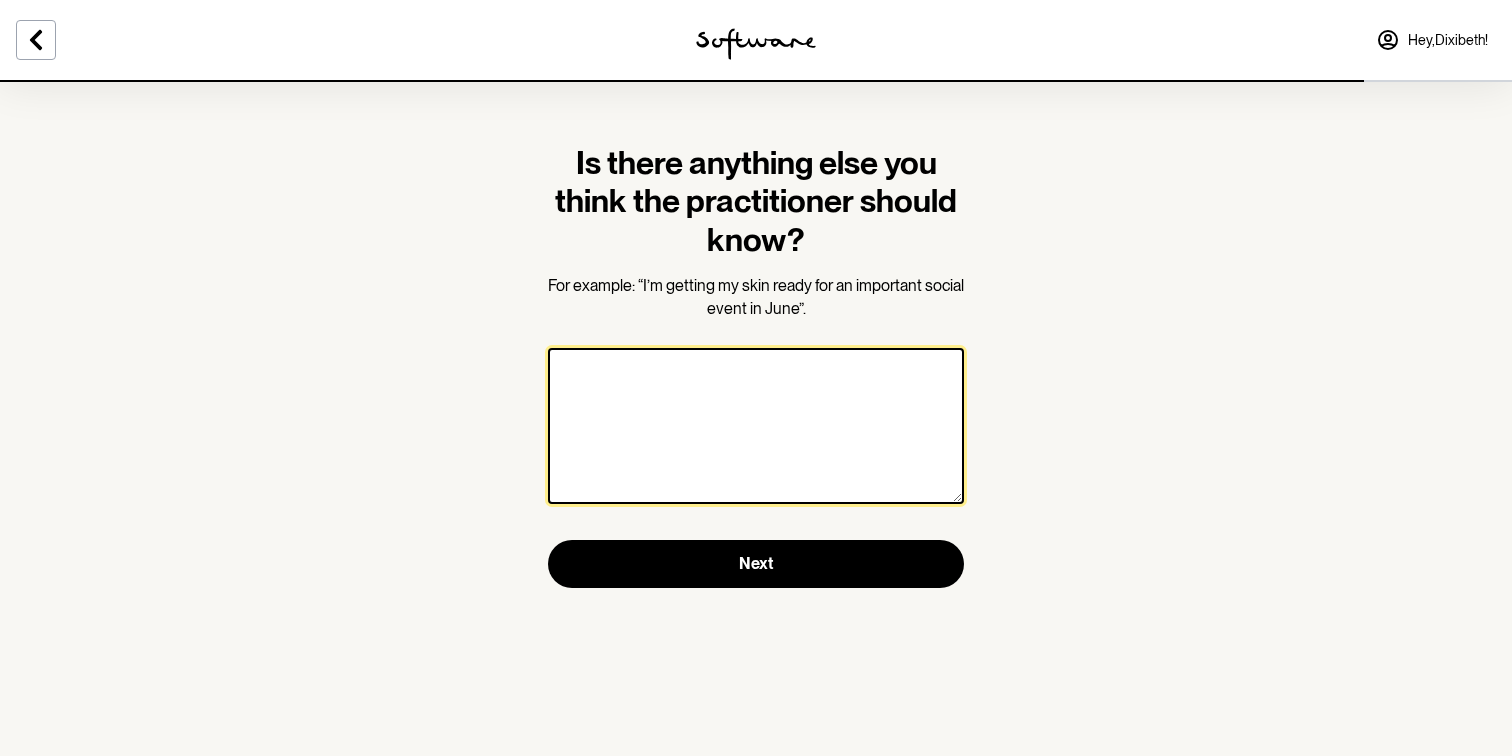 click at bounding box center [756, 426] 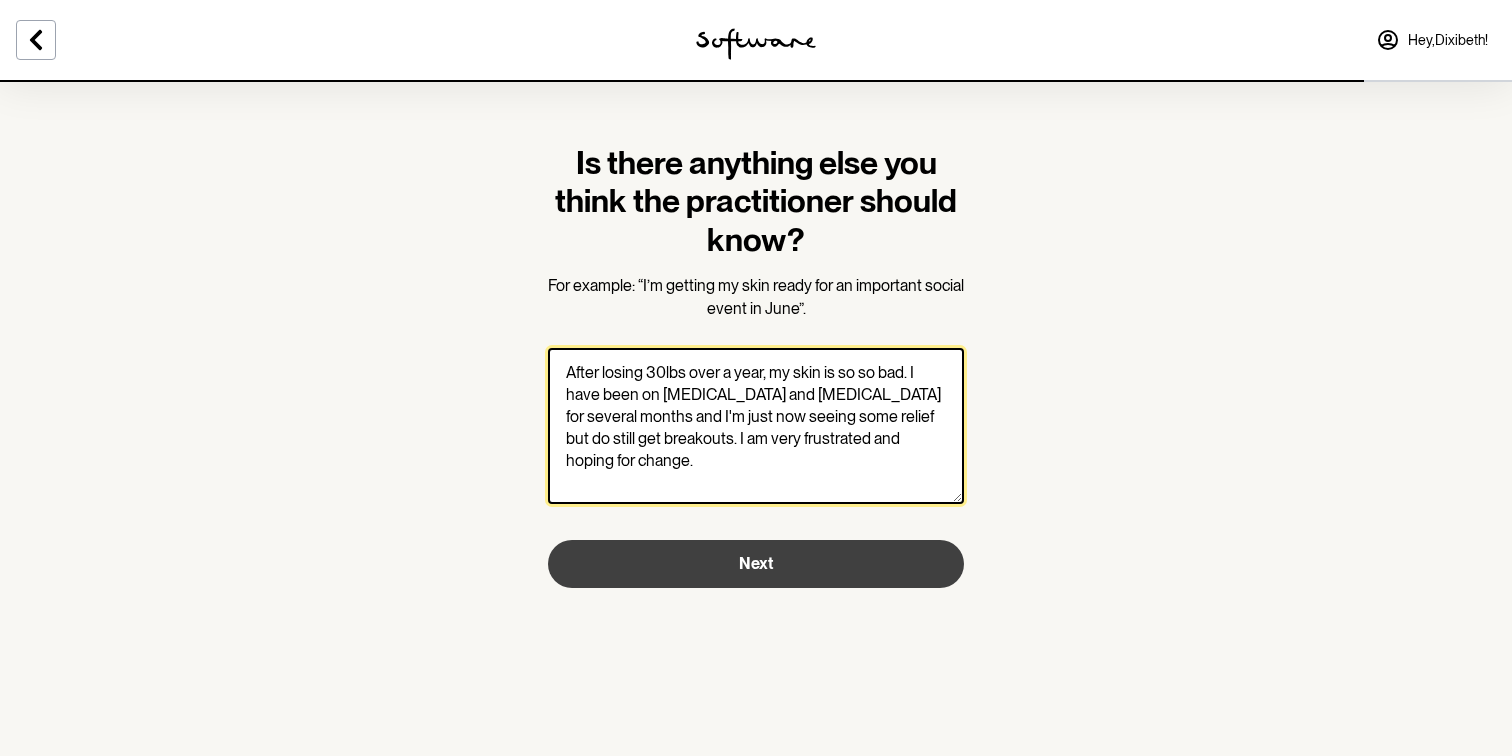 type on "After losing 30lbs over a year, my skin is so so bad. I have been on spironolactone and tretinoin for several months and I'm just now seeing some relief but do still get breakouts. I am very frustrated and hoping for change." 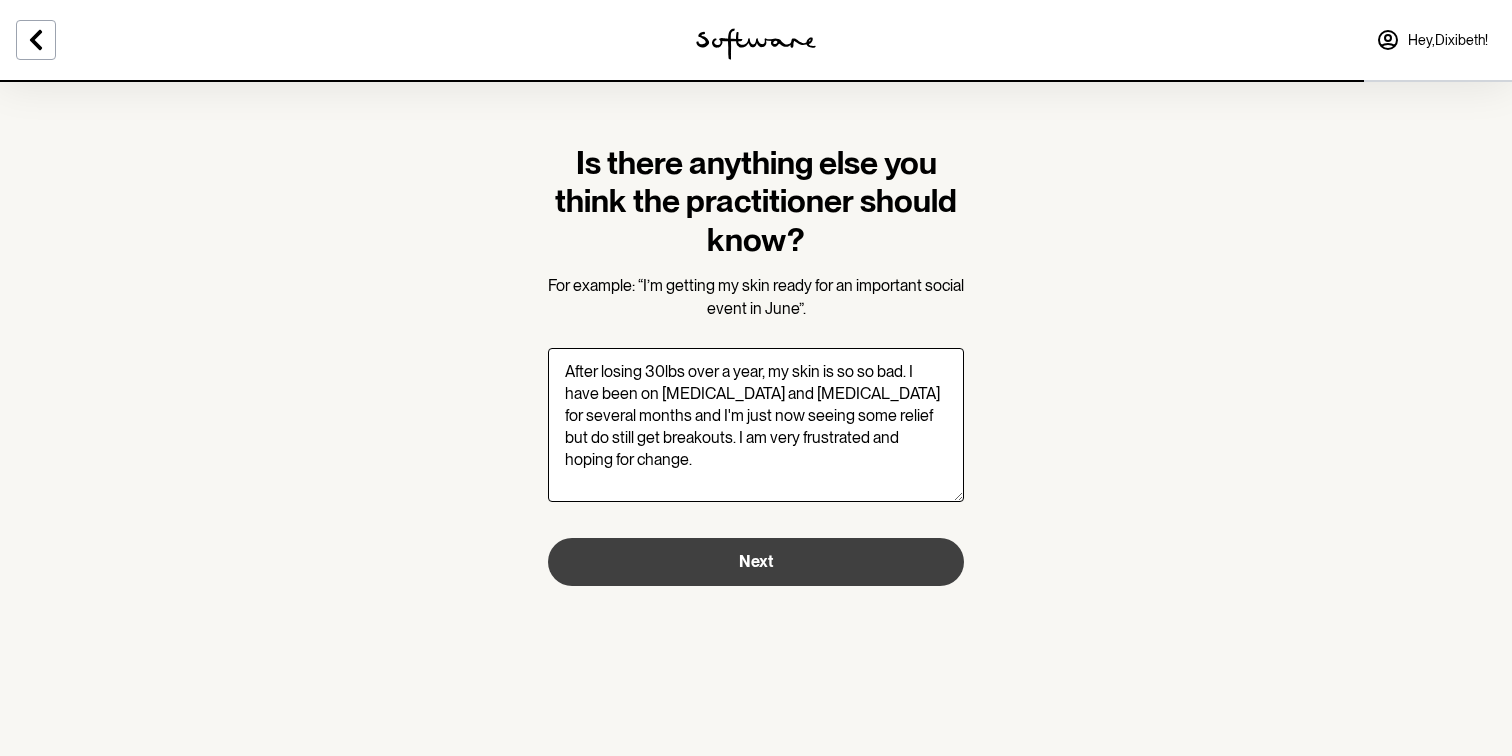 click on "Next" at bounding box center [756, 562] 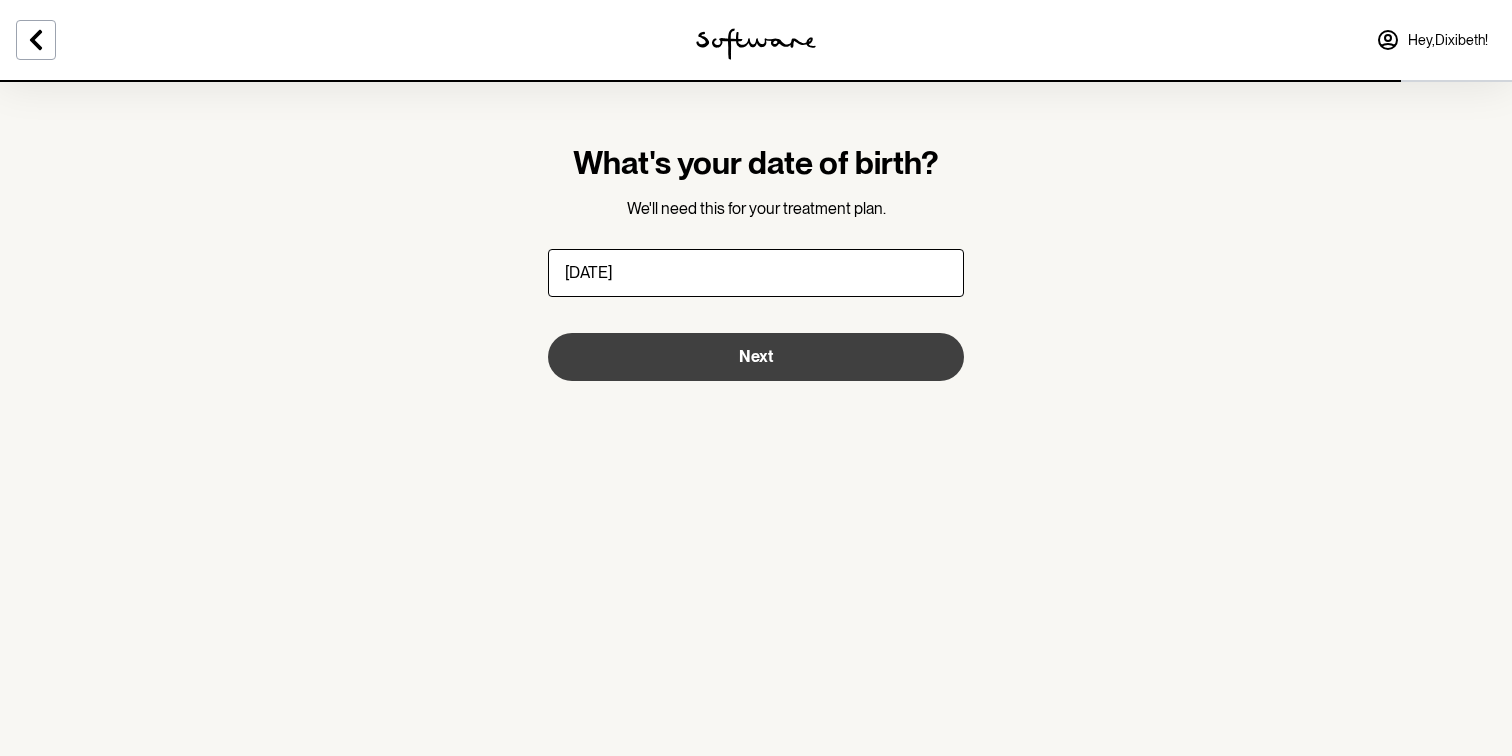 type on "02/01/1991" 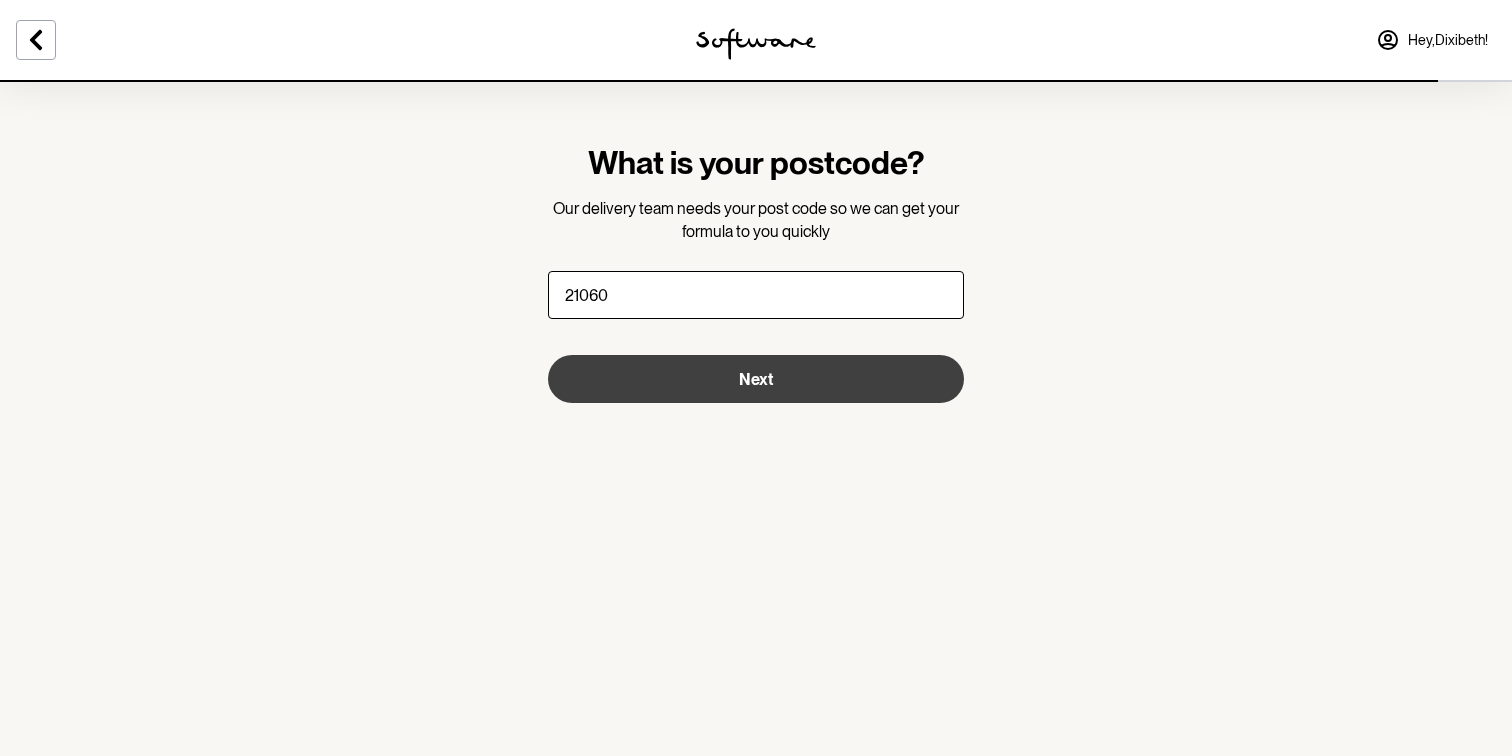 type on "21060" 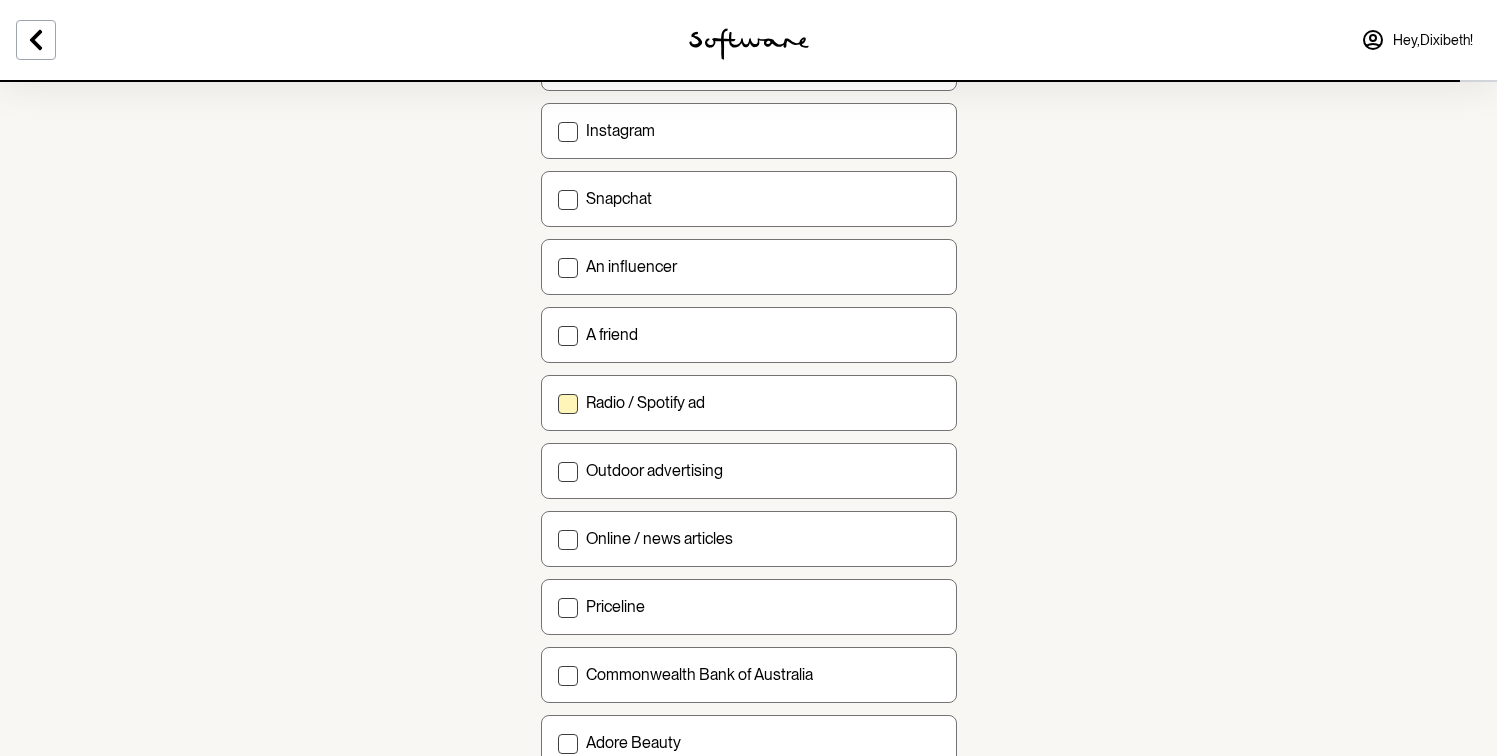 scroll, scrollTop: 638, scrollLeft: 0, axis: vertical 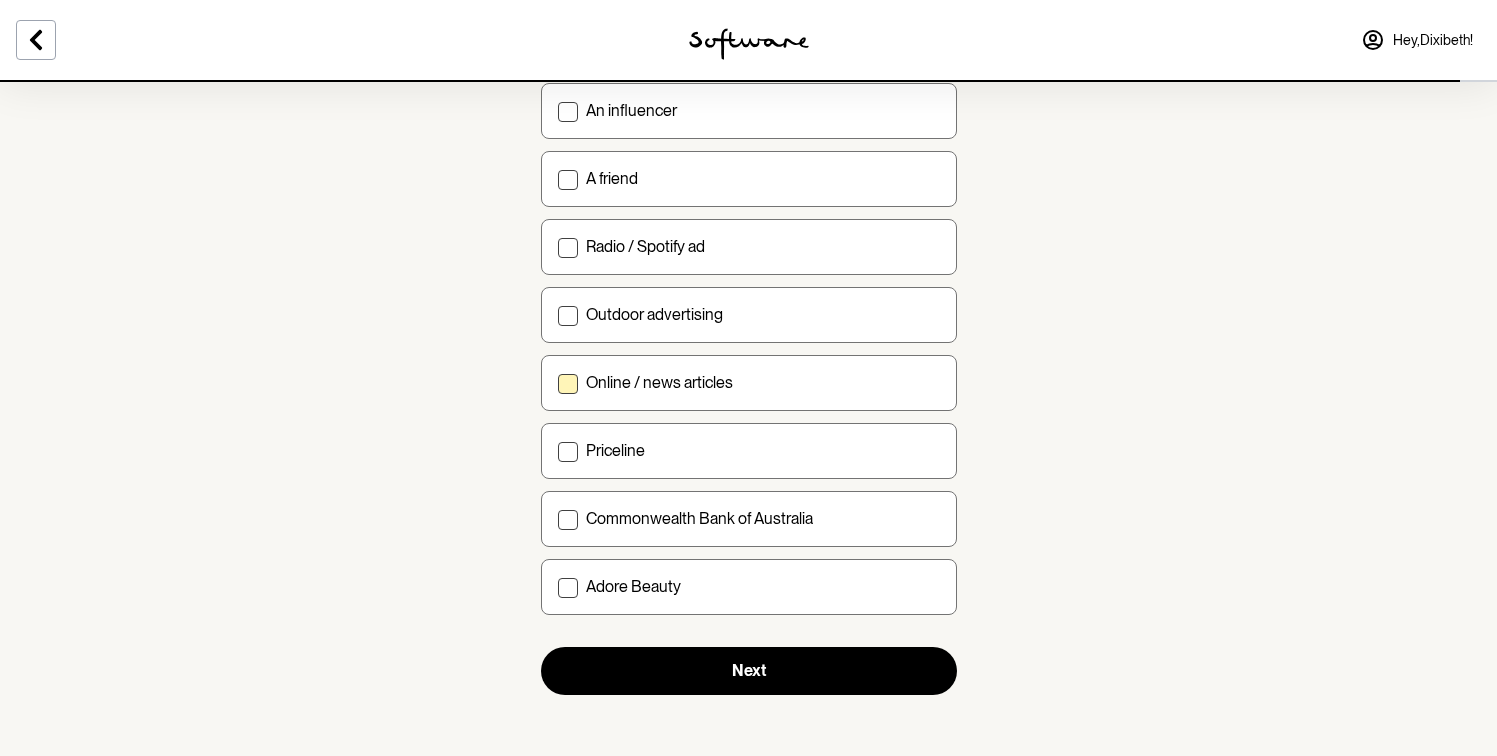 click on "Online / news articles" at bounding box center (763, 382) 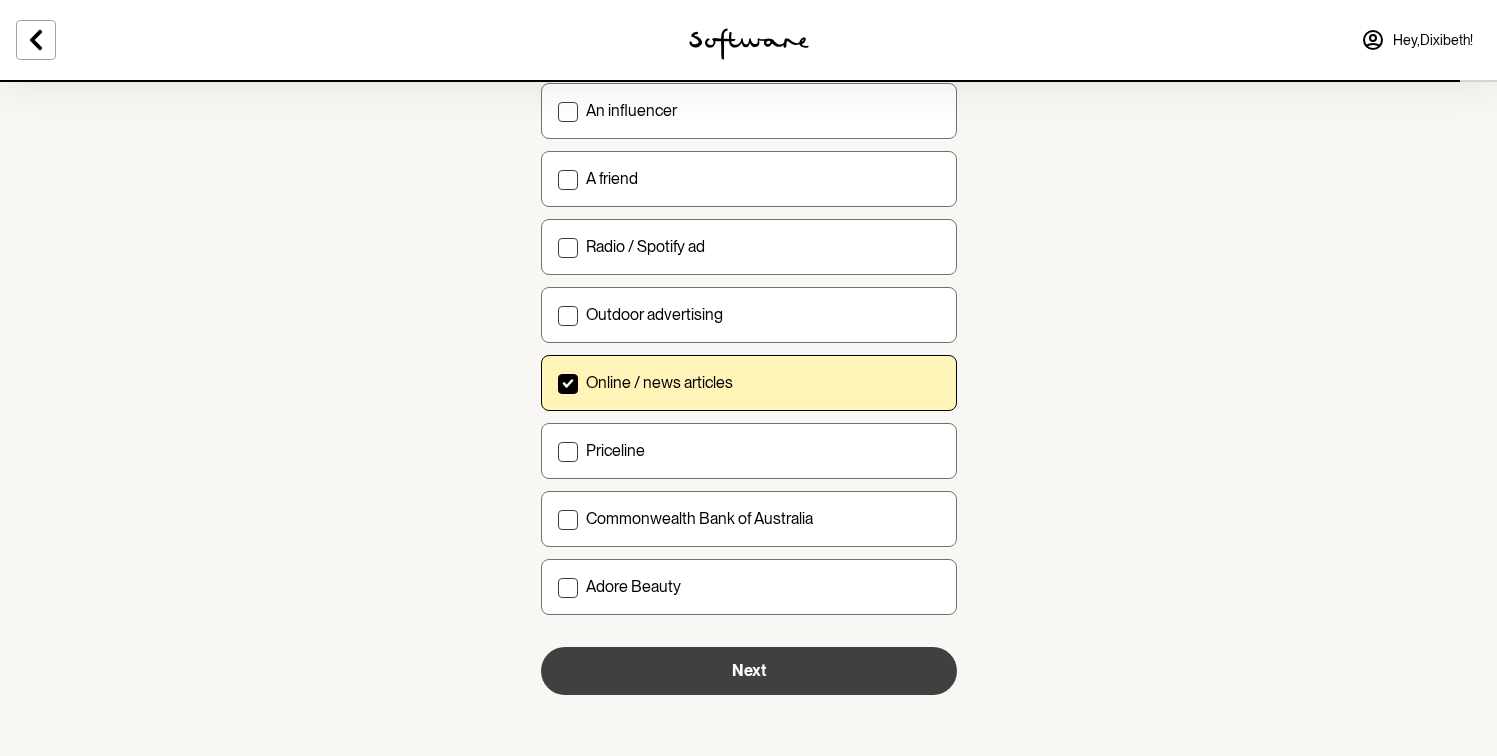 click on "Next" at bounding box center (749, 670) 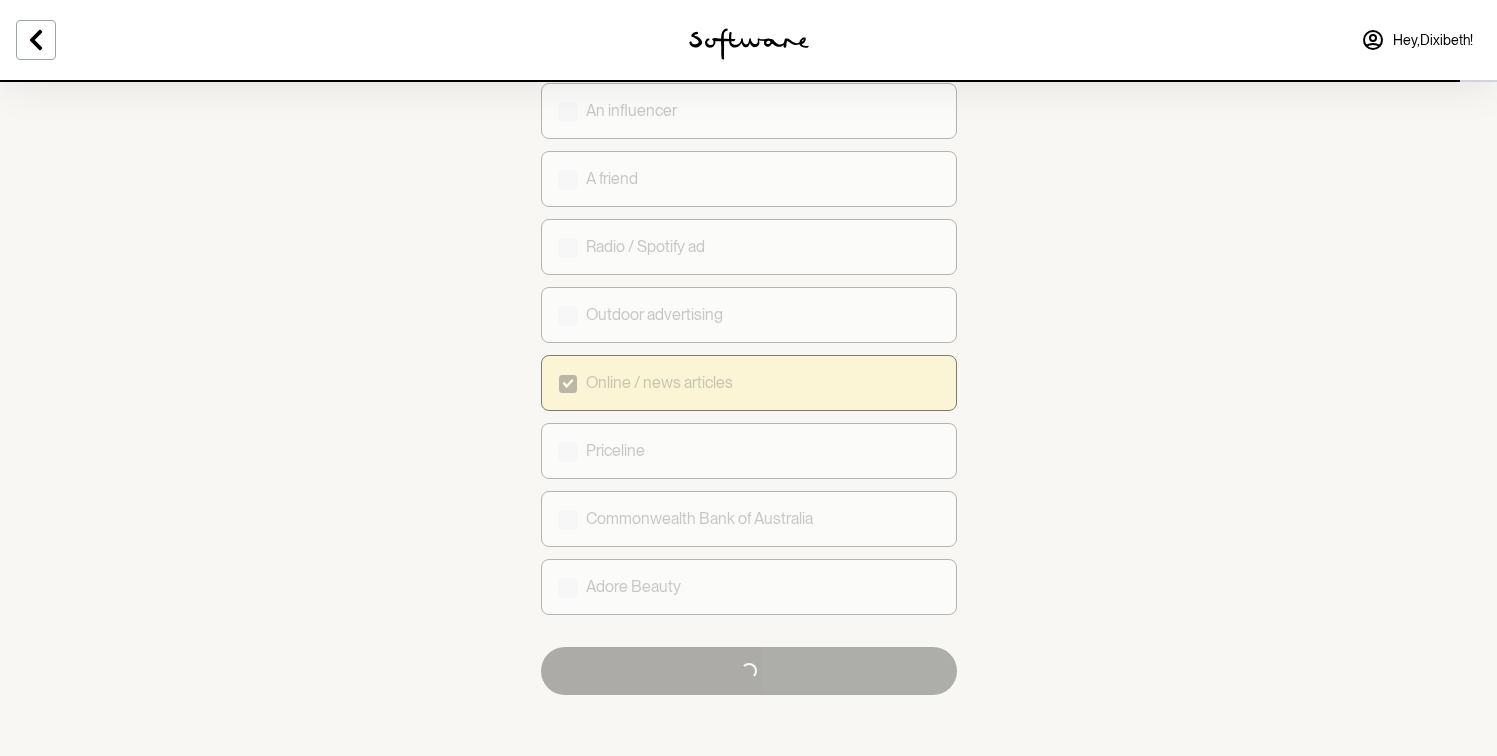 scroll, scrollTop: 0, scrollLeft: 0, axis: both 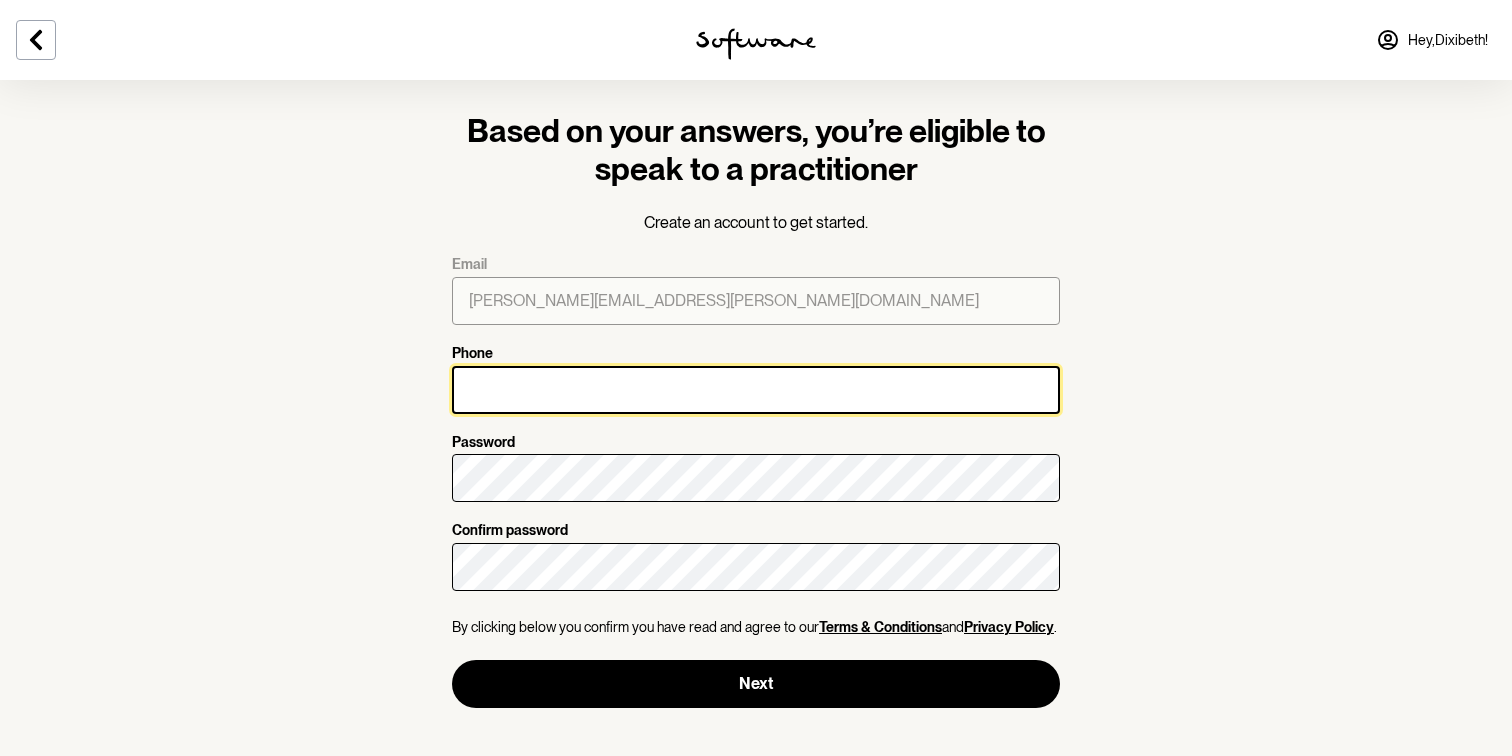 click on "Phone" at bounding box center (756, 390) 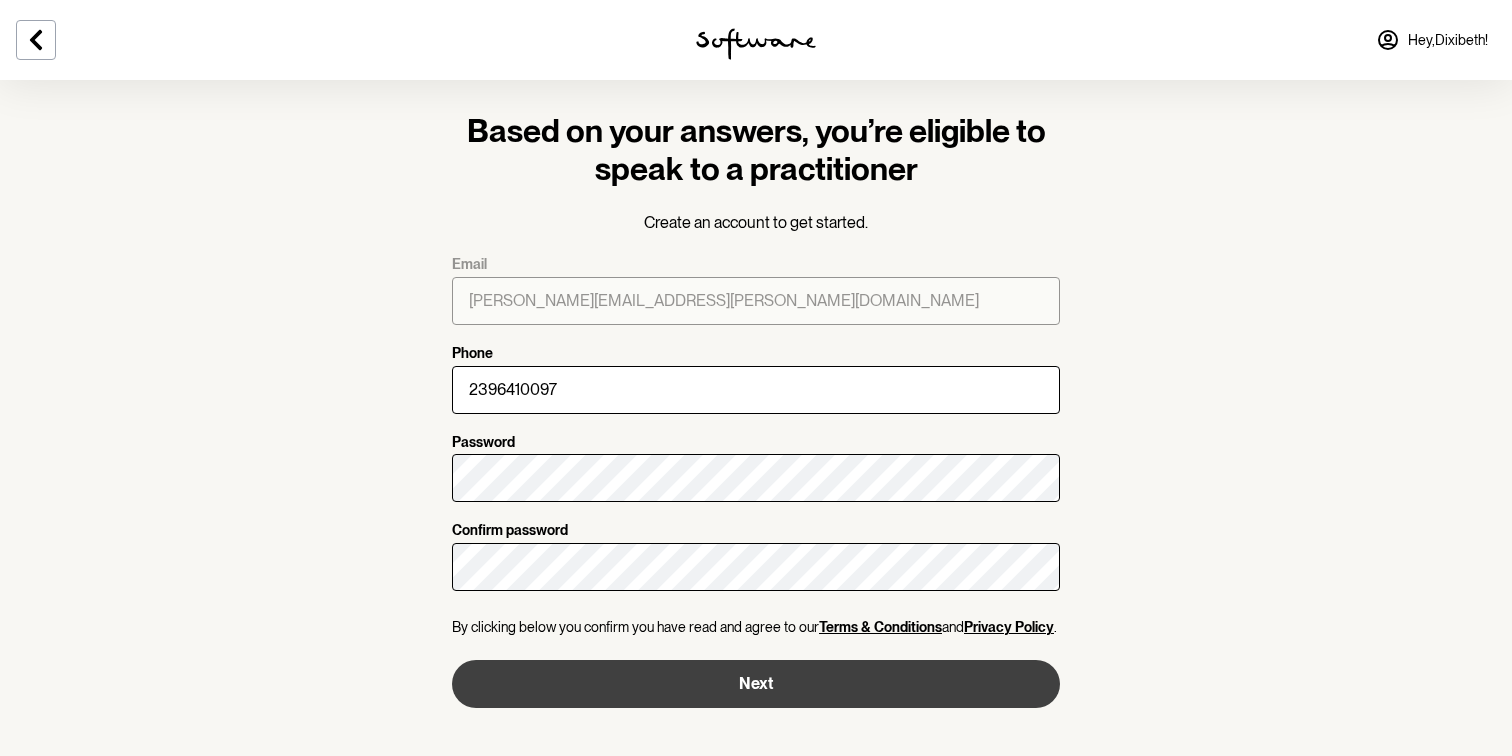 click on "Next" at bounding box center [756, 684] 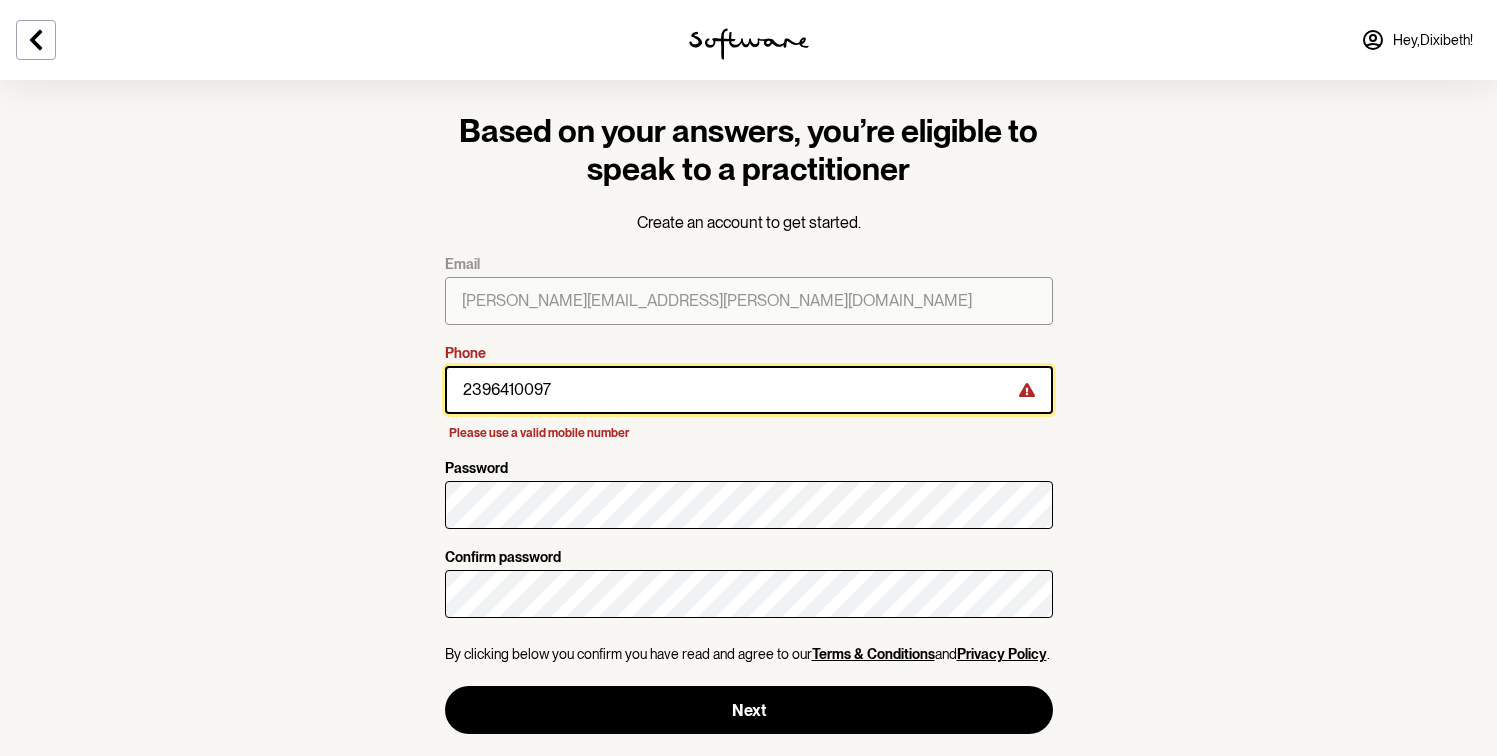 click on "2396410097" at bounding box center [749, 390] 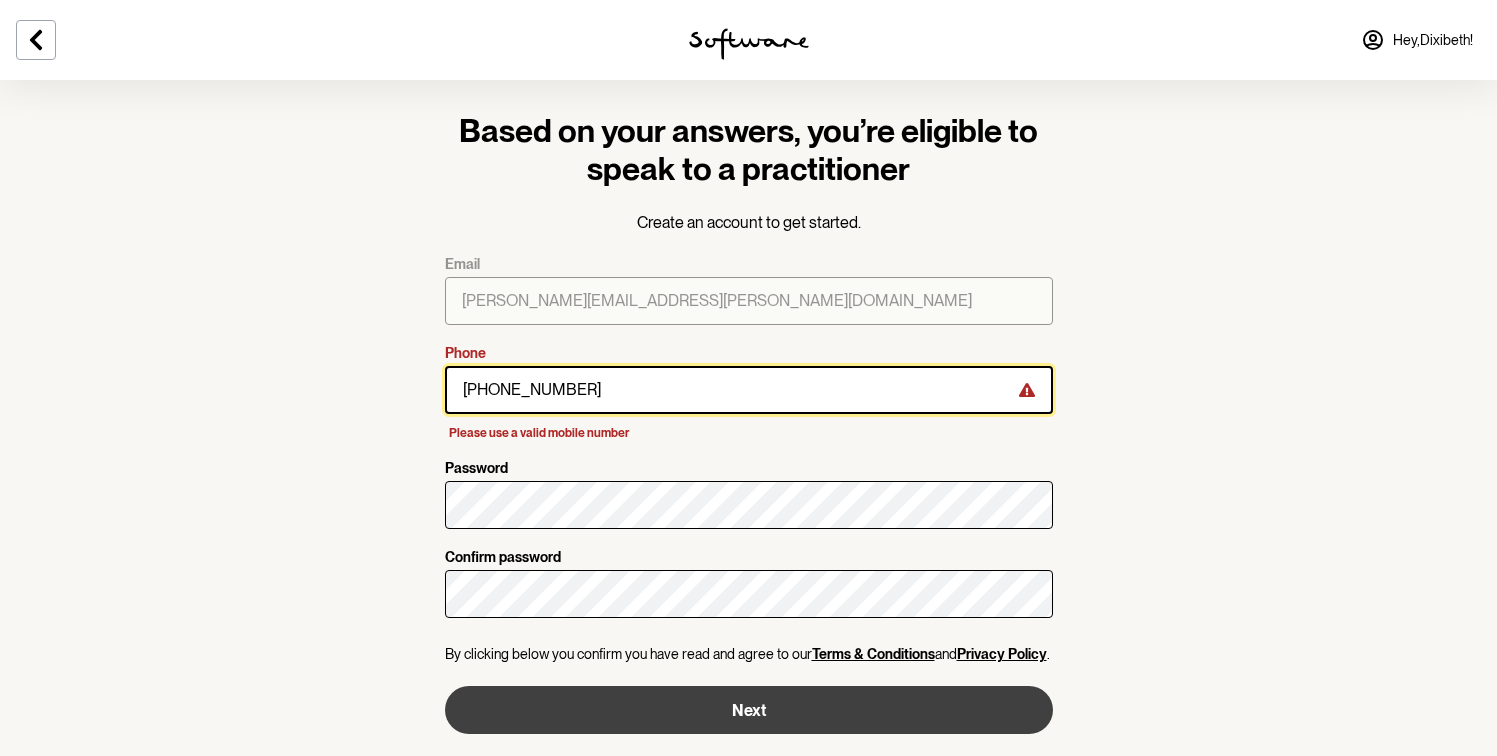 type on "239-641-0097" 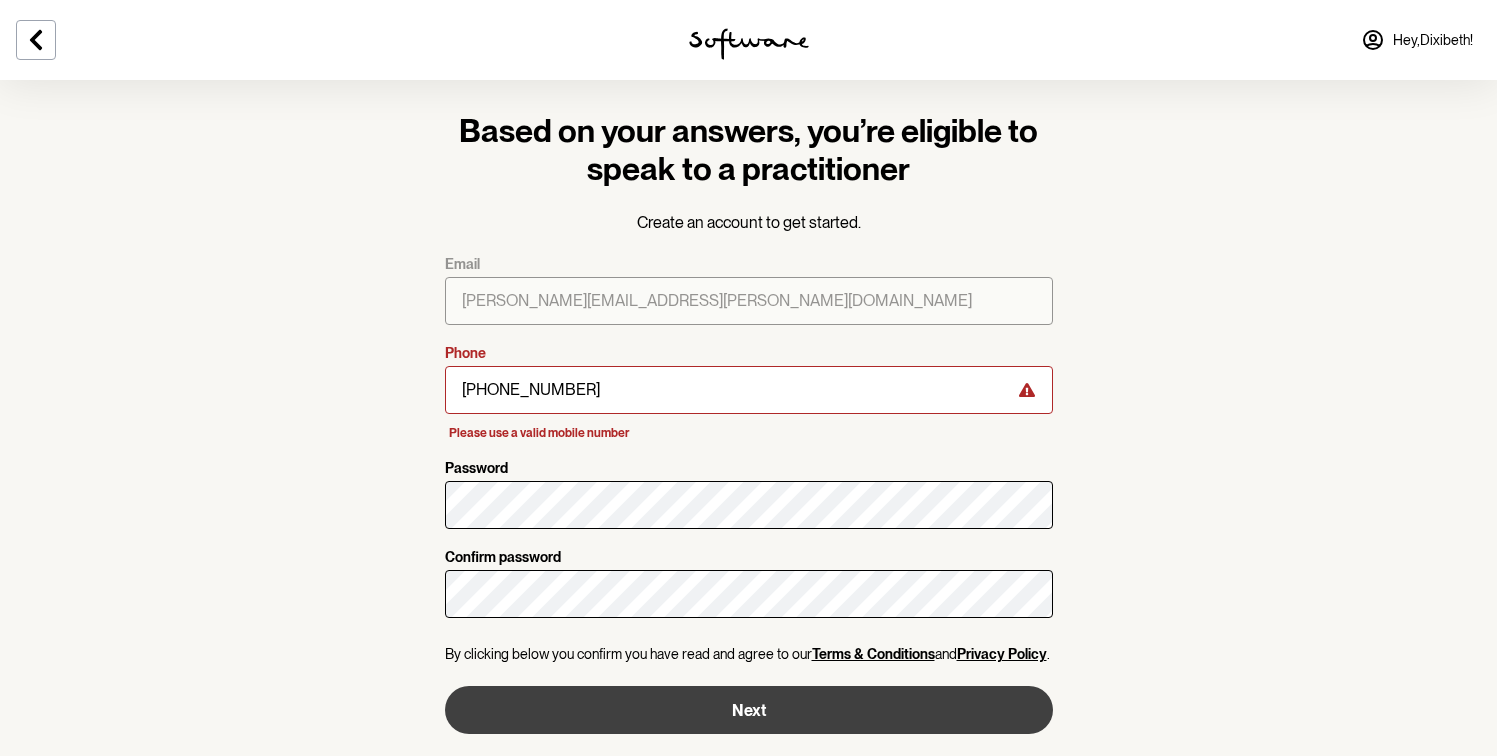 click on "Next" at bounding box center [749, 710] 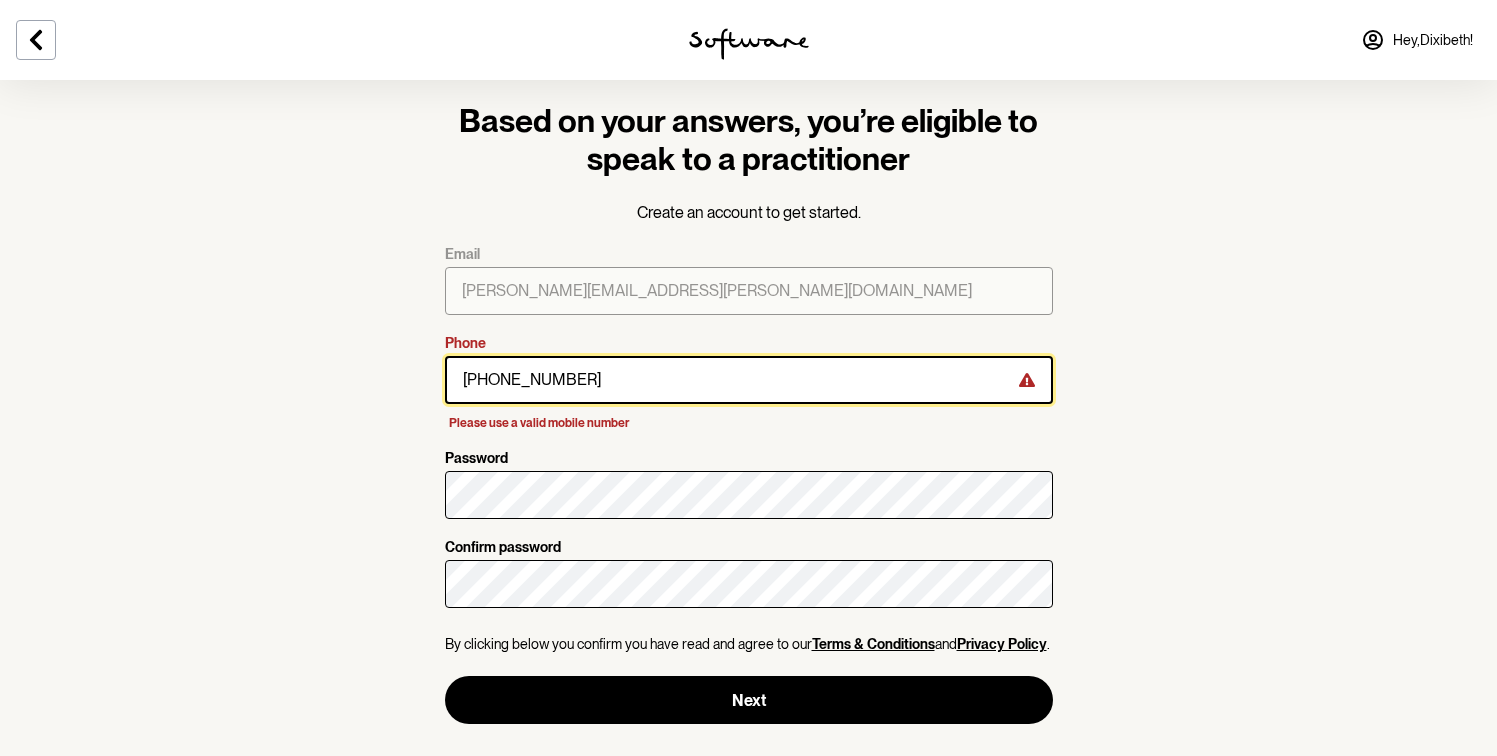 scroll, scrollTop: 17, scrollLeft: 0, axis: vertical 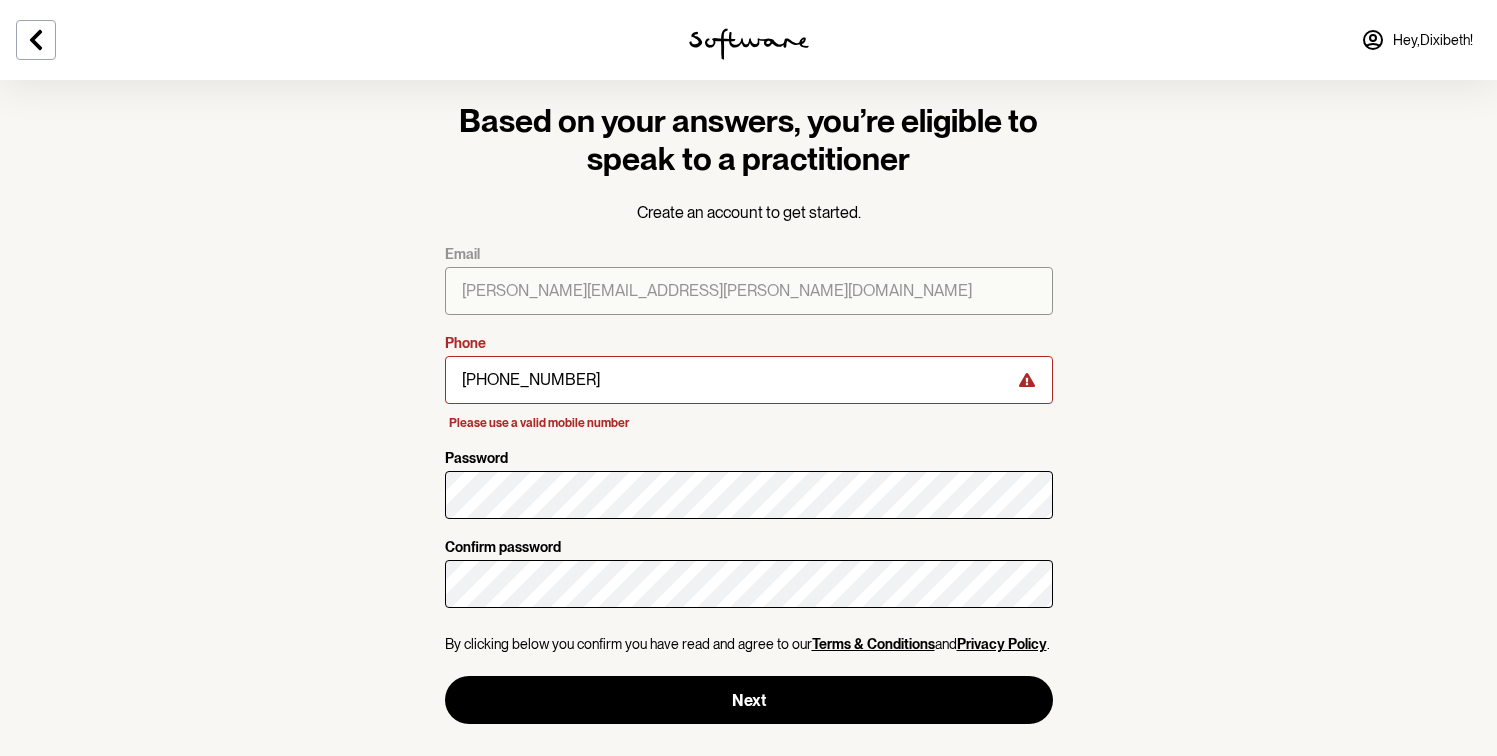 click on "Based on your answers, you’re eligible to speak to a practitioner Create an account to get started. Email dixie.villarraga@gmail.com Phone 239-641-0097 Please use a valid mobile number Password Confirm password By clicking below you confirm you have read and agree to our  Terms & Conditions  and  Privacy Policy . Next" at bounding box center [748, 373] 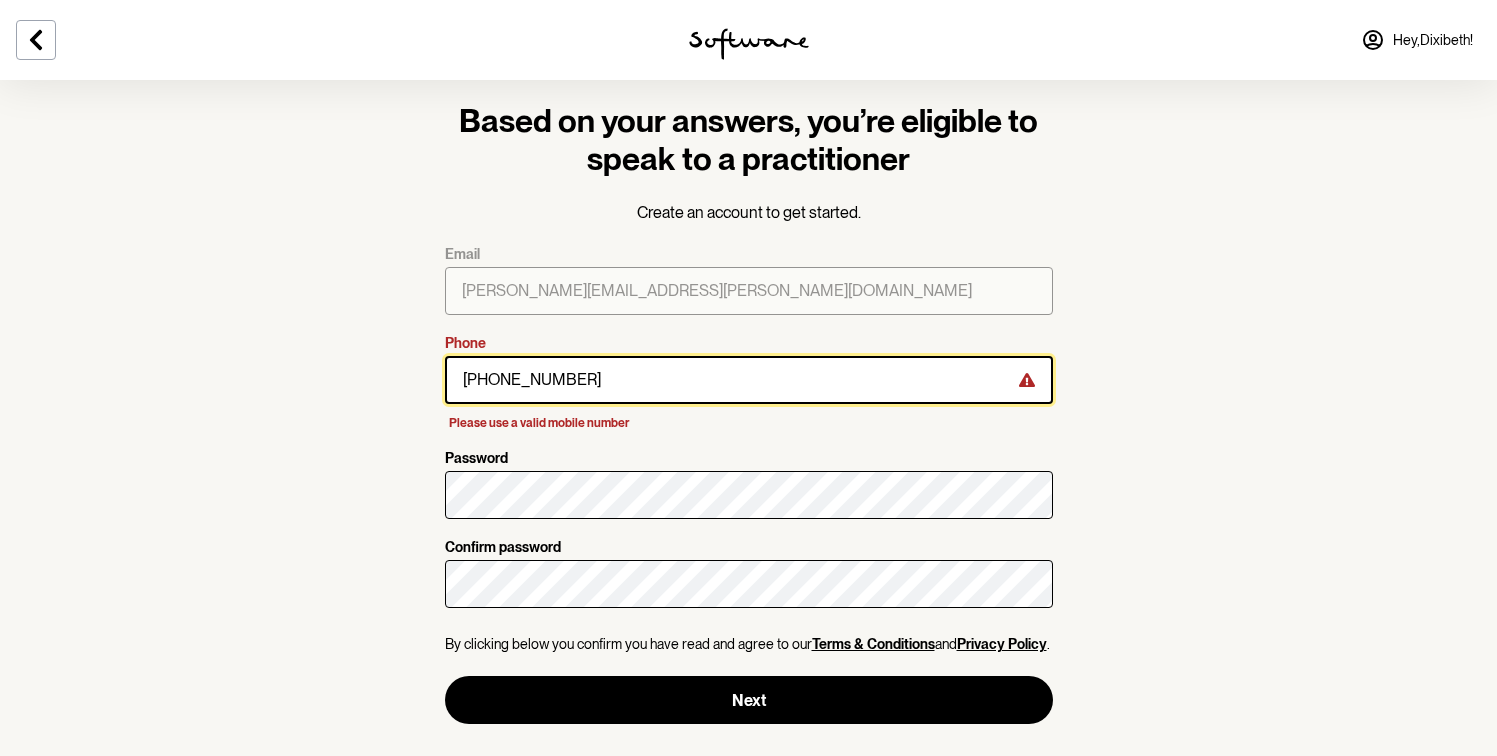 click on "239-641-0097" at bounding box center (749, 380) 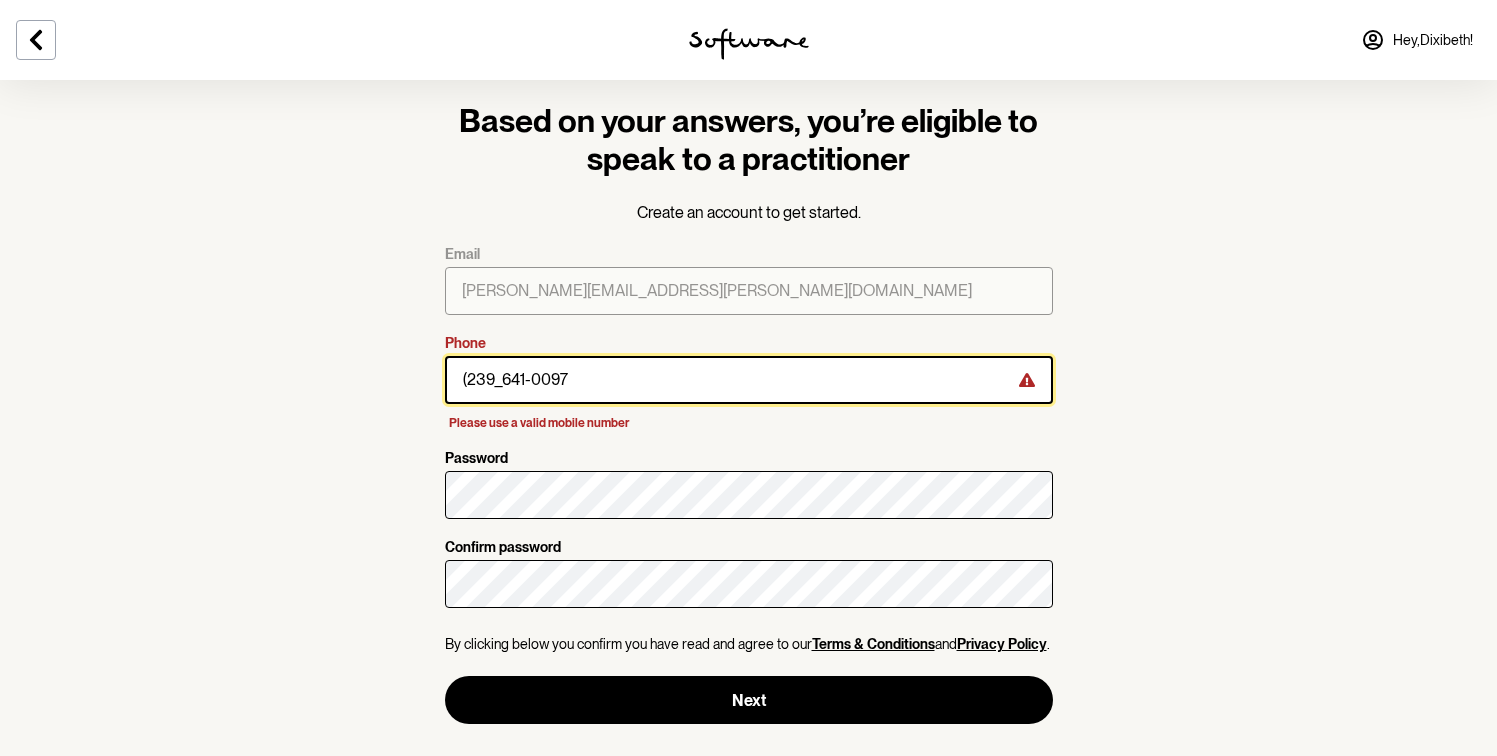 click on "(239_641-0097" at bounding box center (749, 380) 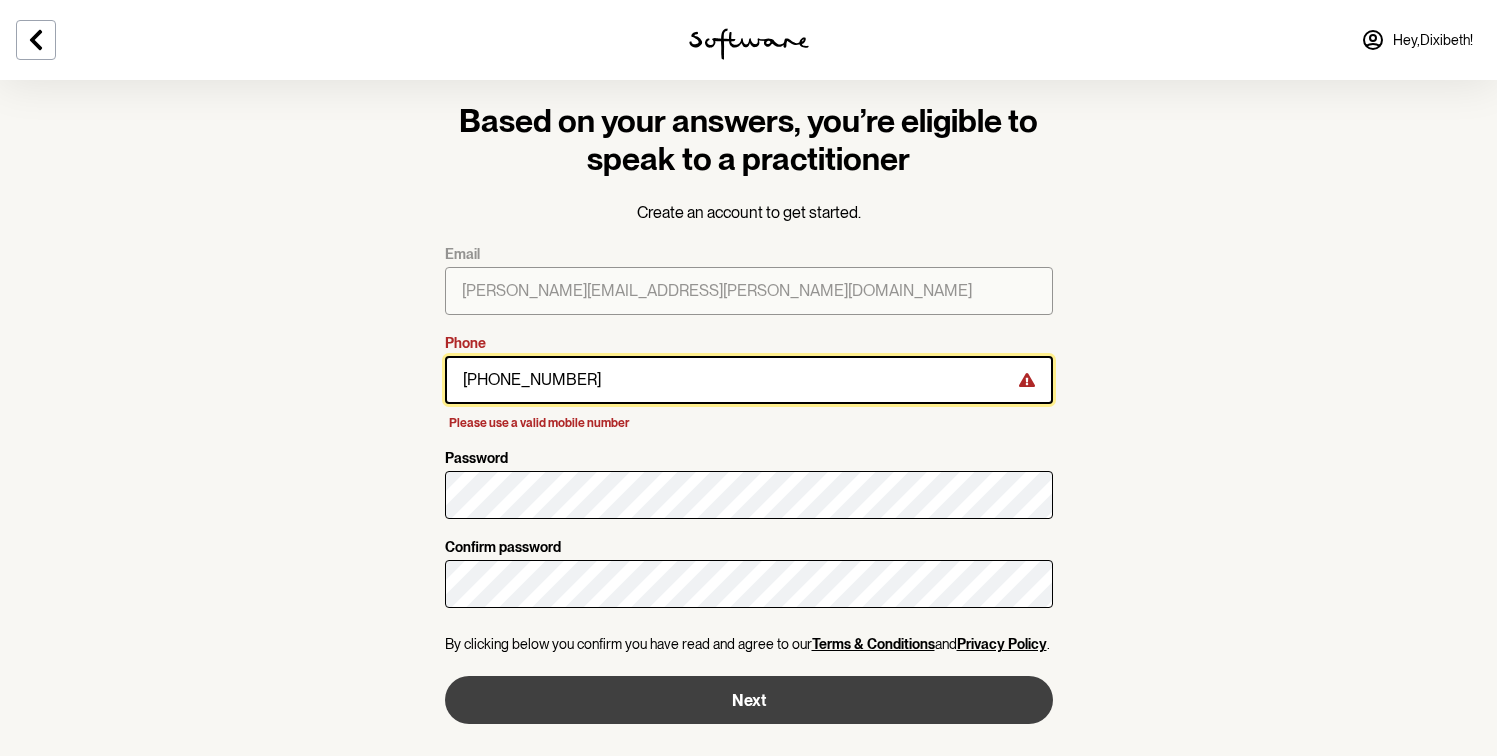 type on "(239)641-0097" 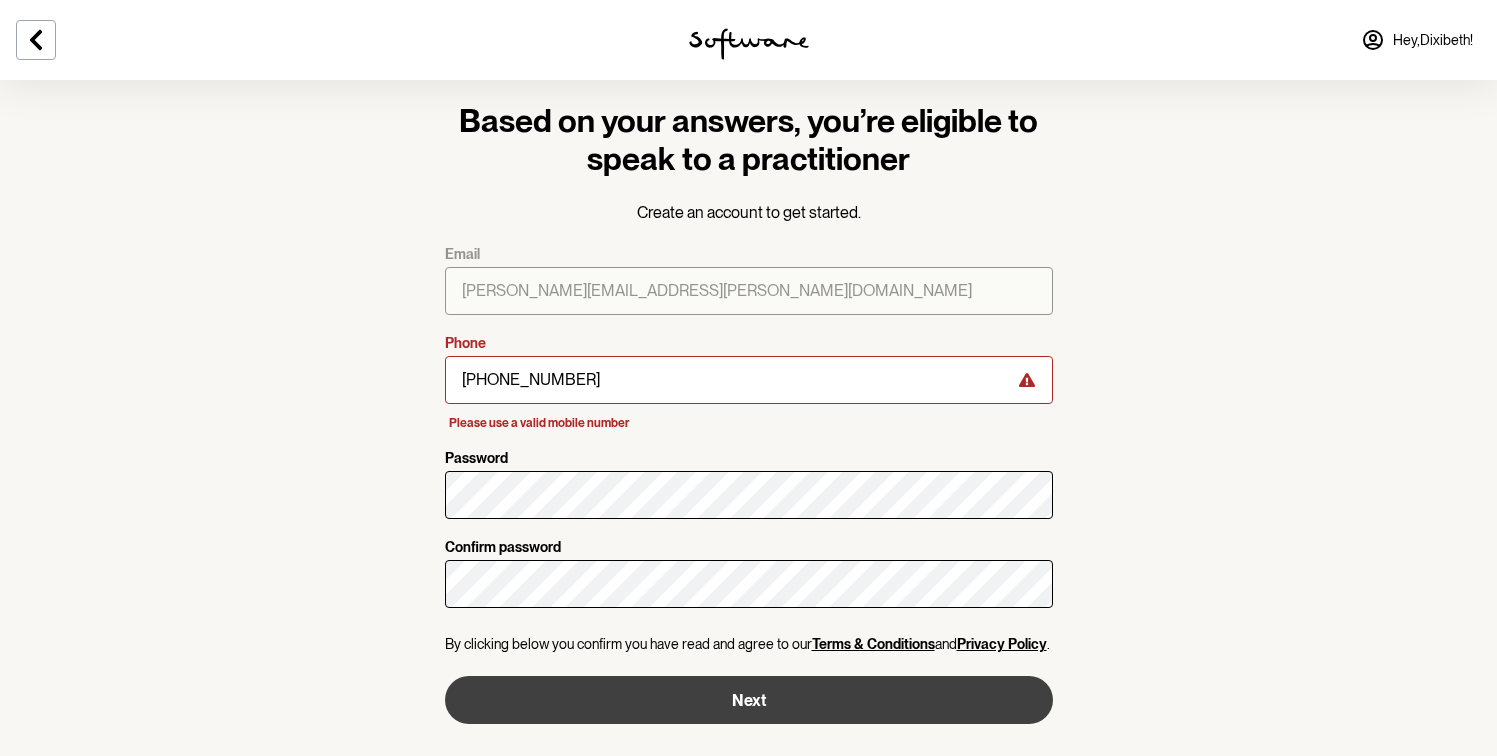 click on "Next" at bounding box center [749, 700] 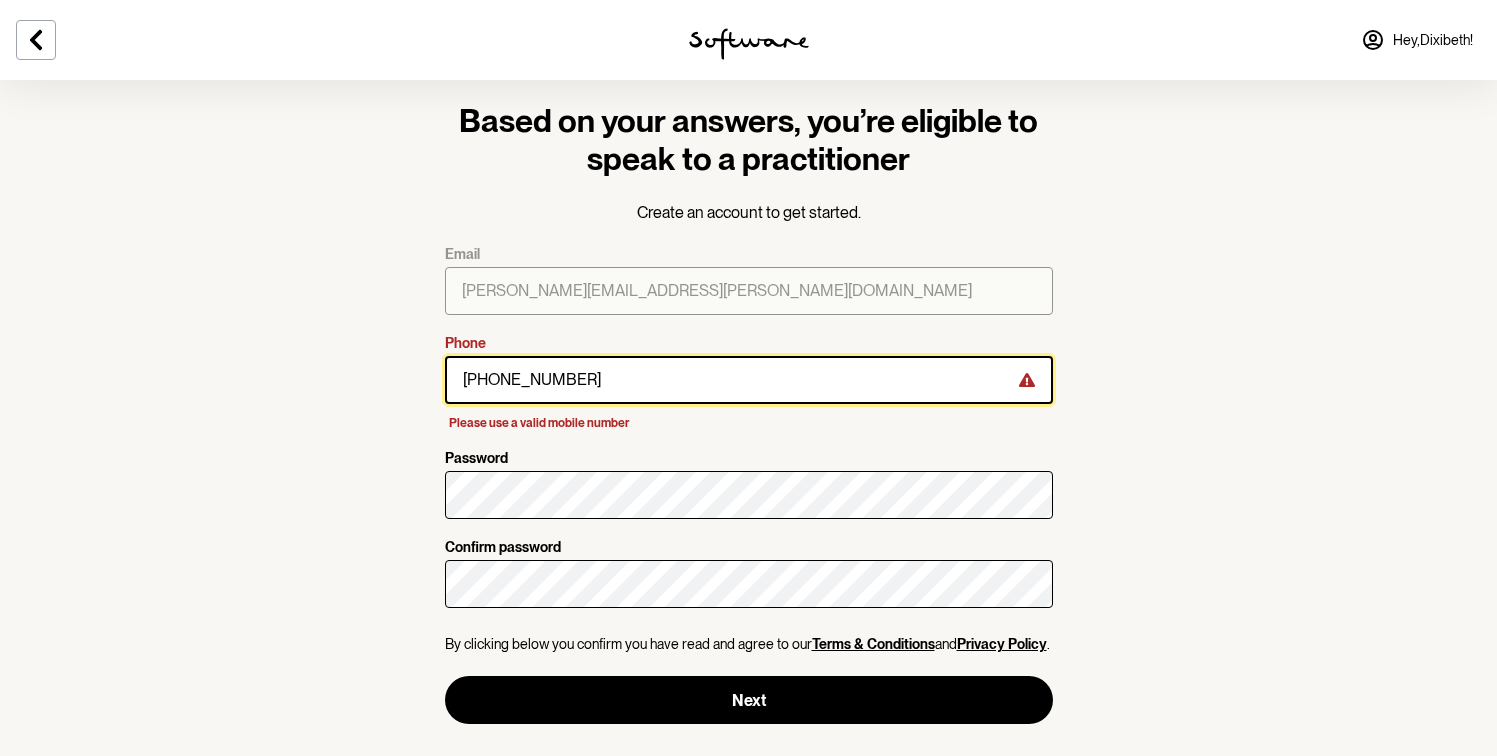click on "(239)641-0097" at bounding box center [749, 380] 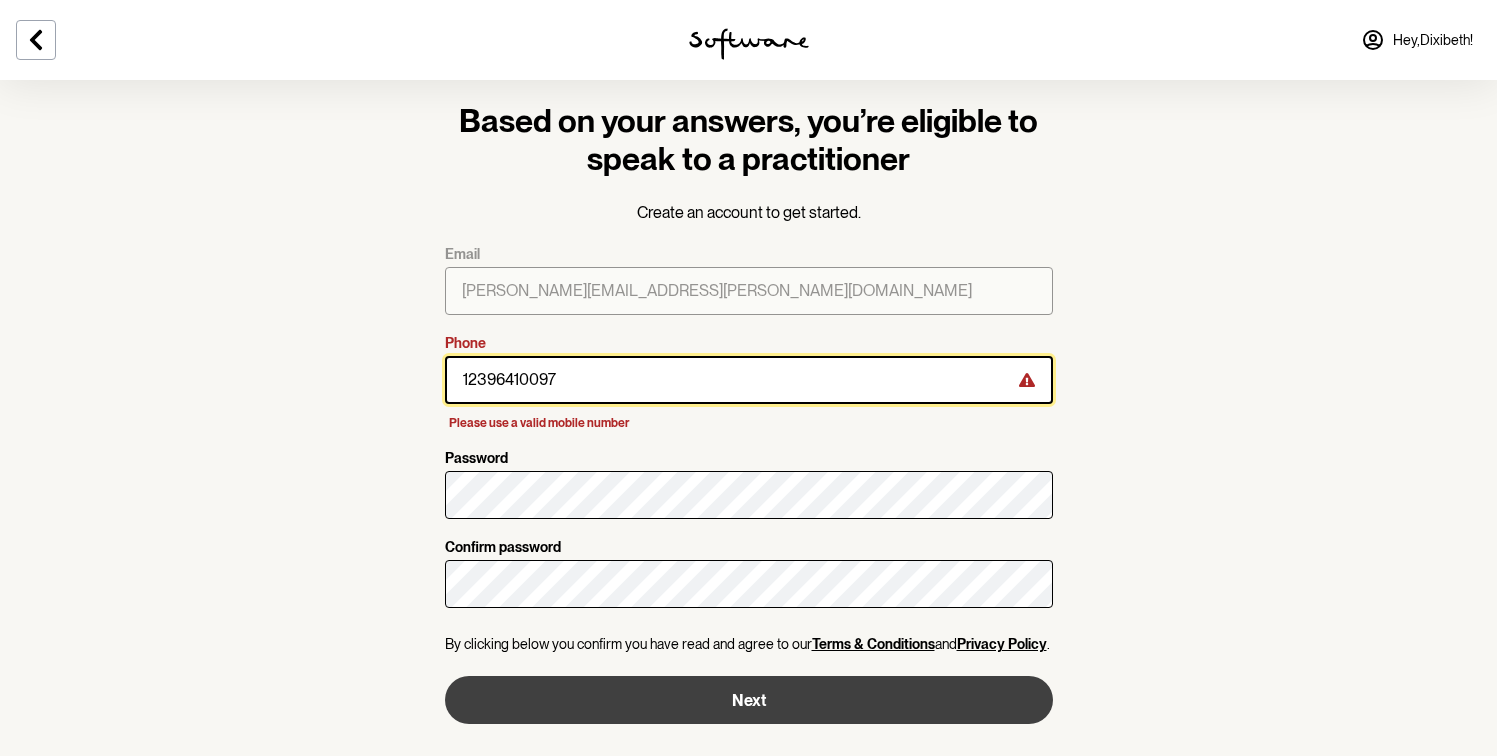 type on "12396410097" 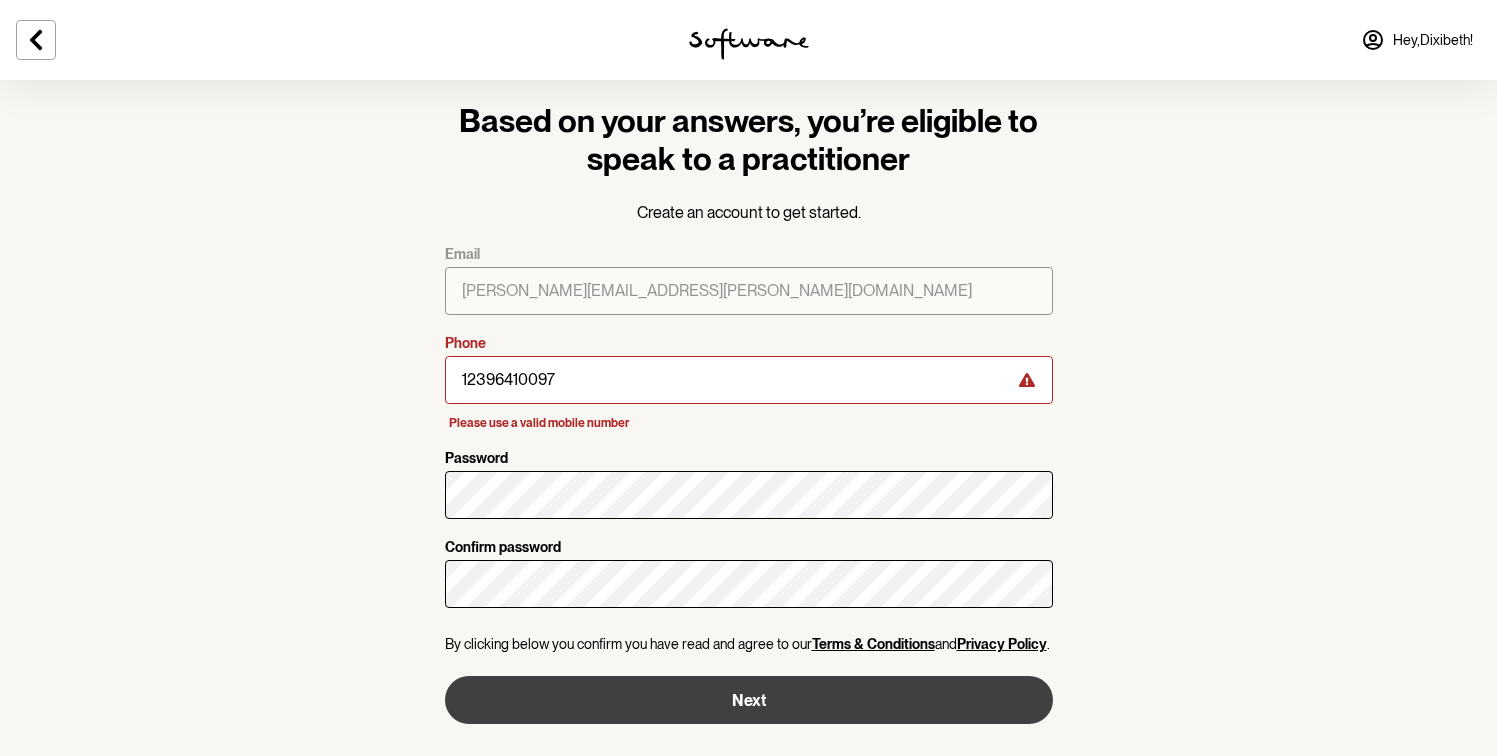 click on "Next" at bounding box center (749, 700) 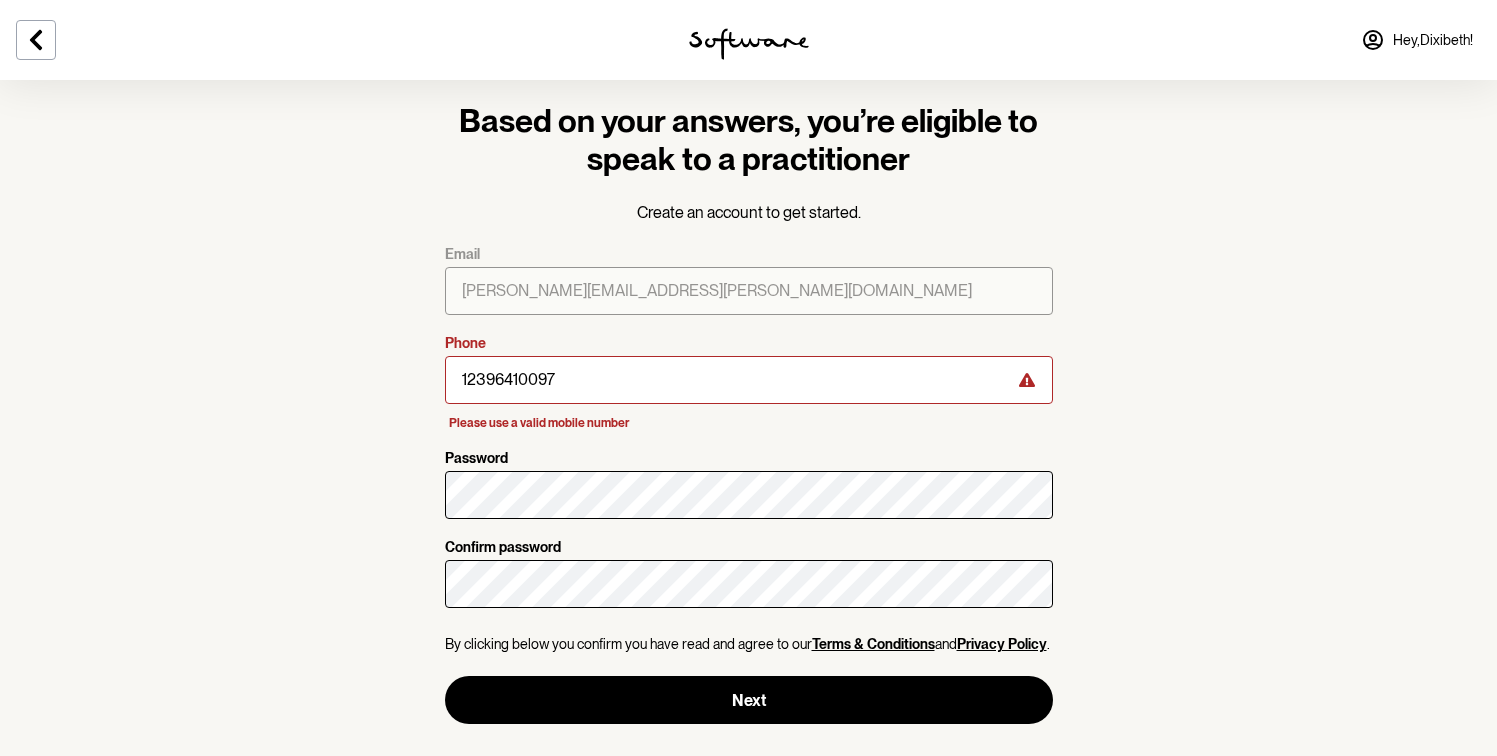click 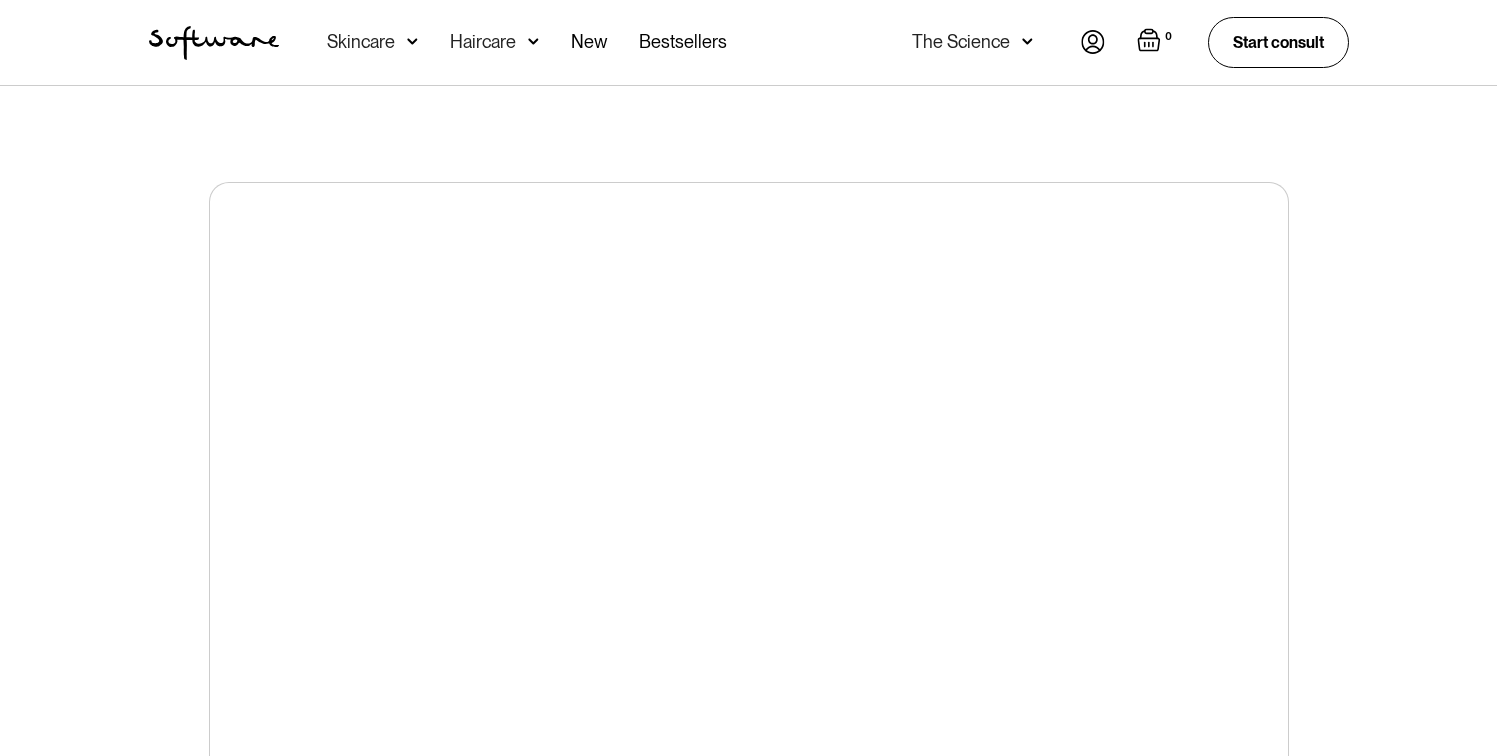 scroll, scrollTop: 0, scrollLeft: 0, axis: both 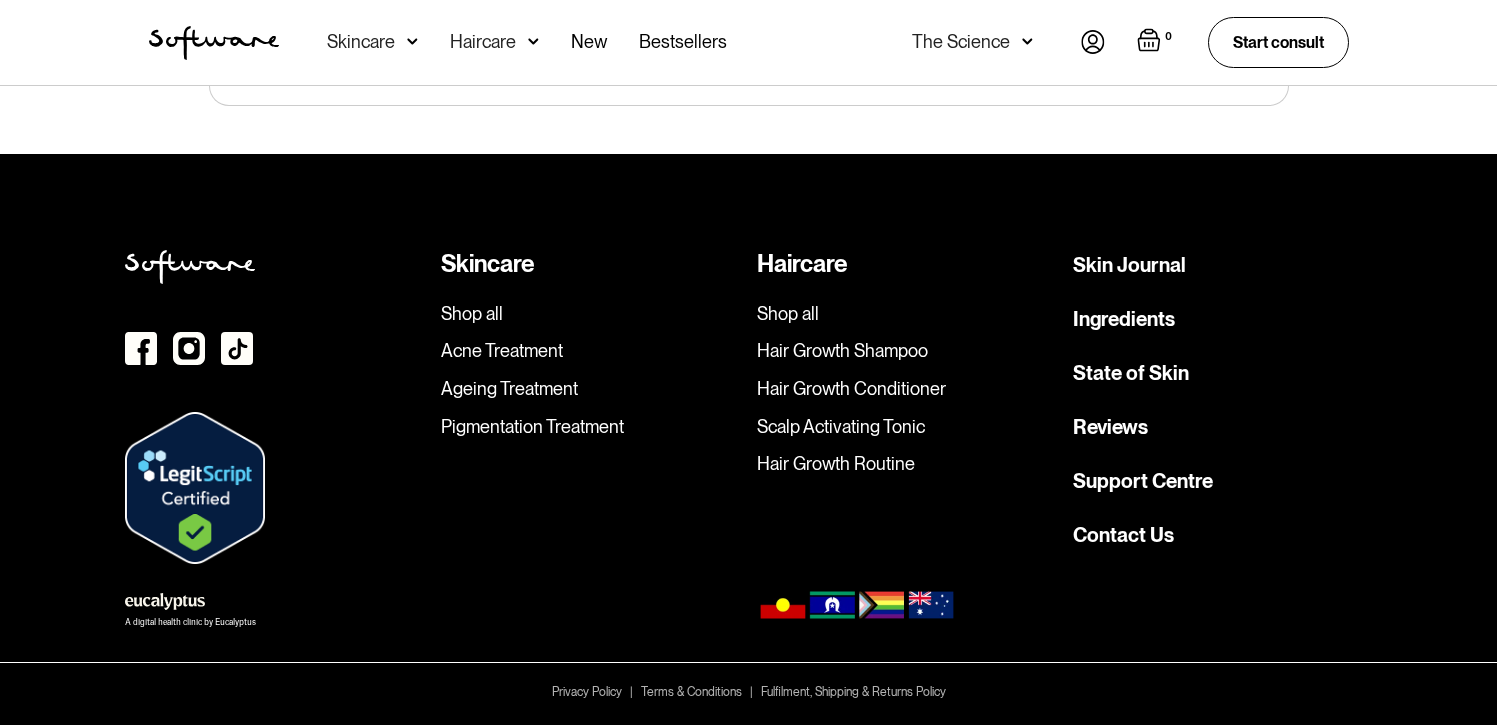 click on "Skin Journal Ingredients State of Skin Reviews Support Centre Contact Us" at bounding box center (1223, 412) 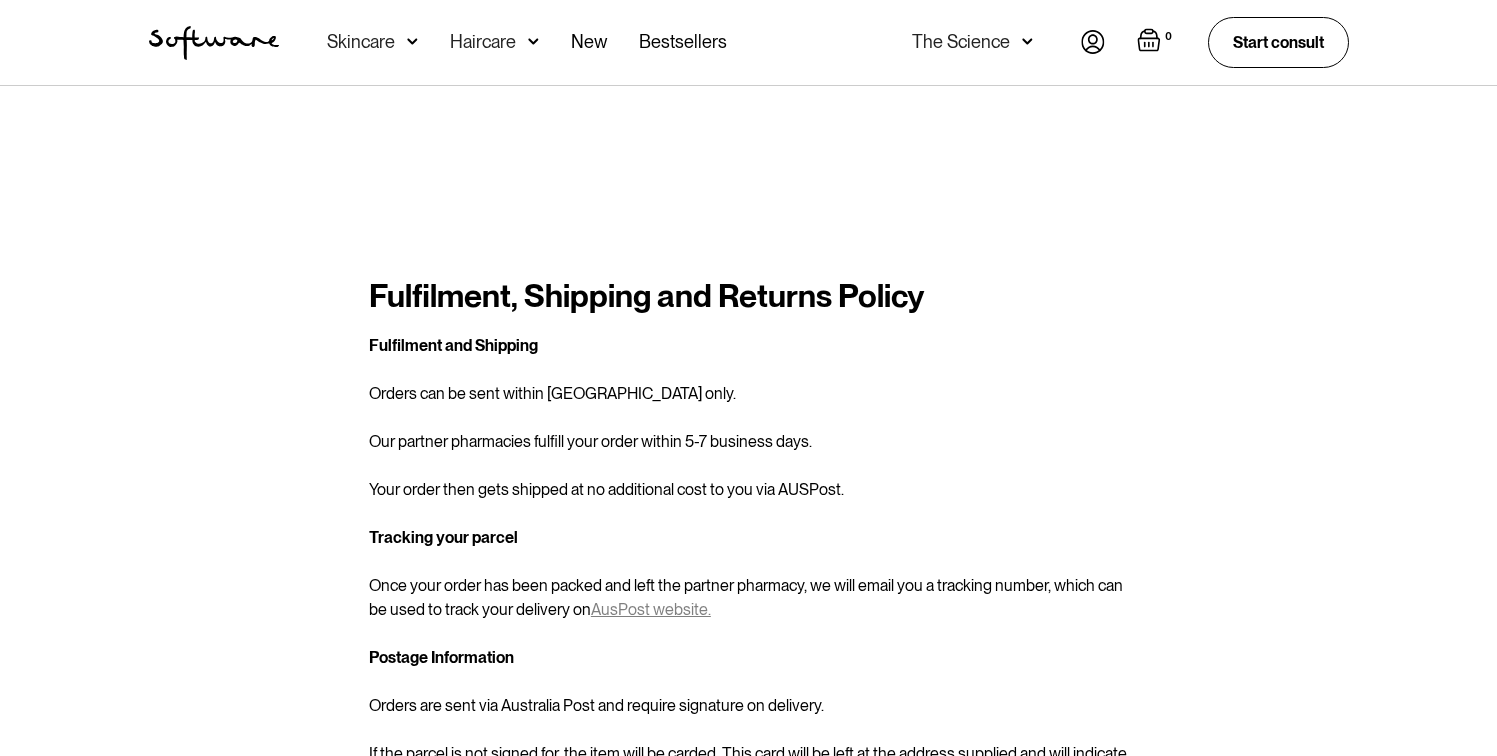 scroll, scrollTop: 0, scrollLeft: 0, axis: both 